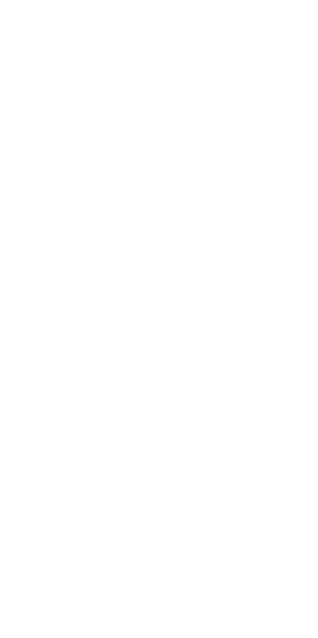 scroll, scrollTop: 0, scrollLeft: 0, axis: both 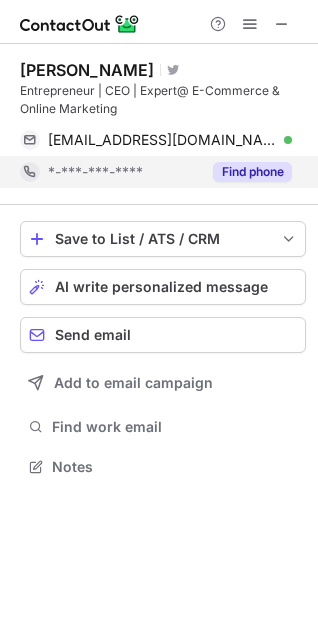click on "Find phone" at bounding box center [252, 172] 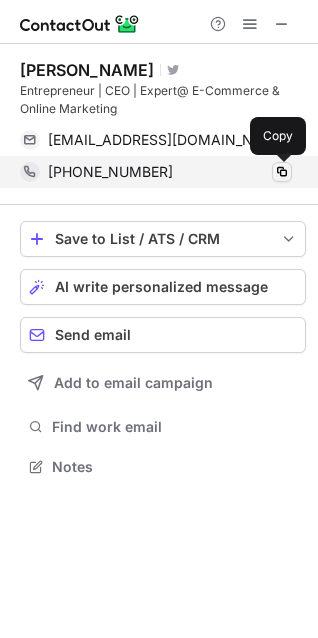 click at bounding box center (282, 172) 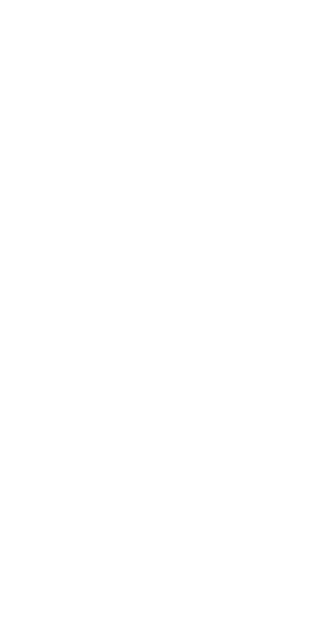 scroll, scrollTop: 0, scrollLeft: 0, axis: both 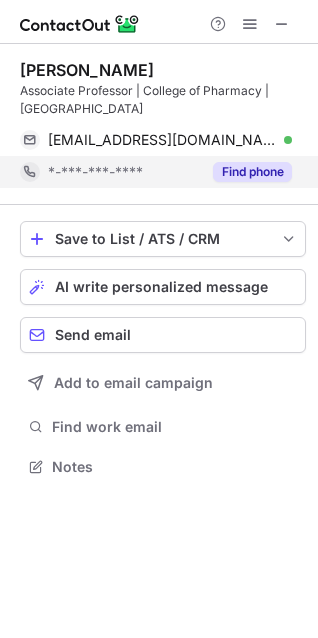 click on "Find phone" at bounding box center [252, 172] 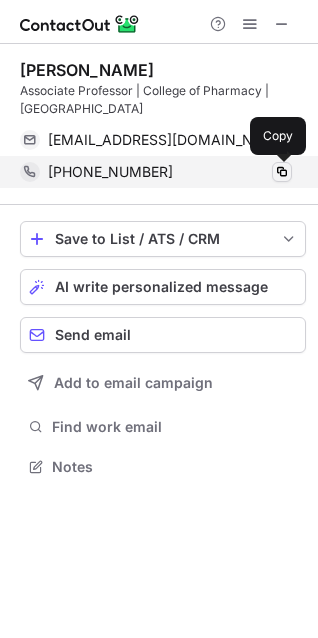 click at bounding box center (282, 172) 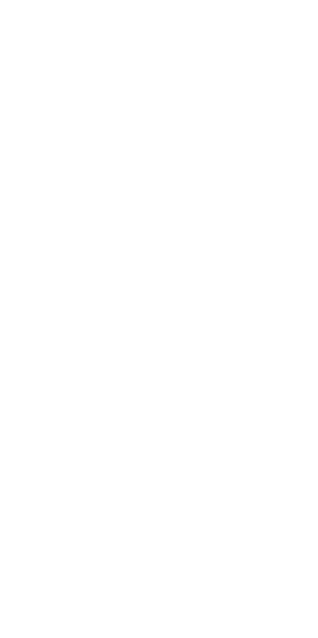 scroll, scrollTop: 0, scrollLeft: 0, axis: both 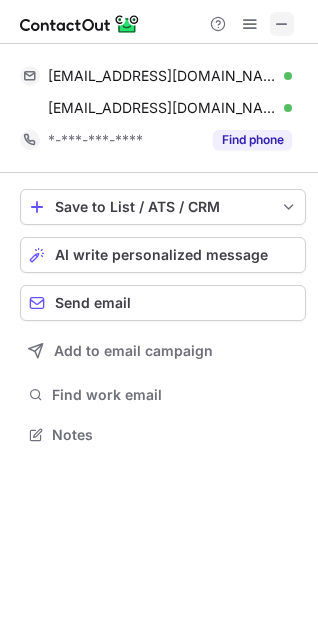 click at bounding box center [282, 24] 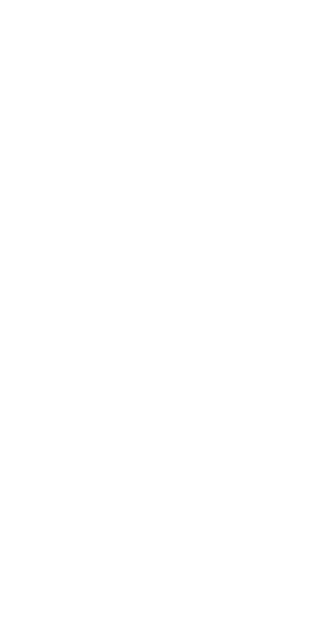 scroll, scrollTop: 0, scrollLeft: 0, axis: both 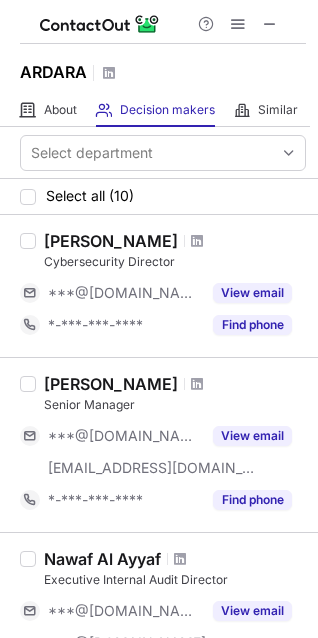 drag, startPoint x: 254, startPoint y: 16, endPoint x: 283, endPoint y: 18, distance: 29.068884 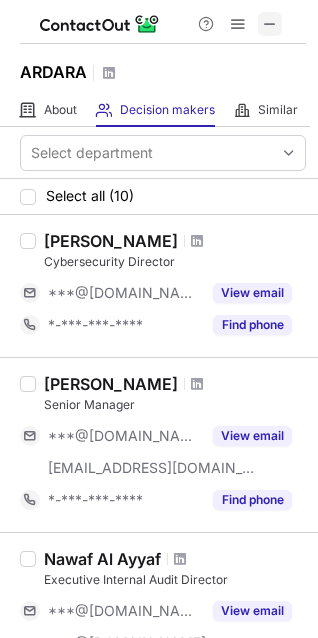 click at bounding box center [270, 24] 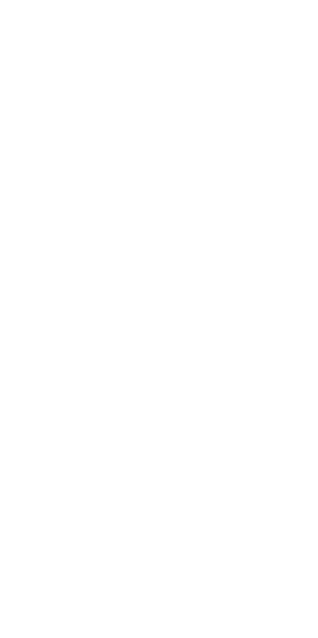 scroll, scrollTop: 0, scrollLeft: 0, axis: both 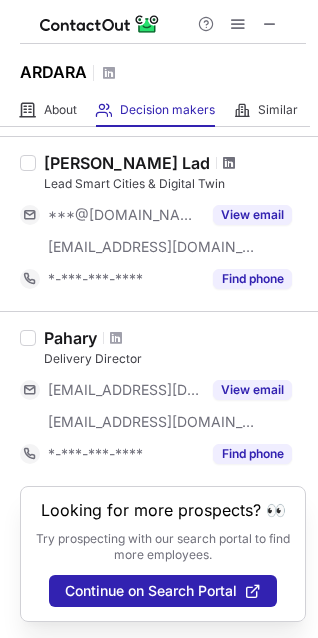 click at bounding box center [229, 163] 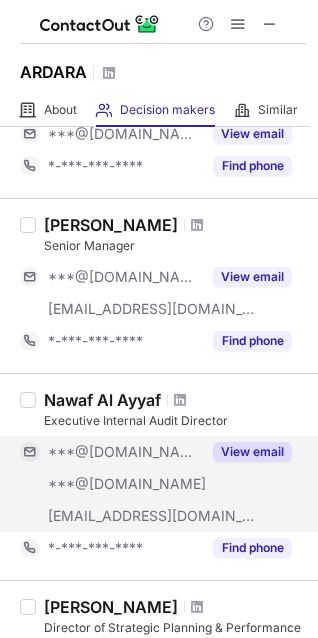 scroll, scrollTop: 146, scrollLeft: 0, axis: vertical 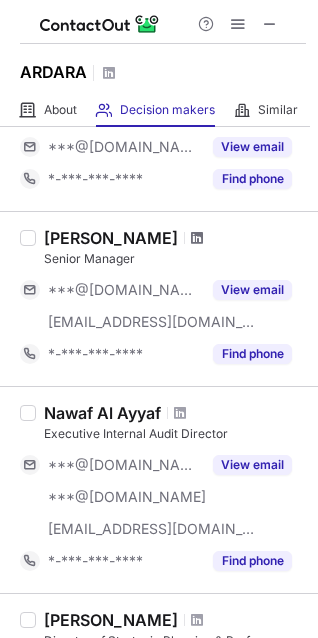 click at bounding box center [197, 238] 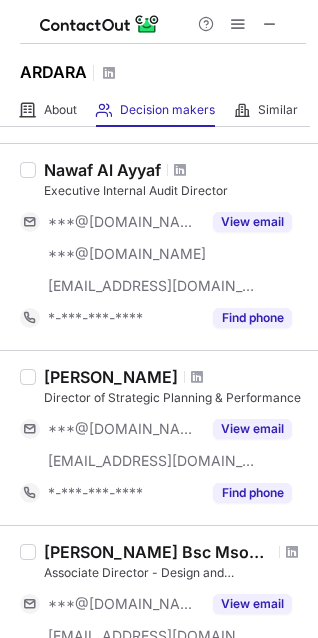 scroll, scrollTop: 389, scrollLeft: 0, axis: vertical 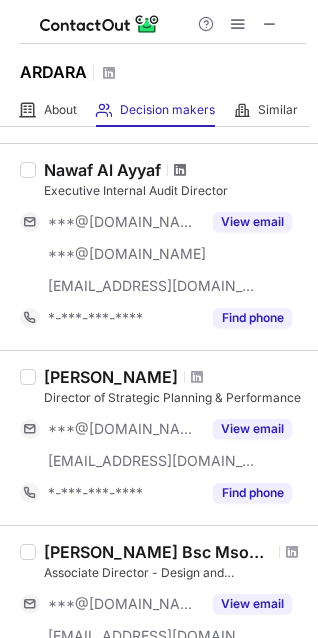 click at bounding box center (180, 170) 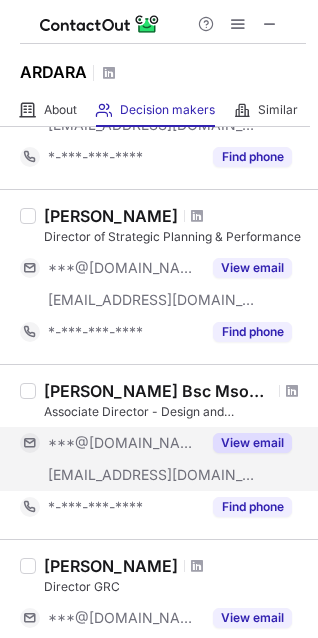scroll, scrollTop: 549, scrollLeft: 0, axis: vertical 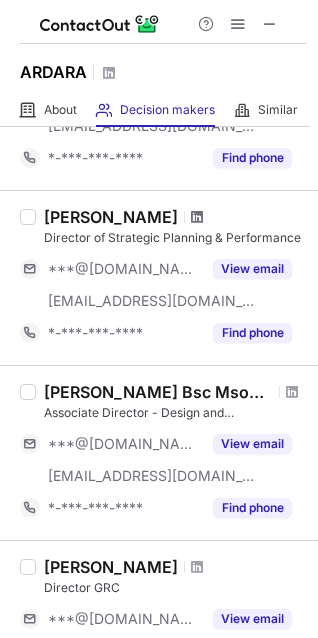 click at bounding box center [197, 217] 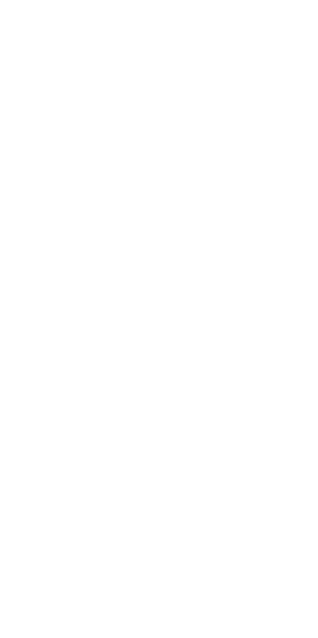 scroll, scrollTop: 0, scrollLeft: 0, axis: both 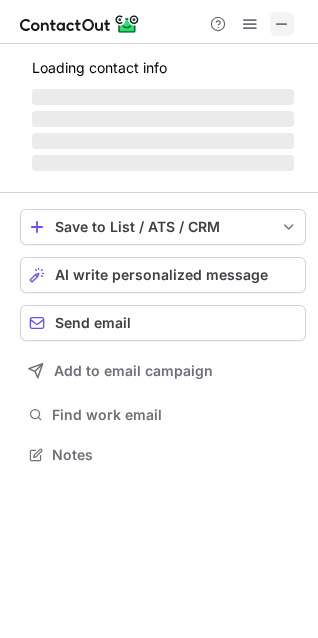 click at bounding box center [282, 24] 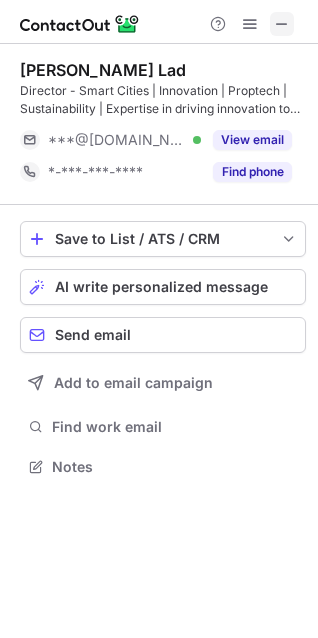 scroll, scrollTop: 10, scrollLeft: 10, axis: both 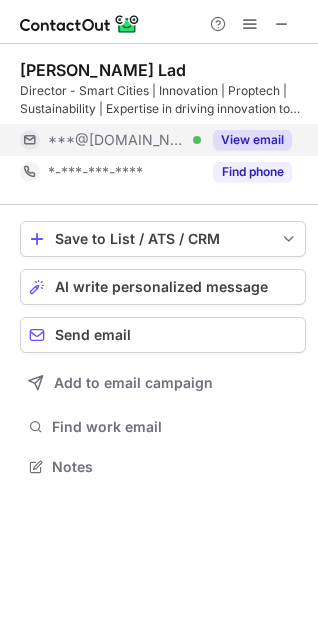 click on "View email" at bounding box center [246, 140] 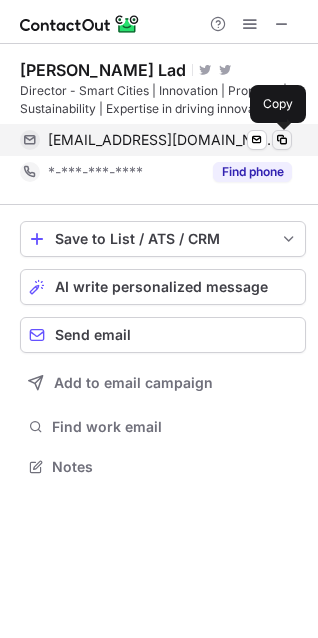 click at bounding box center (282, 140) 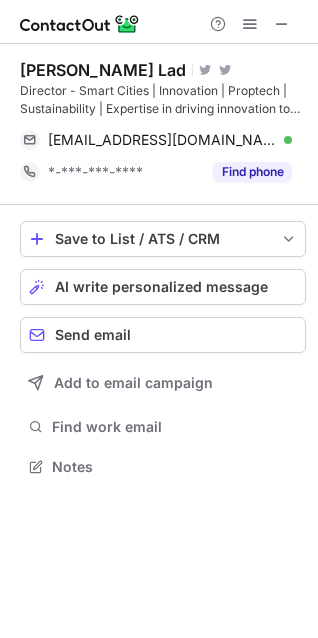 click on "Jatin Lad" at bounding box center [103, 70] 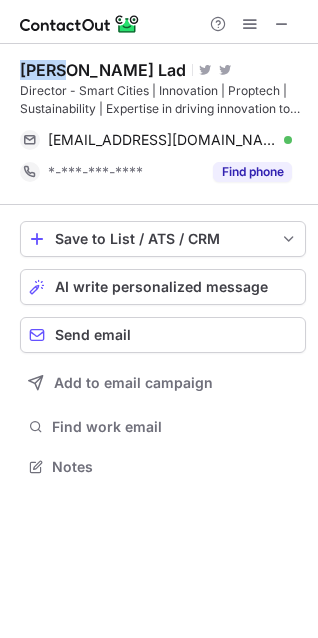 click on "Jatin Lad" at bounding box center (103, 70) 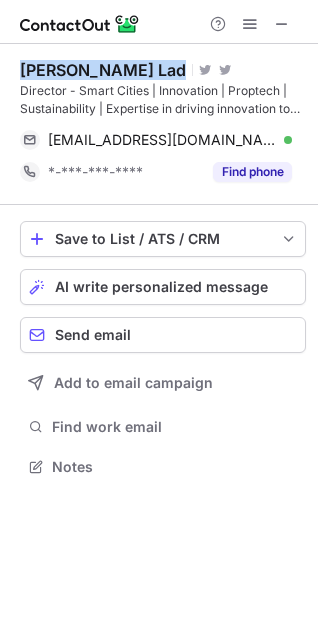 click on "Jatin Lad" at bounding box center [103, 70] 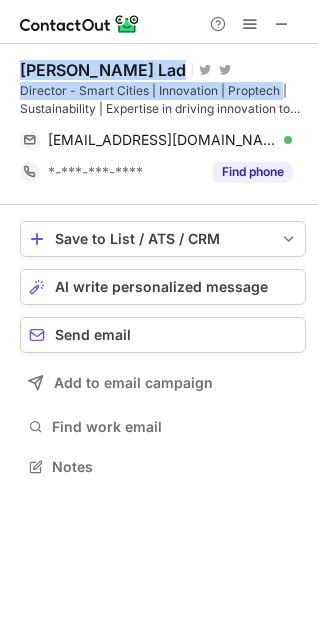 copy on "Jatin Lad Visit Twitter profile Visit Twitter profile Director - Smart Cities | Innovation | Proptech" 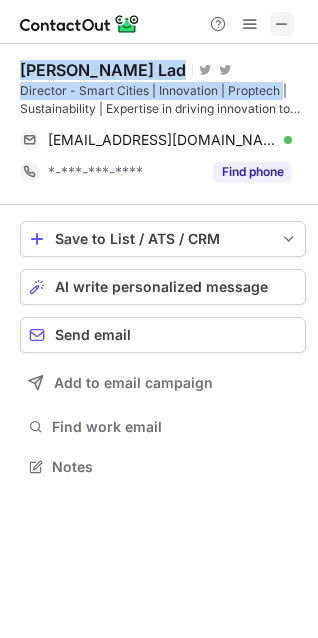 click at bounding box center (282, 24) 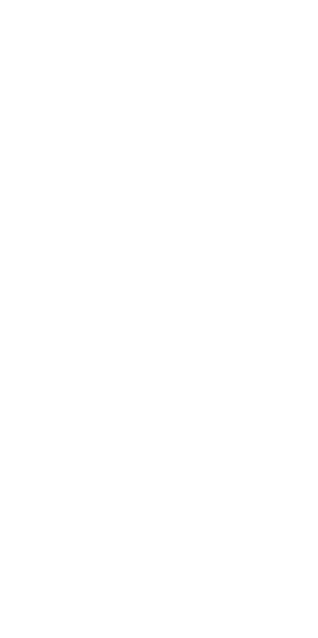 scroll, scrollTop: 0, scrollLeft: 0, axis: both 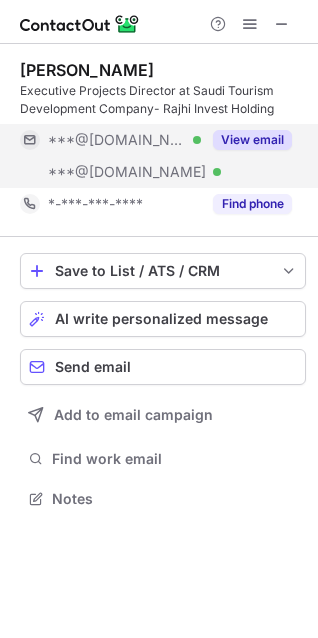 click on "View email" at bounding box center (252, 140) 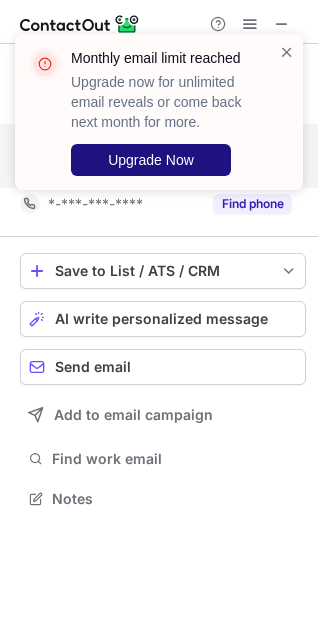 click on "Upgrade Now" at bounding box center [151, 160] 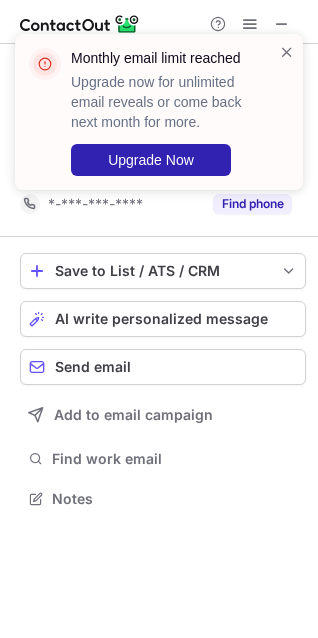 scroll, scrollTop: 10, scrollLeft: 10, axis: both 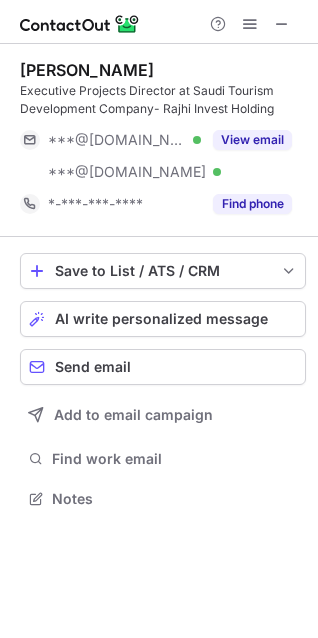click on "View email" at bounding box center [252, 140] 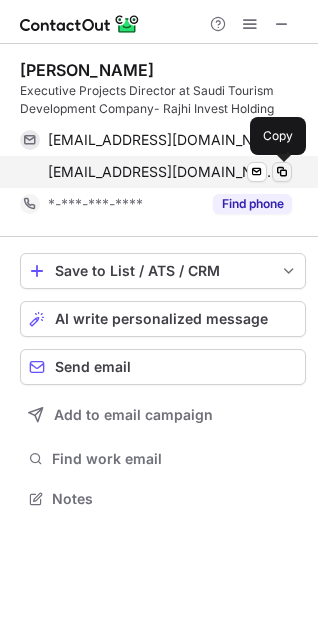 click at bounding box center (282, 172) 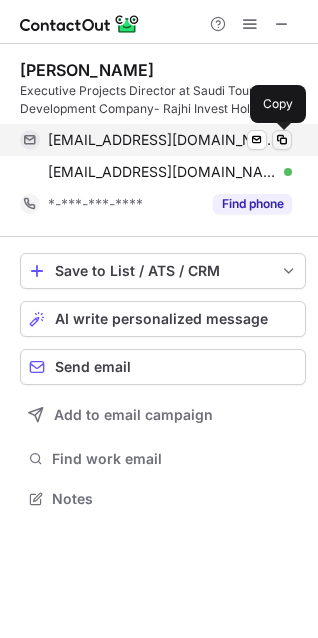 click at bounding box center (282, 140) 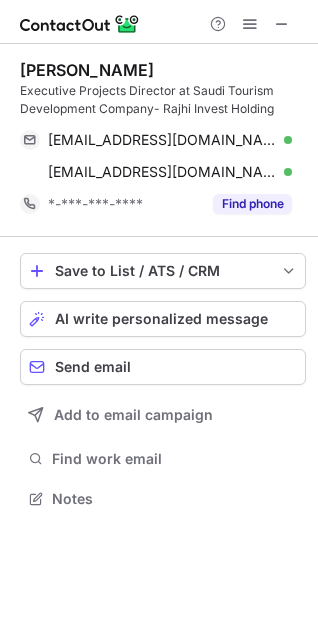 click on "Executive Projects Director at Saudi Tourism Development Company- Rajhi Invest Holding" at bounding box center (163, 100) 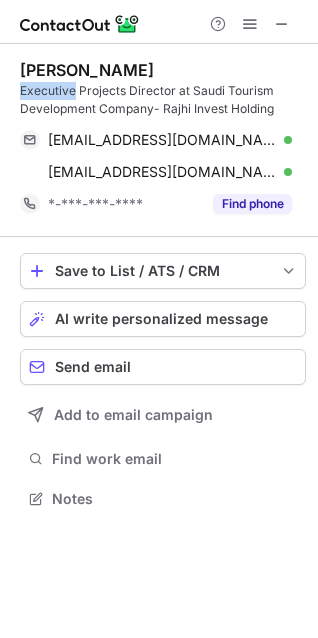 click on "Executive Projects Director at Saudi Tourism Development Company- Rajhi Invest Holding" at bounding box center (163, 100) 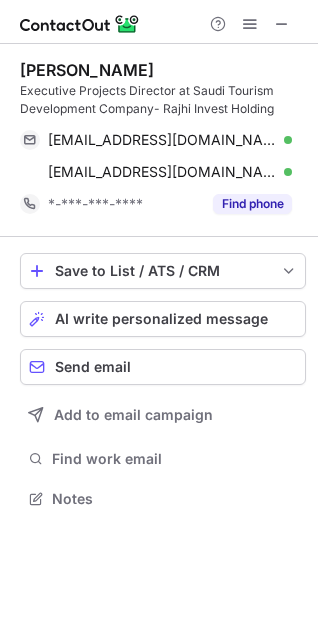 click on "Ehab Shedid" at bounding box center (87, 70) 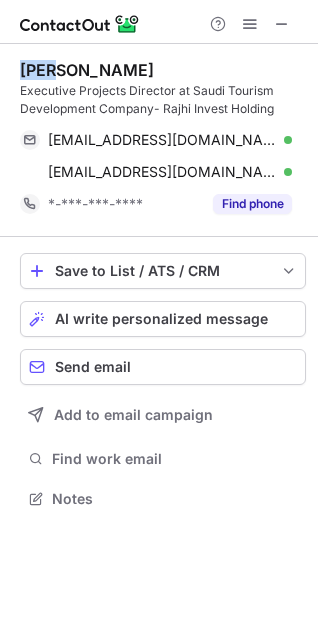 click on "Ehab Shedid" at bounding box center [87, 70] 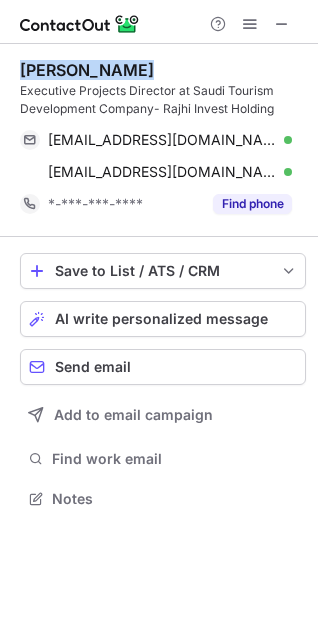 click on "Ehab Shedid" at bounding box center (87, 70) 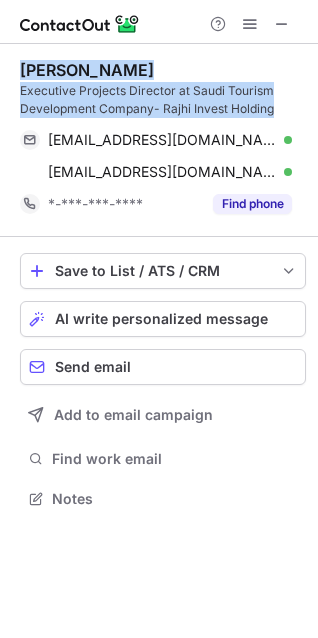 copy on "Ehab Shedid Executive Projects Director at Saudi Tourism Development Company- Rajhi Invest Holding" 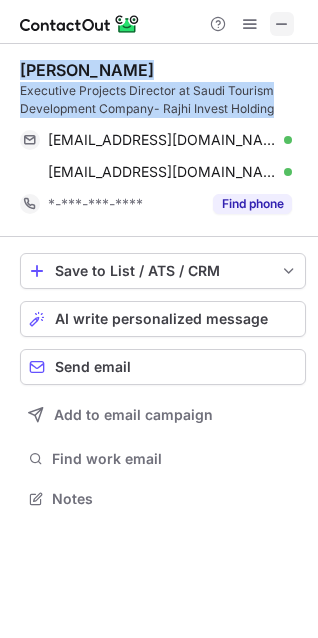 click at bounding box center (282, 24) 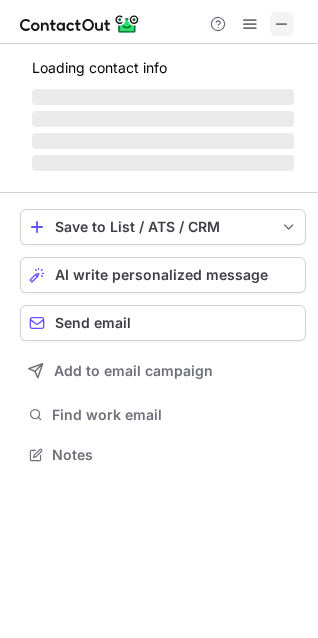 scroll, scrollTop: 441, scrollLeft: 318, axis: both 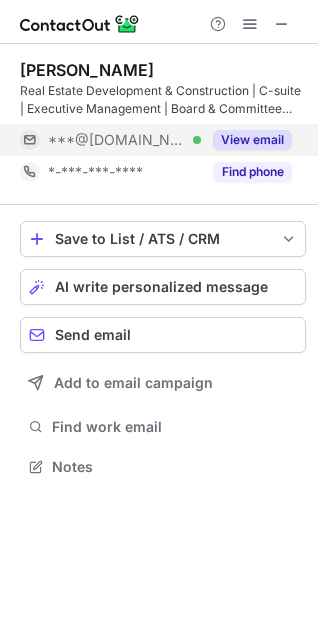 click on "View email" at bounding box center [252, 140] 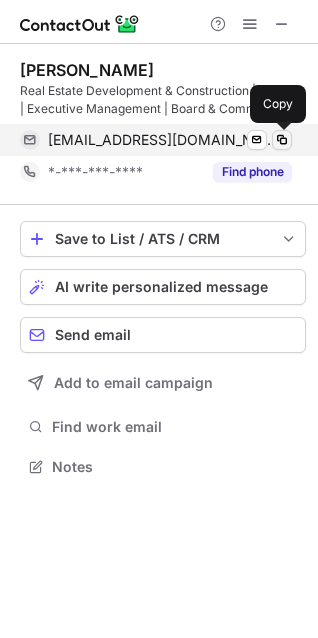 click at bounding box center [282, 140] 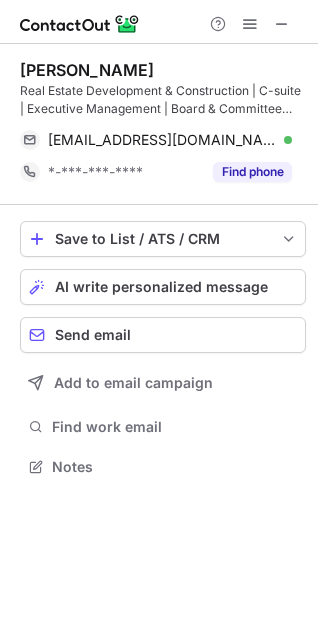 click on "Abdullah Altwaijri" at bounding box center (87, 70) 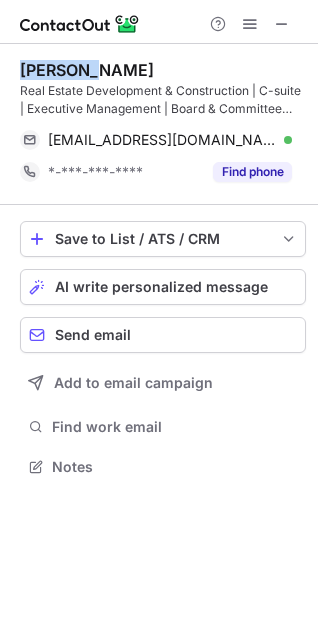 click on "Abdullah Altwaijri" at bounding box center [87, 70] 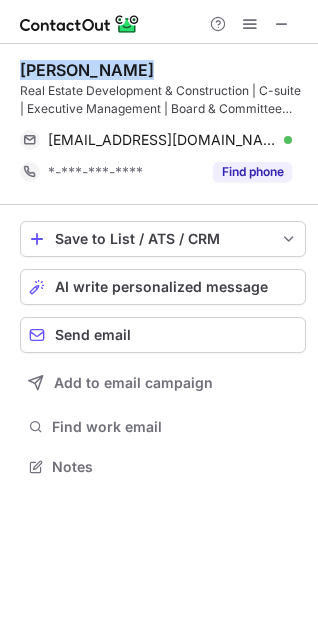 click on "Abdullah Altwaijri" at bounding box center (87, 70) 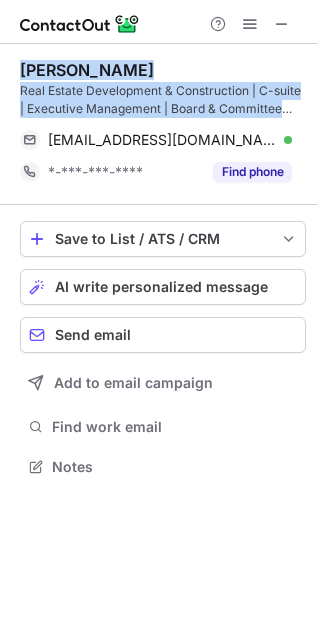 copy on "Abdullah Altwaijri Real Estate Development & Construction | C-suite | Executive Management | Board & Committee Member | MBA | PMP®️|" 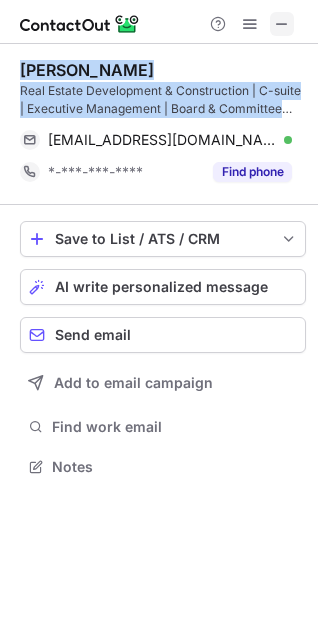 click at bounding box center (282, 24) 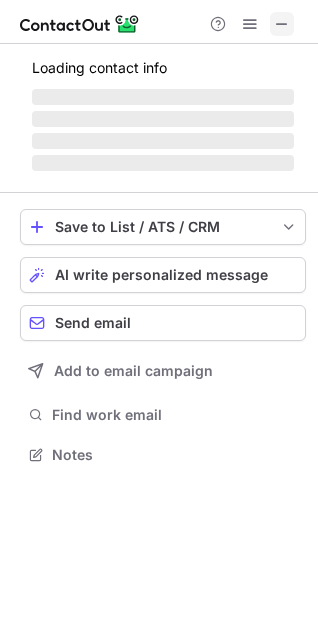 scroll, scrollTop: 441, scrollLeft: 318, axis: both 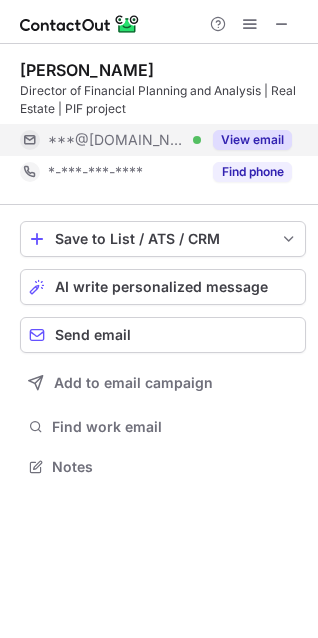 click on "View email" at bounding box center [252, 140] 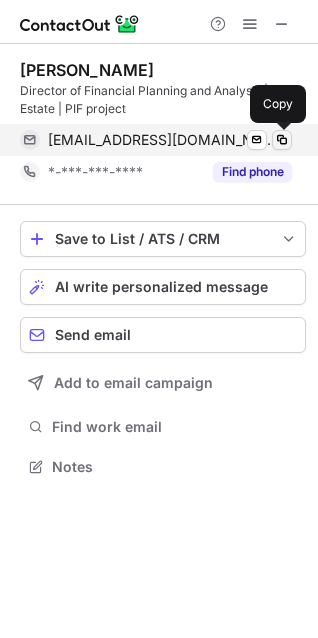 click at bounding box center (282, 140) 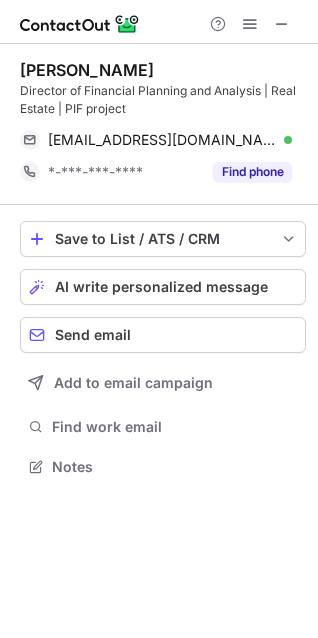 click on "Rola Alluhaydan" at bounding box center (87, 70) 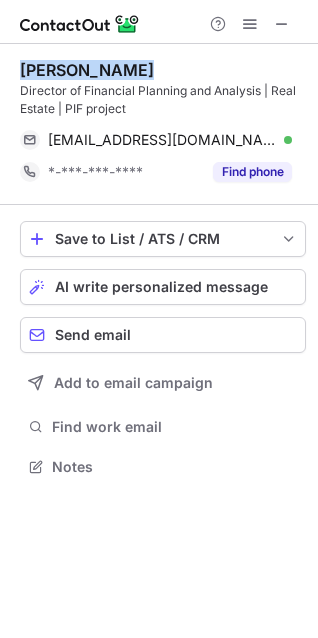 click on "Rola Alluhaydan" at bounding box center [87, 70] 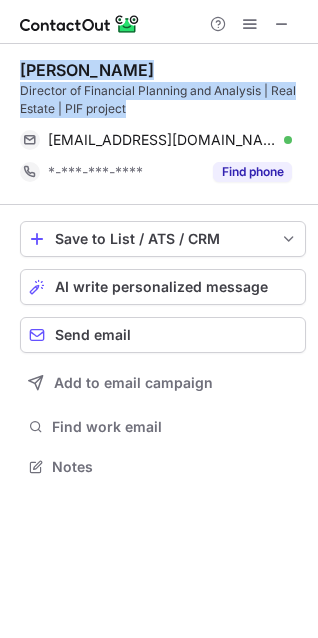 copy on "Rola Alluhaydan Director of Financial Planning and Analysis  | Real Estate | PIF project" 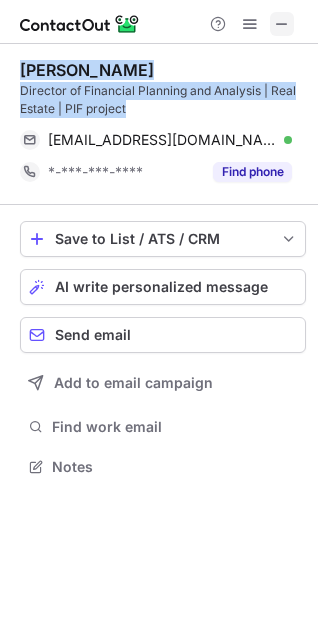 click at bounding box center [282, 24] 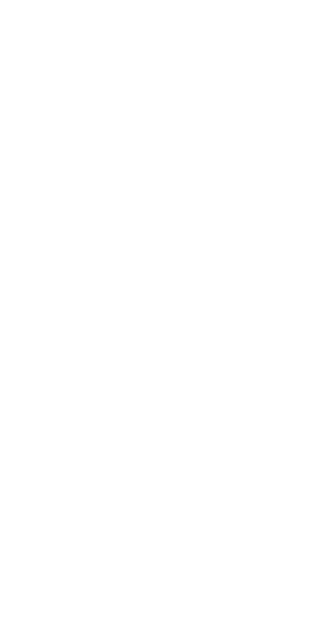 scroll, scrollTop: 0, scrollLeft: 0, axis: both 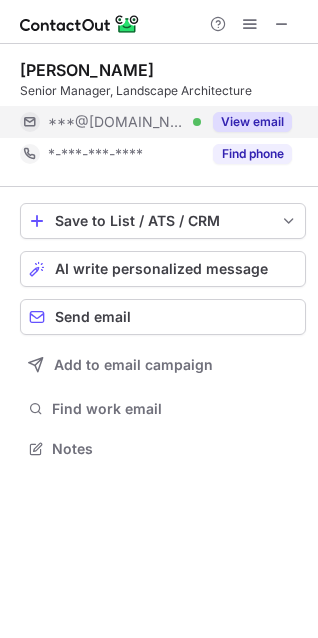 click on "View email" at bounding box center (252, 122) 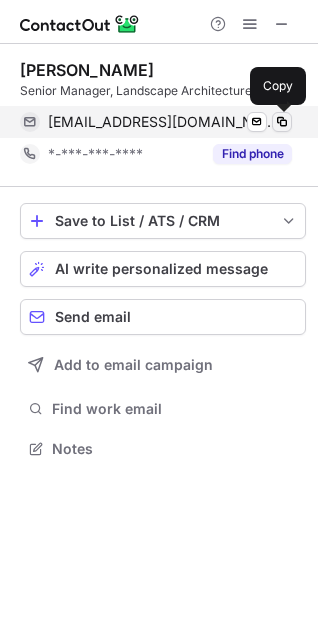 click at bounding box center (282, 122) 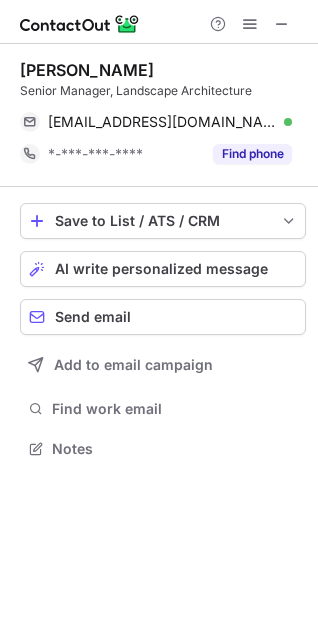 click on "Leo Gonzales" at bounding box center (87, 70) 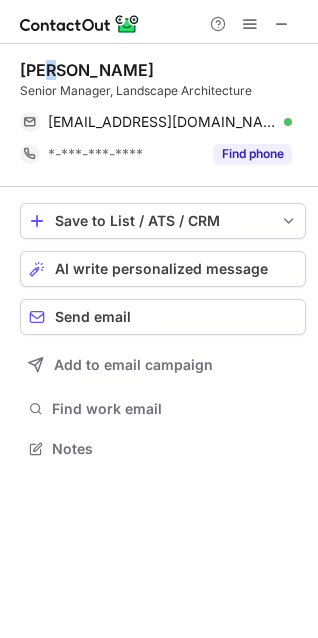 click on "Leo Gonzales" at bounding box center [87, 70] 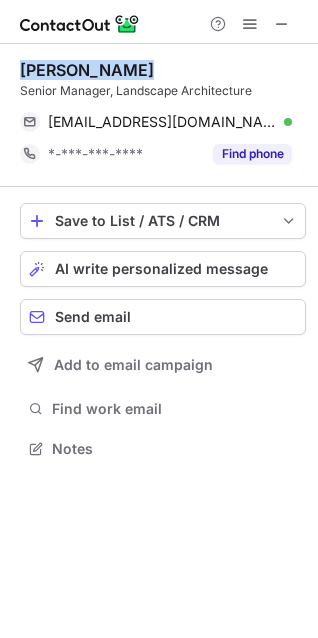 click on "Leo Gonzales" at bounding box center [87, 70] 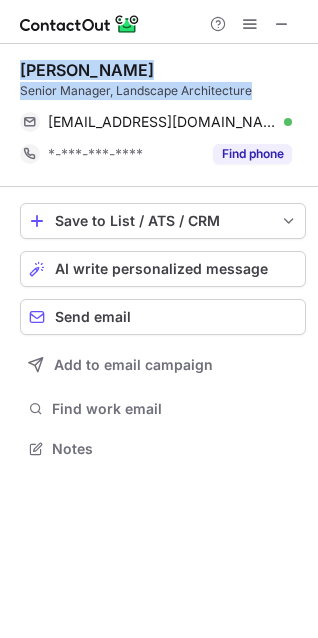 copy on "Leo Gonzales Senior Manager, Landscape Architecture" 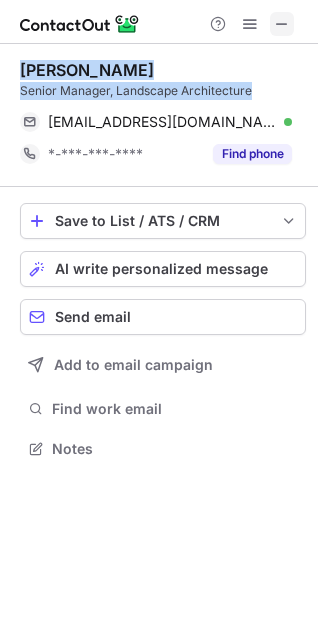 click at bounding box center (282, 24) 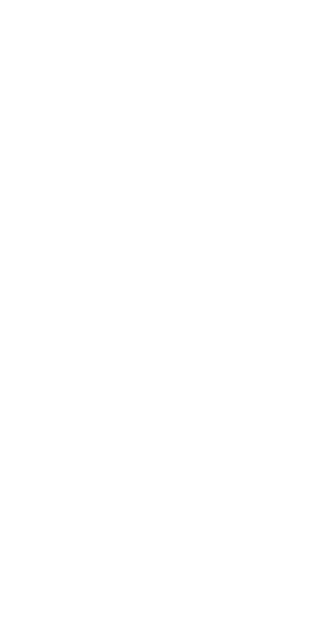 scroll, scrollTop: 0, scrollLeft: 0, axis: both 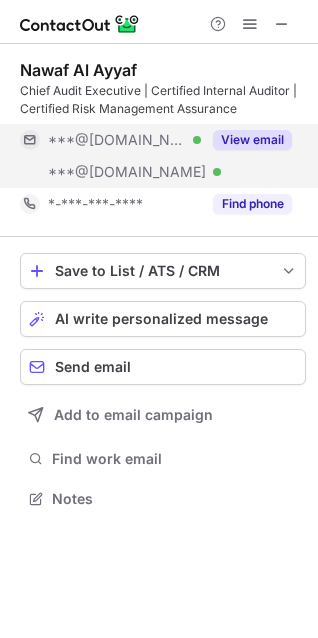 click on "View email" at bounding box center [246, 140] 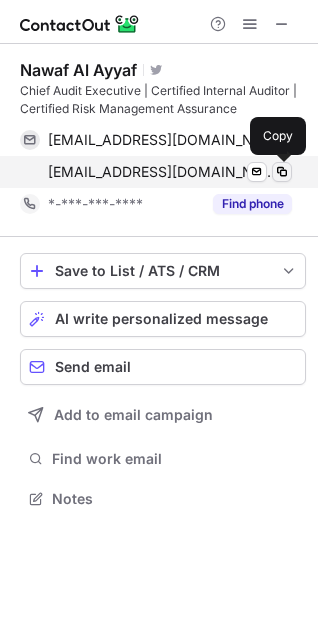click at bounding box center (282, 172) 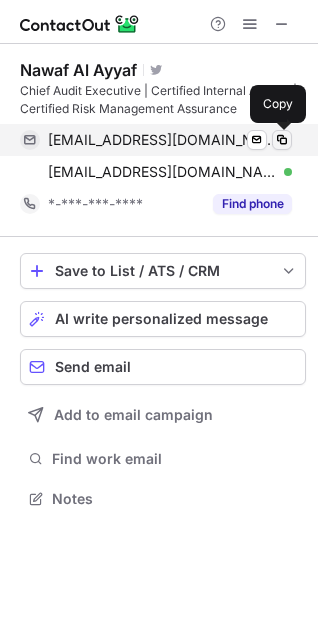 click at bounding box center [282, 140] 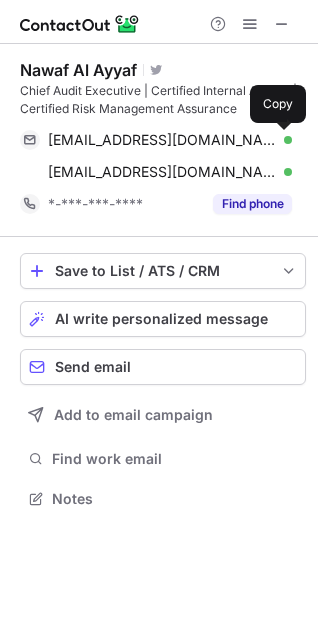 click on "Nawaf Al Ayyaf" at bounding box center (78, 70) 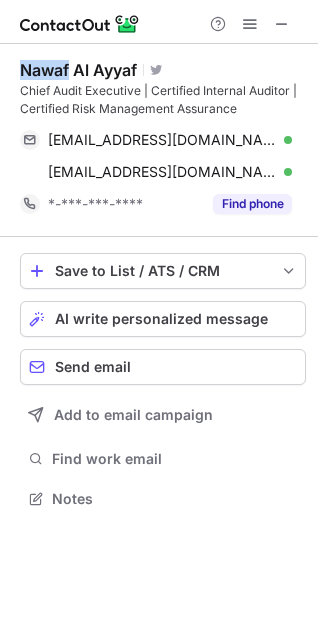 click on "Nawaf Al Ayyaf" at bounding box center [78, 70] 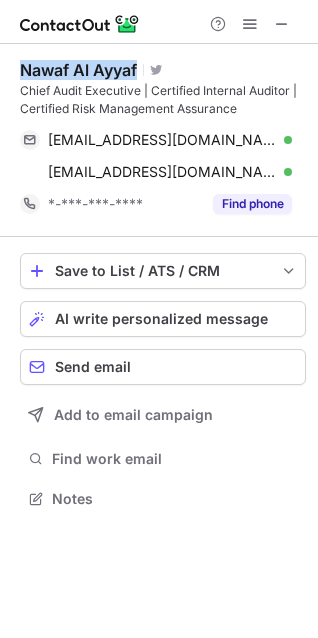 click on "Nawaf Al Ayyaf" at bounding box center (78, 70) 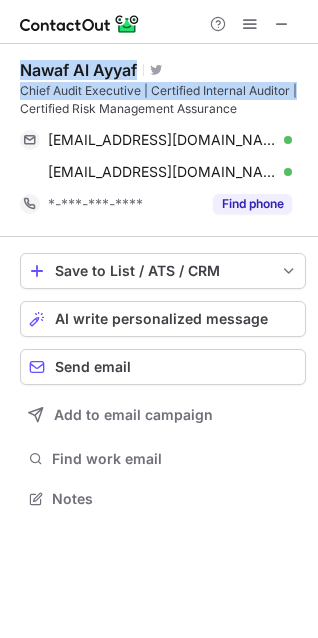 copy on "Nawaf Al Ayyaf Visit Twitter profile Chief Audit Executive | Certified Internal Auditor |" 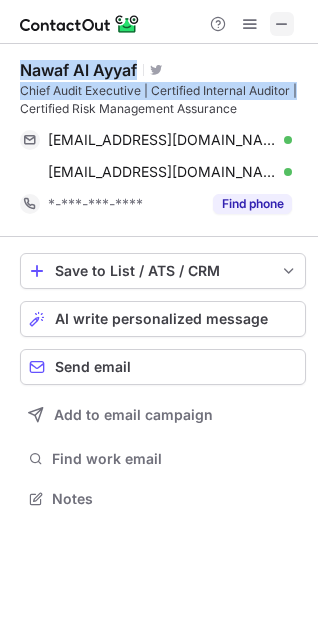 click at bounding box center [282, 24] 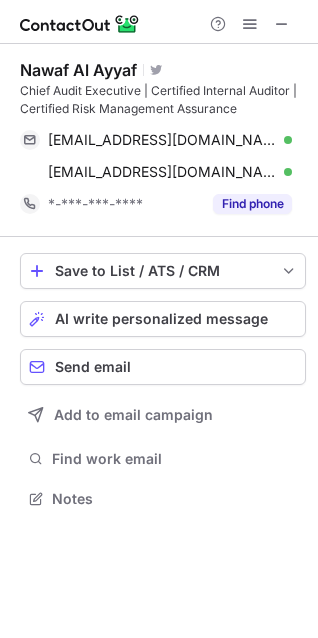 scroll, scrollTop: 441, scrollLeft: 318, axis: both 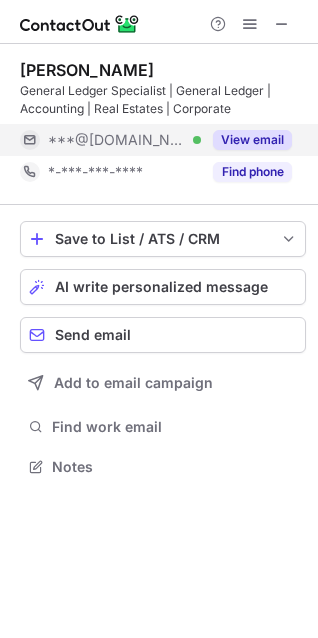 click on "View email" at bounding box center (252, 140) 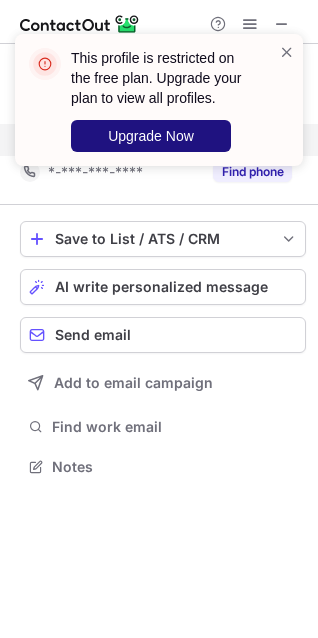 click on "Upgrade Now" at bounding box center [151, 136] 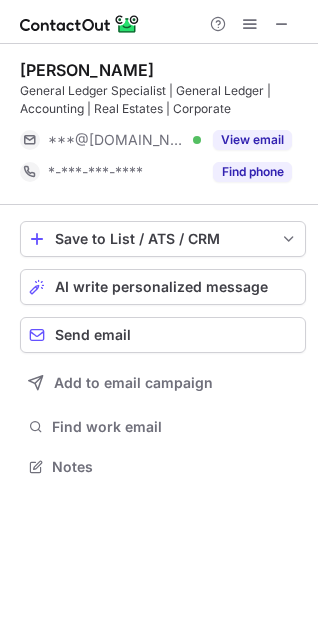 scroll, scrollTop: 10, scrollLeft: 10, axis: both 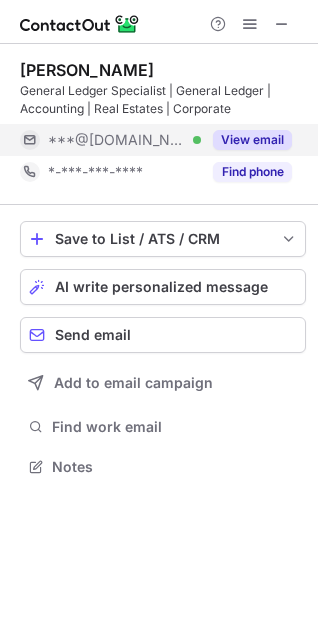 click on "View email" at bounding box center [252, 140] 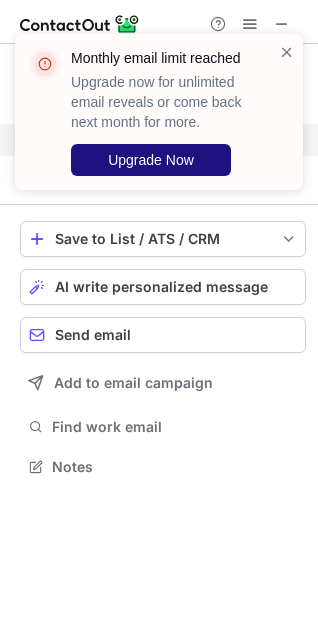 click on "Upgrade Now" at bounding box center [151, 160] 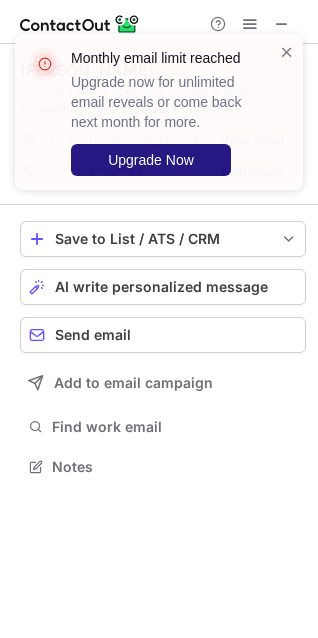 scroll, scrollTop: 10, scrollLeft: 10, axis: both 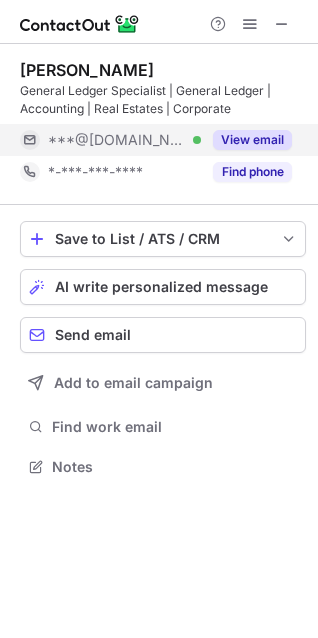 click on "View email" at bounding box center [252, 140] 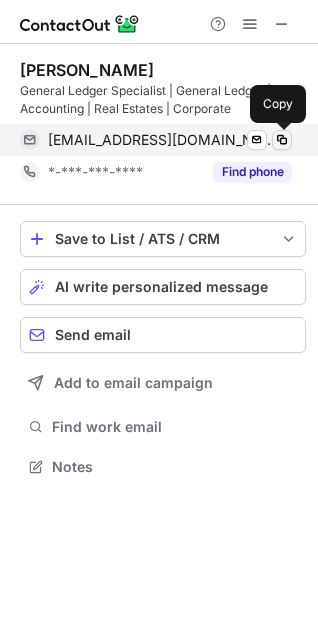 click at bounding box center (282, 140) 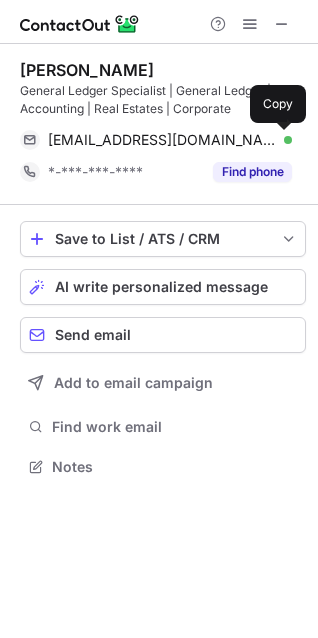 click on "Yahya Alnajar" at bounding box center [87, 70] 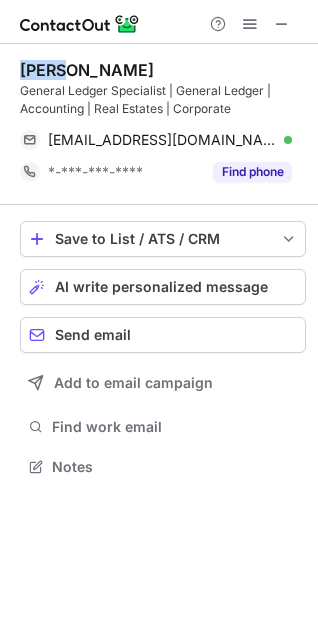 click on "Yahya Alnajar" at bounding box center [87, 70] 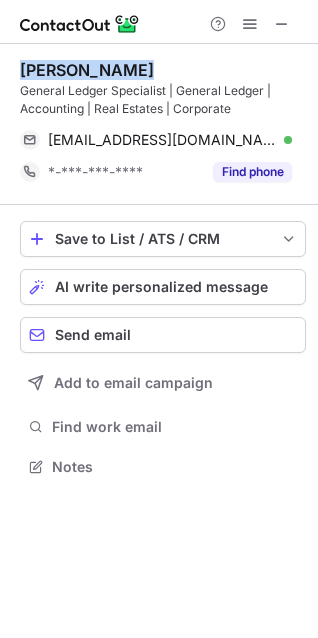 click on "Yahya Alnajar" at bounding box center [87, 70] 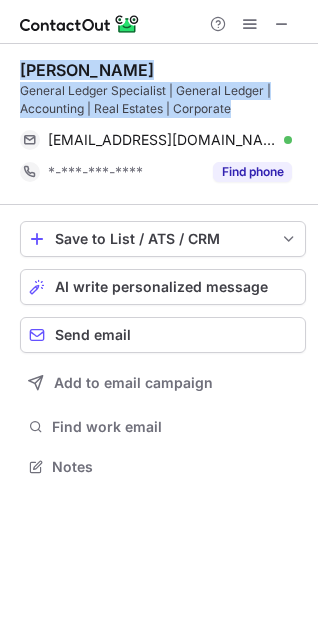 copy on "Yahya Alnajar General Ledger Specialist | General Ledger | Accounting | Real Estates | Corporate" 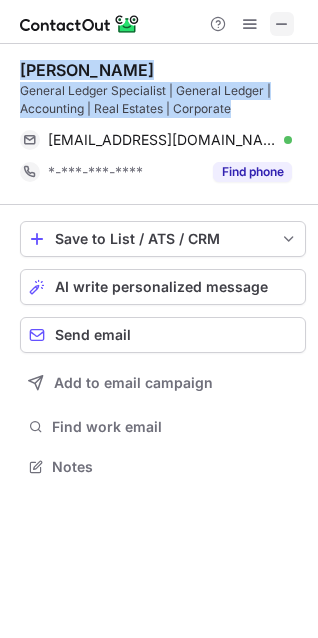 click at bounding box center [282, 24] 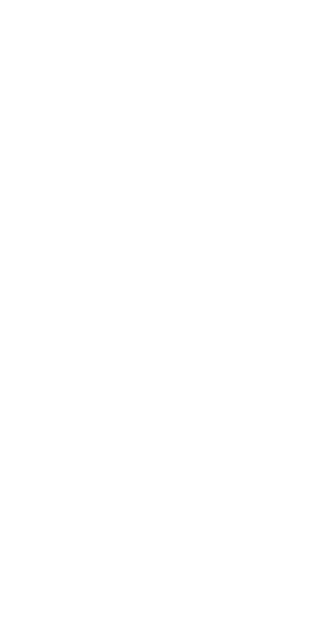 scroll, scrollTop: 0, scrollLeft: 0, axis: both 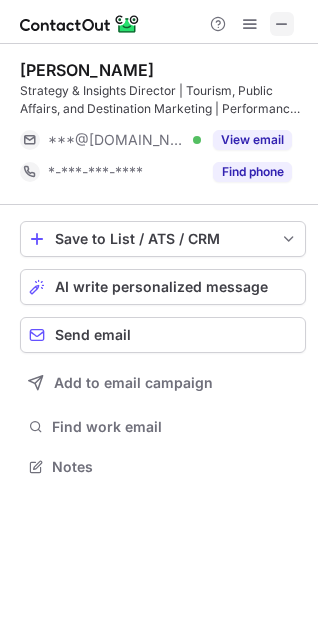 click at bounding box center [282, 24] 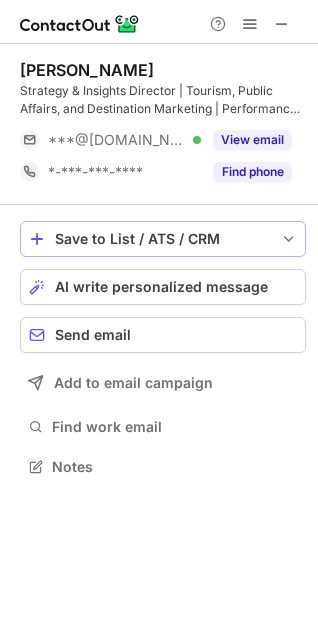 scroll, scrollTop: 441, scrollLeft: 318, axis: both 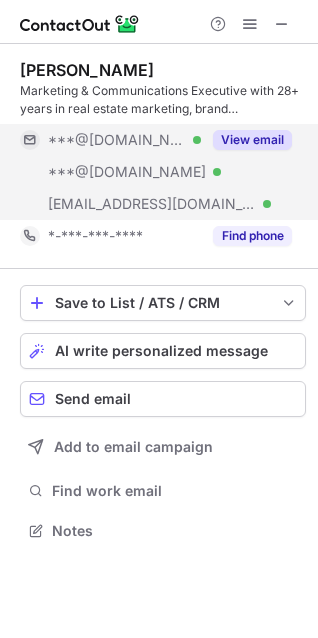 click on "View email" at bounding box center [252, 140] 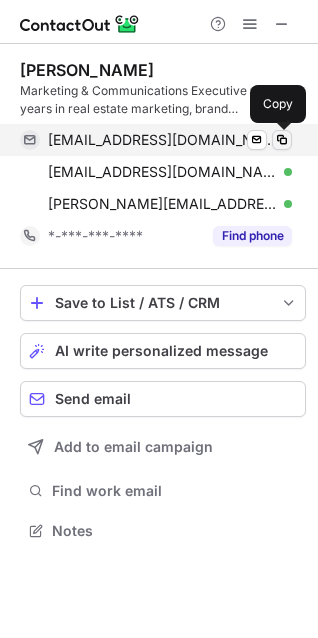 click at bounding box center [282, 140] 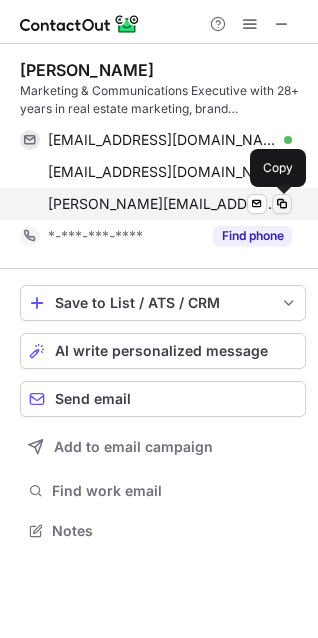 click at bounding box center [282, 204] 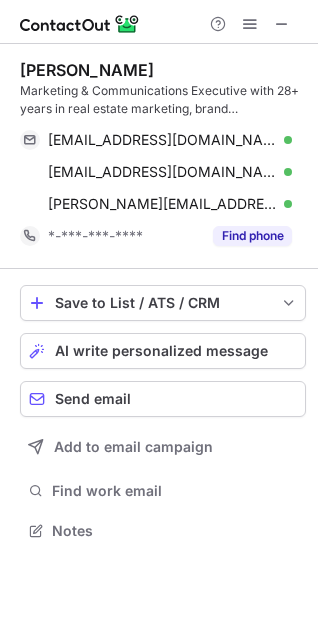 click on "Francois Kanaan Marketing & Communications Executive with 28+ years in real estate marketing, brand transformation & digital innovation. Experienced in building teams, enhancing brand experiences & driving sustainable business growth. francoiskanaan@yahoo.com Verified Send email Copy fkanaan@hotmail.com Verified Send email Copy f.kanaan@ardara.sa Verified Send email Copy *-***-***-**** Find phone" at bounding box center (163, 156) 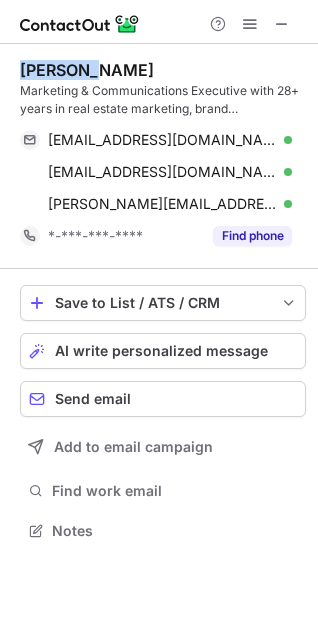 click on "Francois Kanaan" at bounding box center (87, 70) 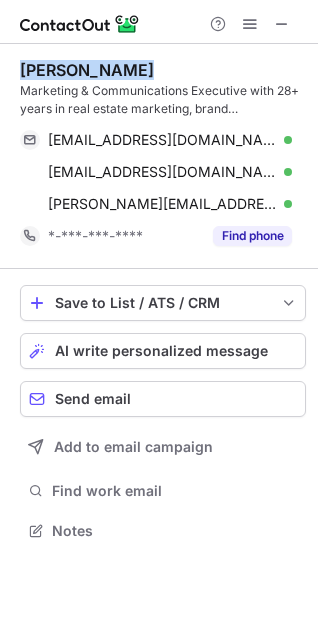 click on "Francois Kanaan" at bounding box center (87, 70) 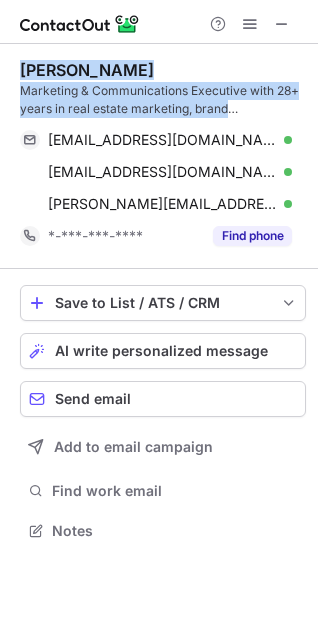 copy on "Francois Kanaan Marketing & Communications Executive with 28+ years in real estate marketing, brand transformation & digital innovation. Experienced in building teams, enhancing brand experiences & driving sustainable business growth." 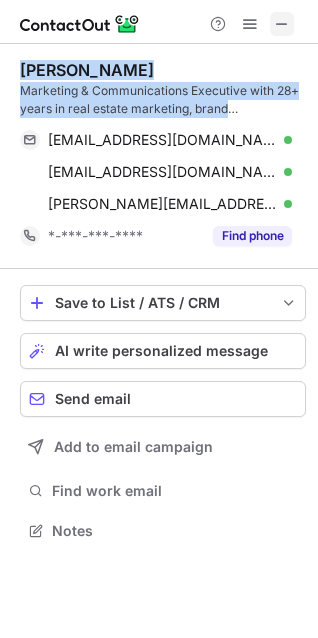 click at bounding box center (282, 24) 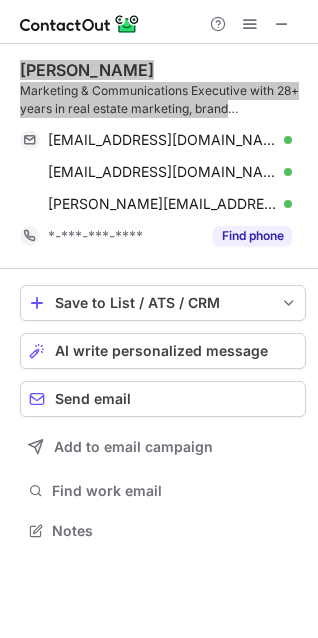 scroll, scrollTop: 441, scrollLeft: 318, axis: both 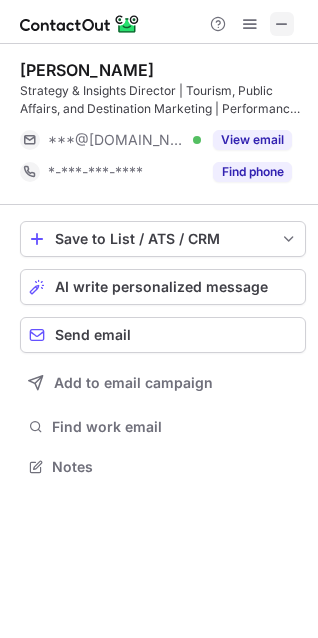 click at bounding box center [282, 24] 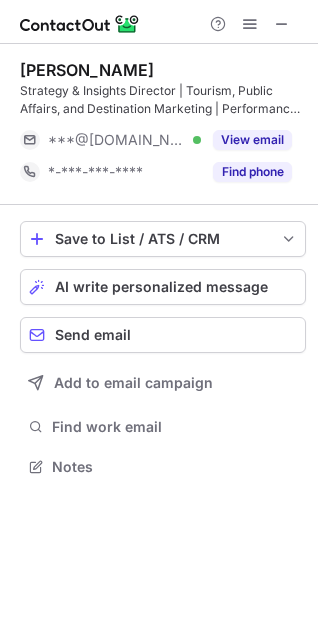 scroll, scrollTop: 435, scrollLeft: 318, axis: both 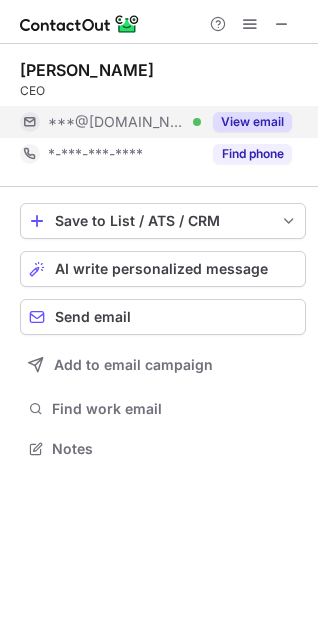 click on "View email" at bounding box center [252, 122] 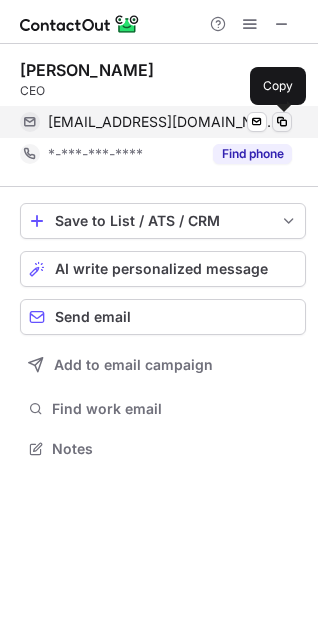 click at bounding box center (282, 122) 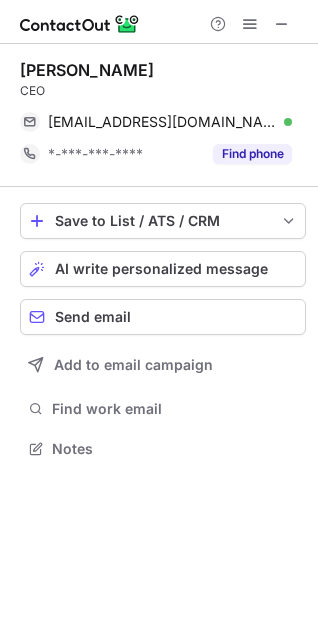 click on "R S." at bounding box center [87, 70] 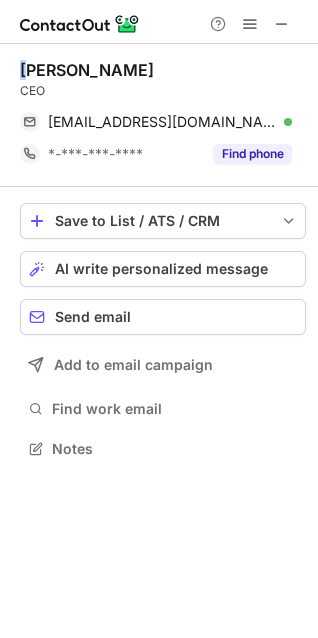 click on "R S." at bounding box center [87, 70] 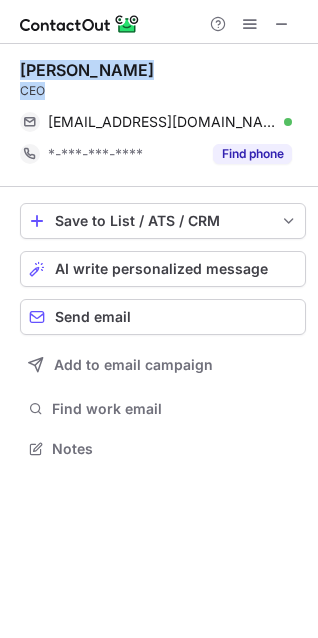 copy on "R S. CEO" 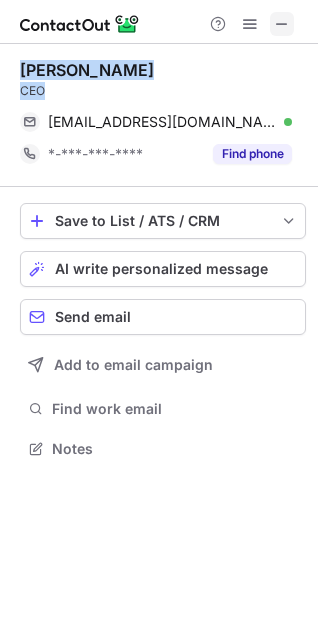 click at bounding box center (282, 24) 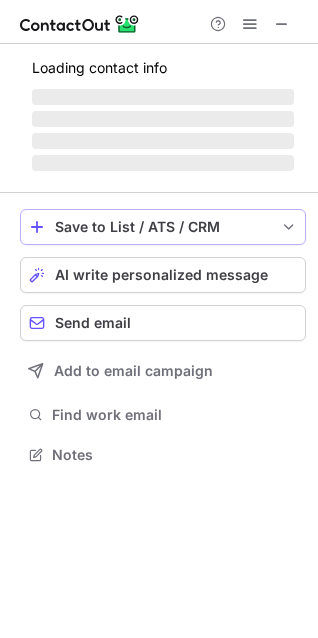 scroll, scrollTop: 441, scrollLeft: 318, axis: both 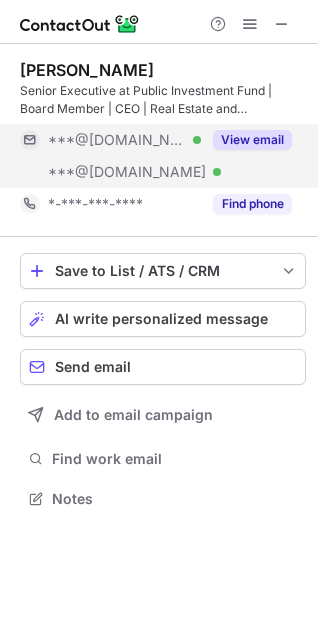 click on "View email" at bounding box center (246, 140) 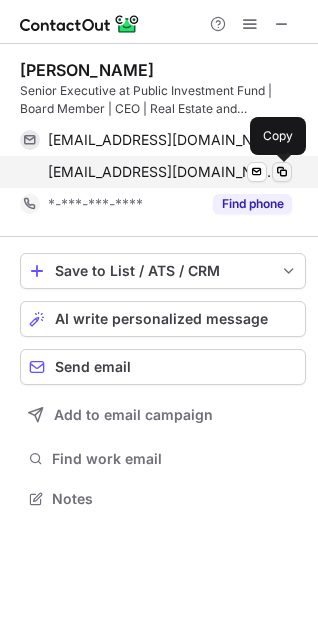 click at bounding box center [282, 172] 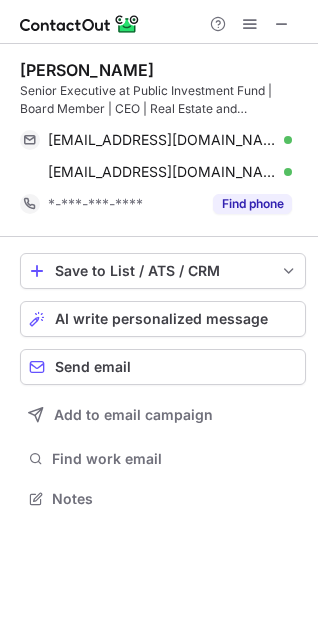 click on "Marwan Bouez" at bounding box center (87, 70) 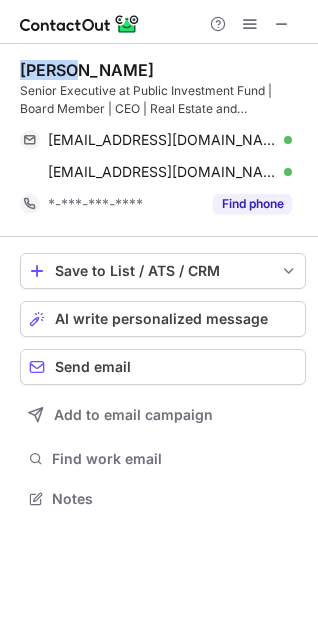 click on "Marwan Bouez" at bounding box center (87, 70) 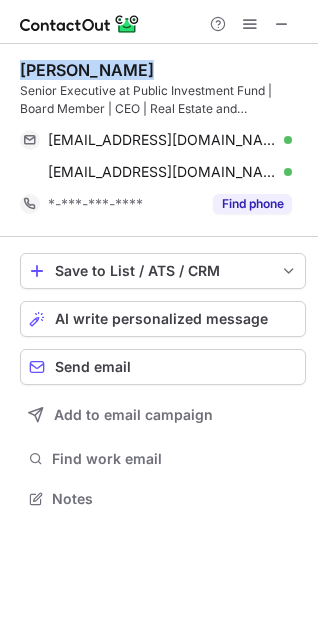click on "Marwan Bouez" at bounding box center [87, 70] 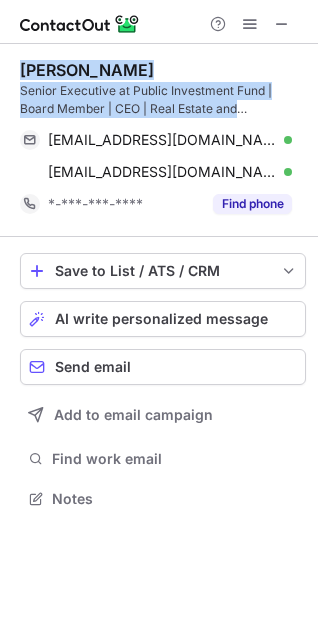 copy on "Marwan Bouez Senior Executive at Public Investment Fund | Board Member | CEO | Real Estate and Infrastructure | Saudi Arabia" 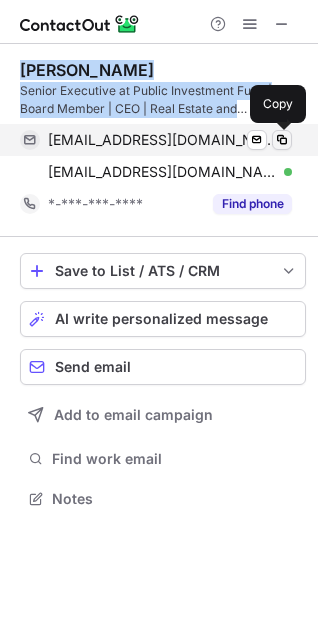click at bounding box center (282, 140) 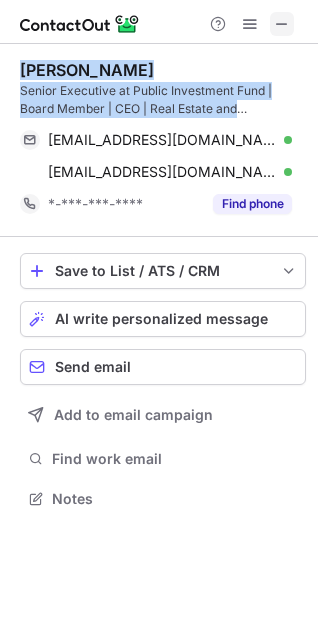 click at bounding box center (282, 24) 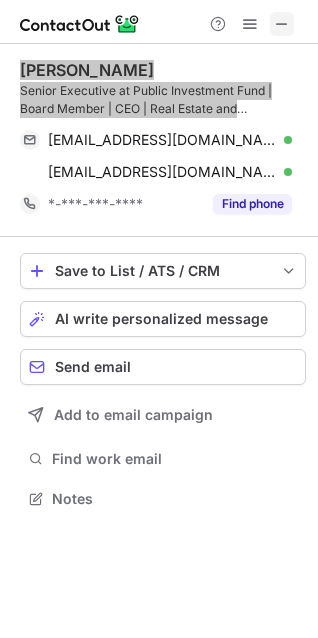 scroll, scrollTop: 485, scrollLeft: 318, axis: both 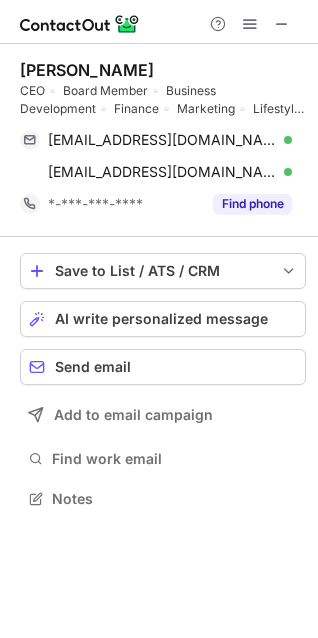 click on "Hathal Alutaibi" at bounding box center (87, 70) 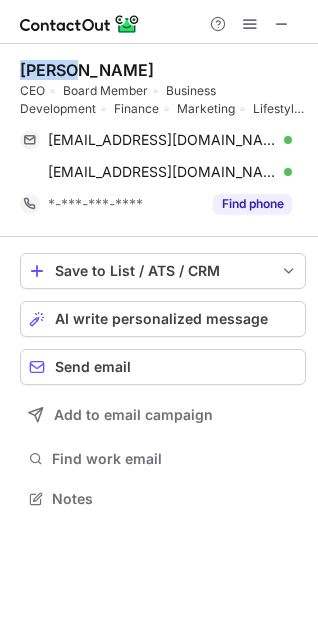 click on "Hathal Alutaibi" at bounding box center (87, 70) 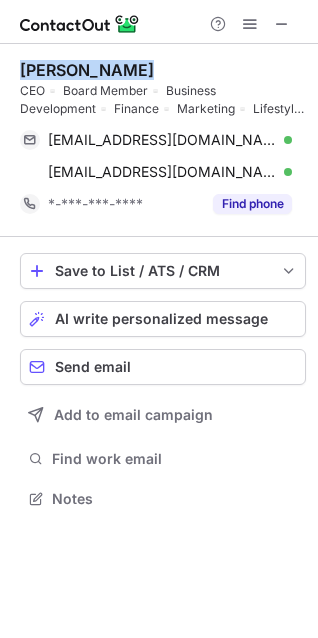 click on "Hathal Alutaibi" at bounding box center (87, 70) 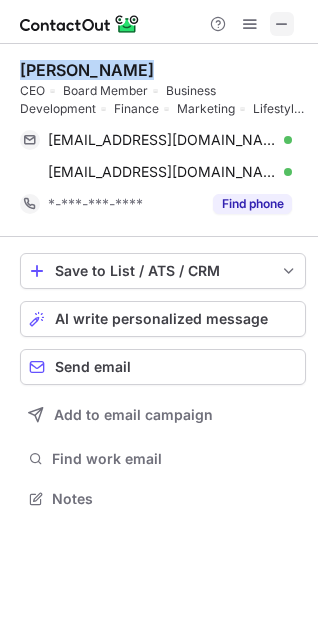 click at bounding box center [282, 24] 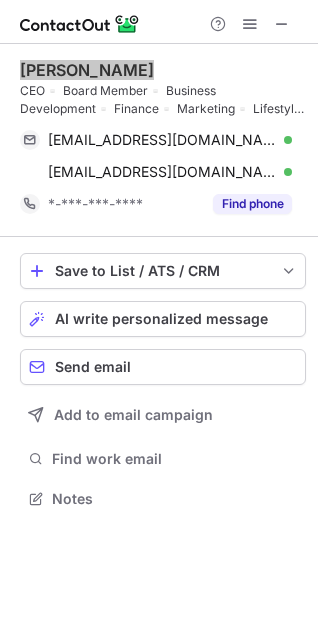scroll, scrollTop: 453, scrollLeft: 318, axis: both 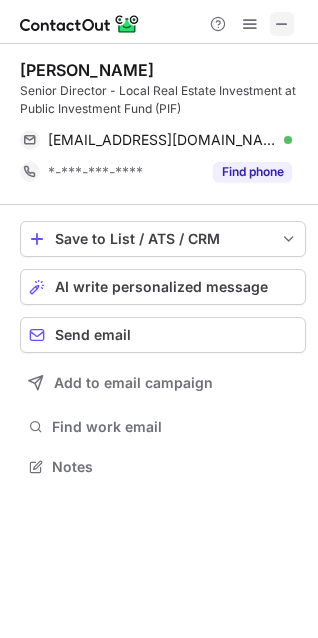 click at bounding box center (282, 24) 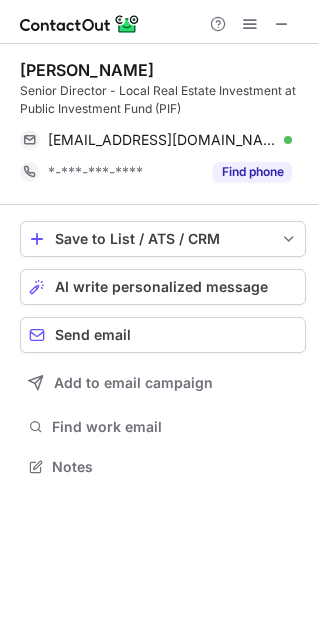 scroll, scrollTop: 435, scrollLeft: 318, axis: both 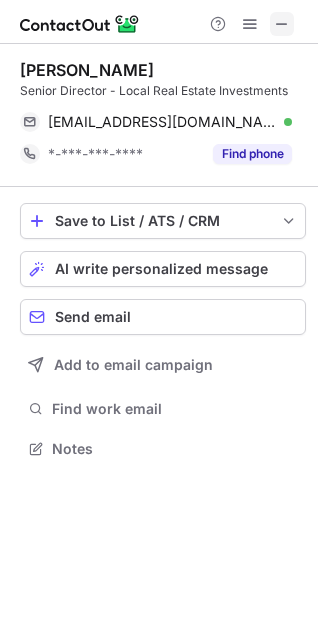 click at bounding box center [282, 24] 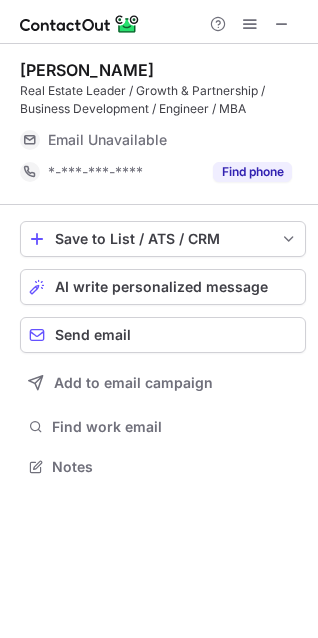 scroll, scrollTop: 453, scrollLeft: 318, axis: both 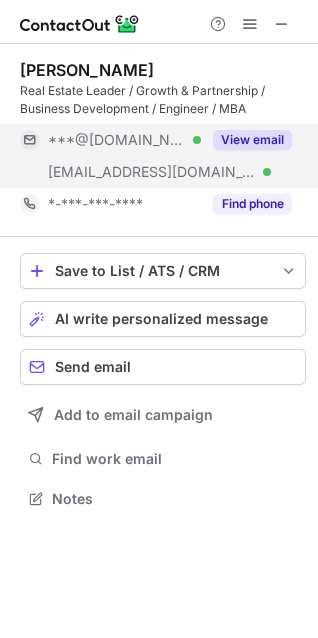 click on "View email" at bounding box center (252, 140) 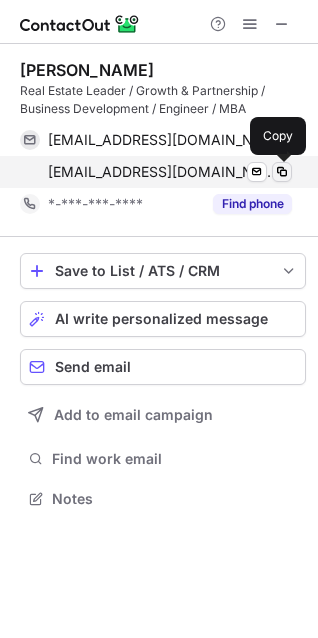 click at bounding box center (282, 172) 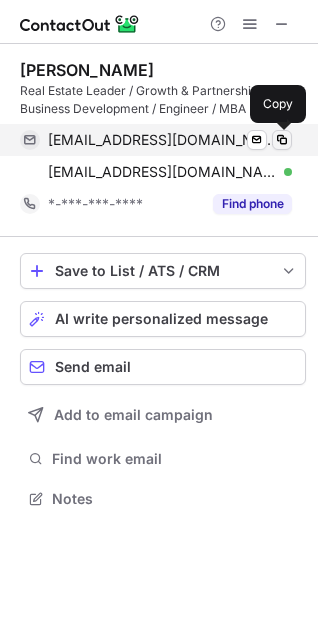 click at bounding box center [282, 140] 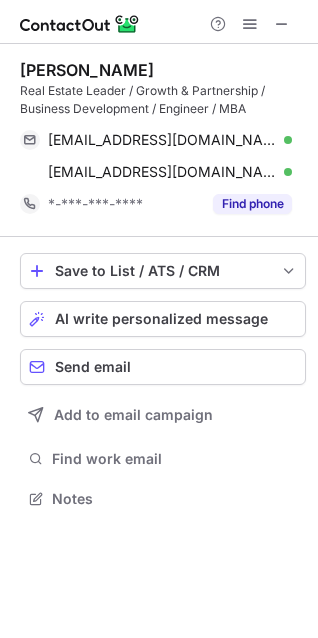 click on "Abdullah Alwassil" at bounding box center (87, 70) 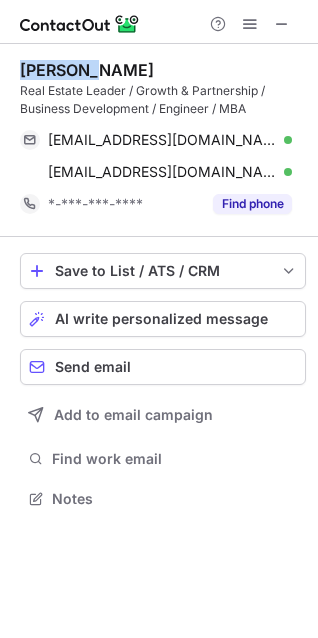 click on "Abdullah Alwassil" at bounding box center [87, 70] 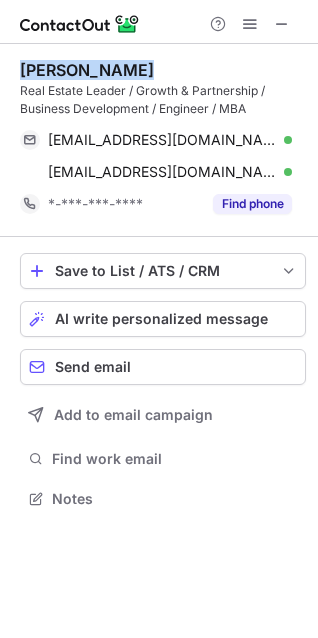 click on "Abdullah Alwassil" at bounding box center (87, 70) 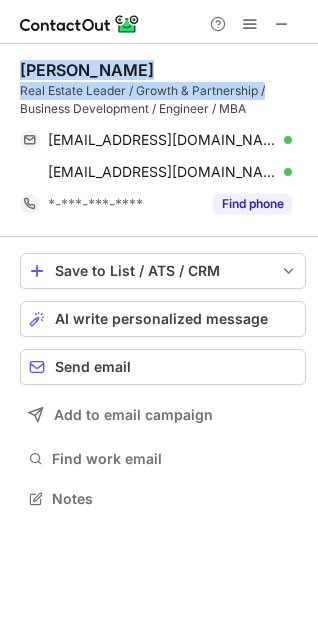 copy on "Abdullah Alwassil Real Estate Leader / Growth & Partnership /" 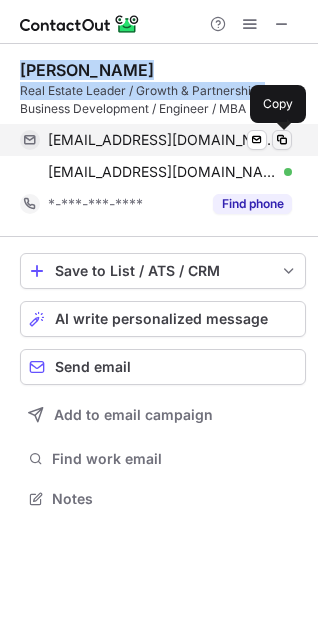click at bounding box center (282, 140) 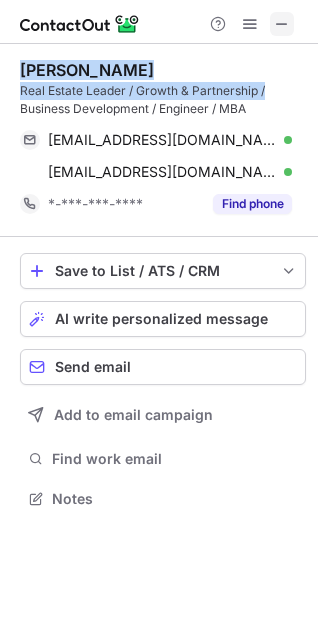 click at bounding box center [282, 24] 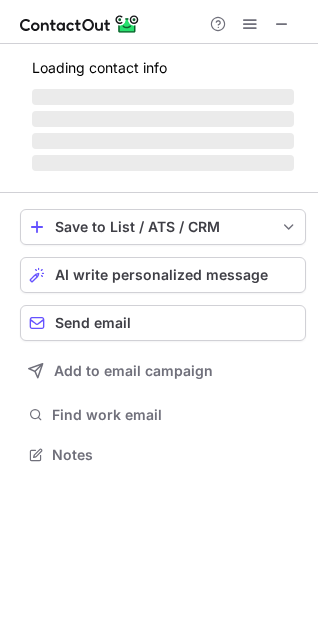 scroll, scrollTop: 441, scrollLeft: 318, axis: both 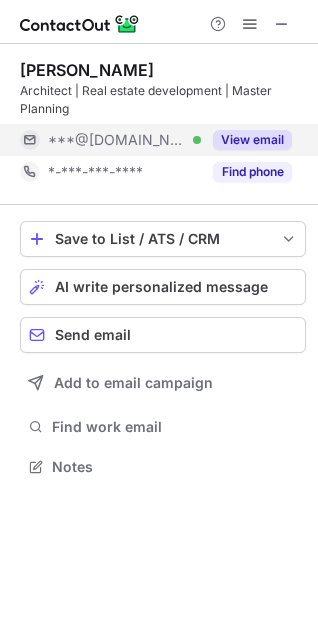 click on "View email" at bounding box center (252, 140) 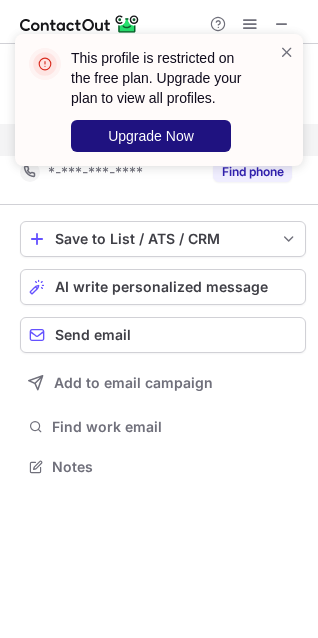 click on "Upgrade Now" at bounding box center (151, 136) 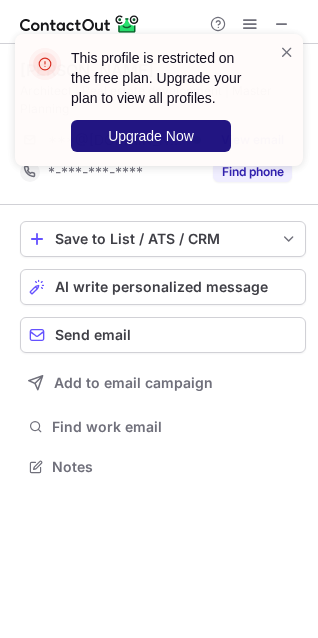scroll, scrollTop: 10, scrollLeft: 10, axis: both 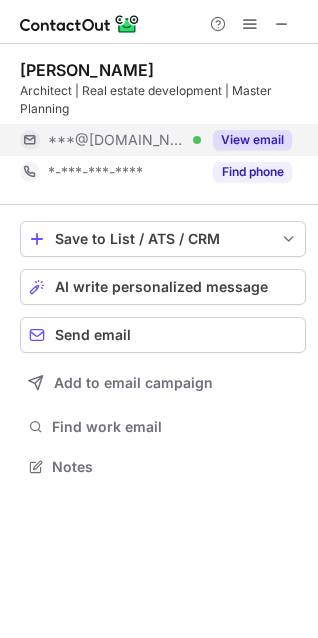 click on "View email" at bounding box center [252, 140] 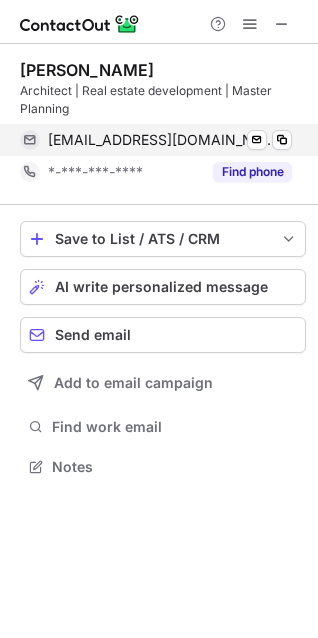 click on "salehk470@gmail.com Verified Send email Copy" at bounding box center (156, 140) 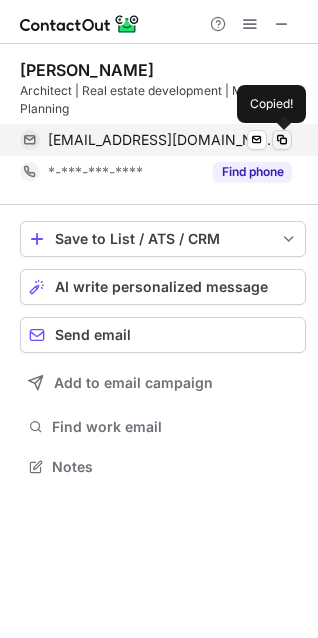 click at bounding box center (282, 140) 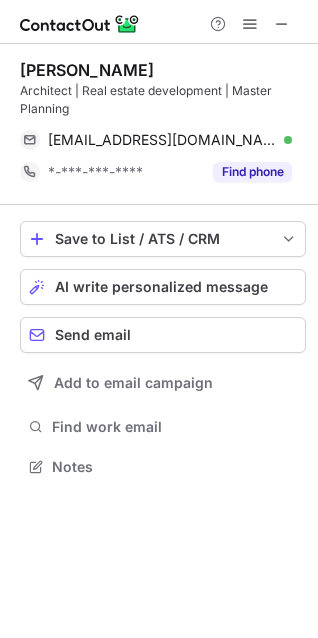 click on "Saleh Alkhurayji" at bounding box center (87, 70) 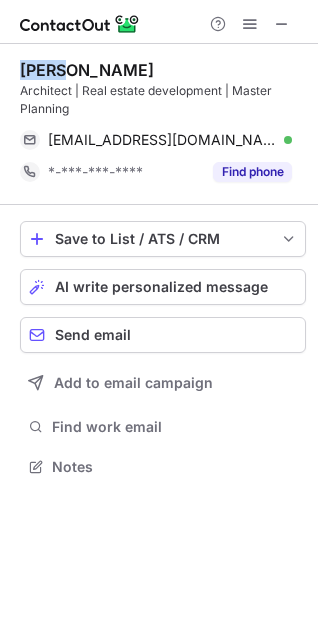 click on "Saleh Alkhurayji" at bounding box center [87, 70] 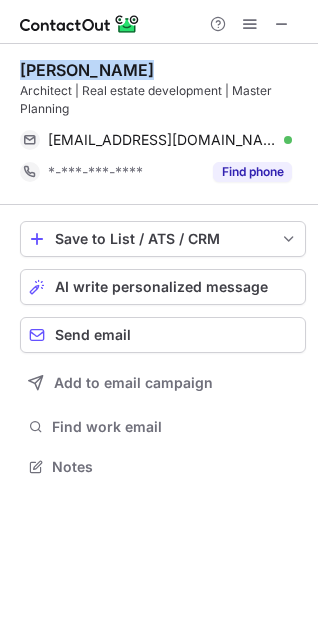click on "Saleh Alkhurayji" at bounding box center (87, 70) 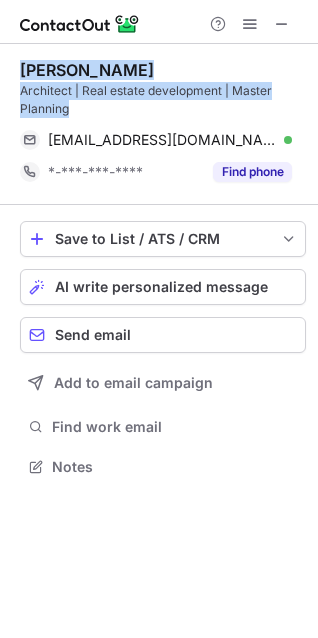 copy on "Saleh Alkhurayji Architect | Real estate development | Master Planning" 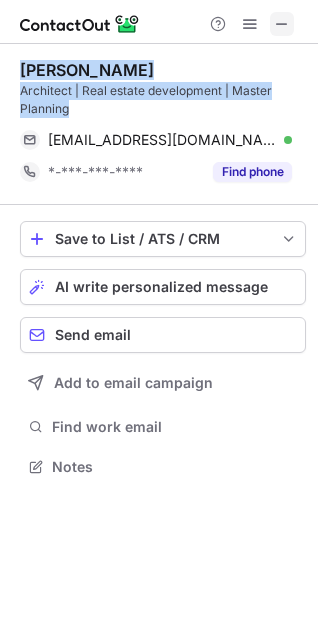 click at bounding box center [282, 24] 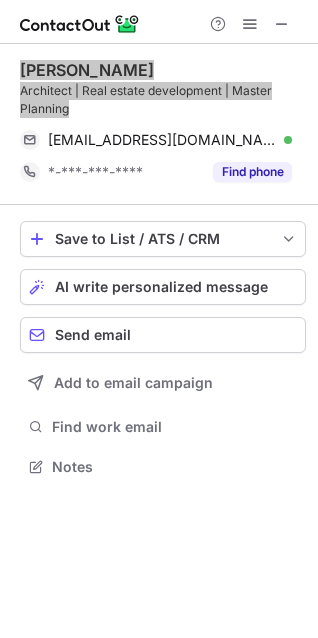scroll, scrollTop: 441, scrollLeft: 318, axis: both 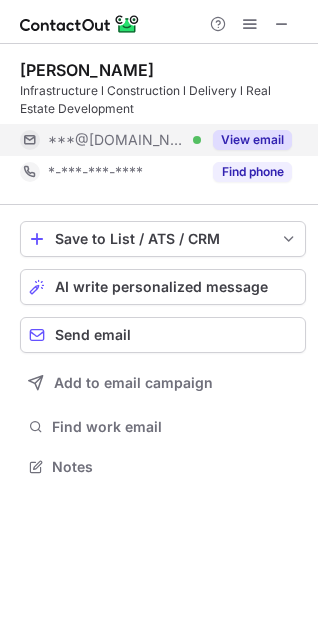 click on "View email" at bounding box center [252, 140] 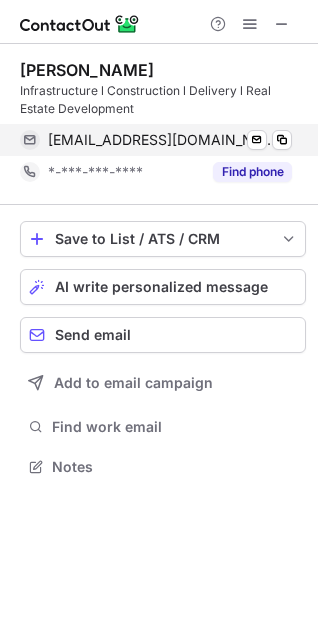click on "malkhadary@gmail.com Verified Send email Copy" at bounding box center [156, 140] 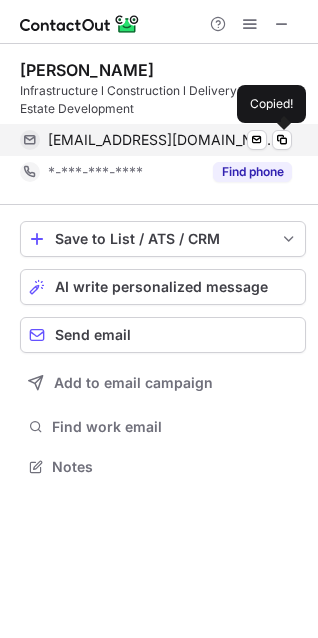 click on "malkhadary@gmail.com Verified Send email Copied!" at bounding box center [156, 140] 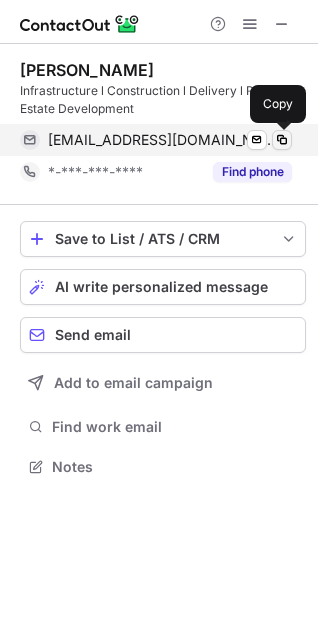click at bounding box center (282, 140) 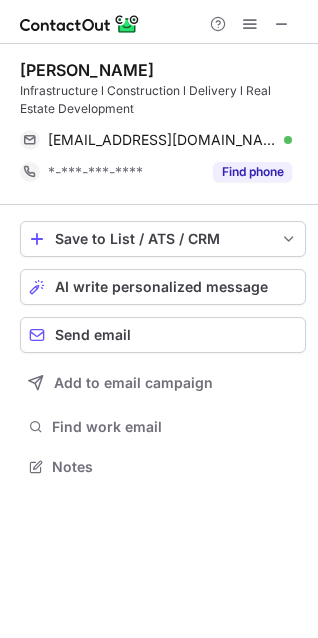 click on "Murtada Alkhadary" at bounding box center [87, 70] 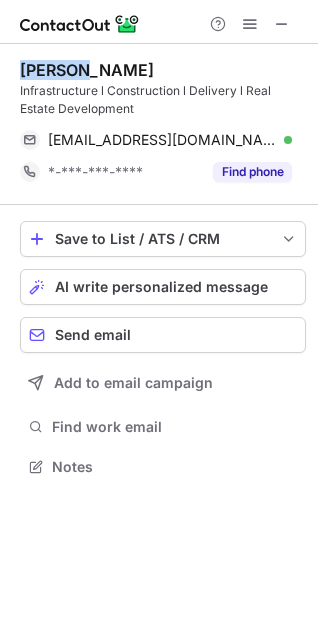 click on "Murtada Alkhadary" at bounding box center (87, 70) 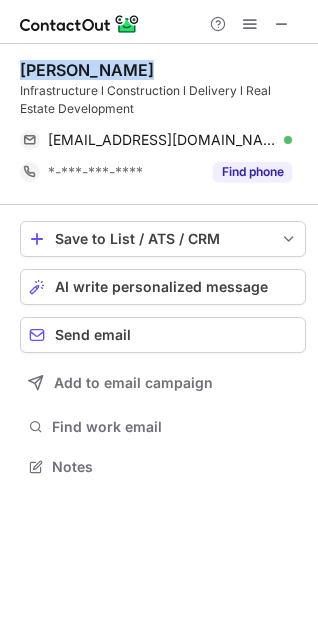 click on "Murtada Alkhadary" at bounding box center [87, 70] 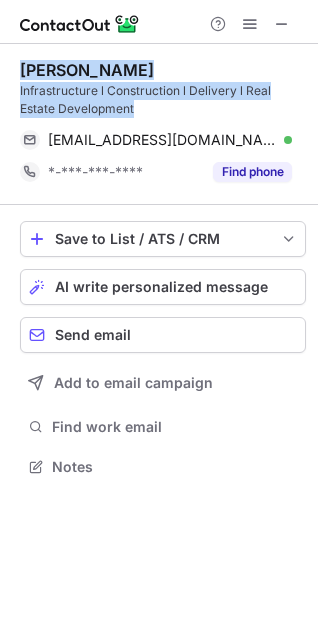copy on "Murtada Alkhadary Infrastructure l Construction l Delivery l Real Estate Development" 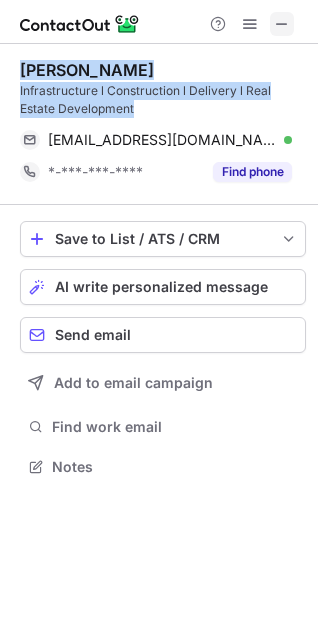 click at bounding box center (282, 24) 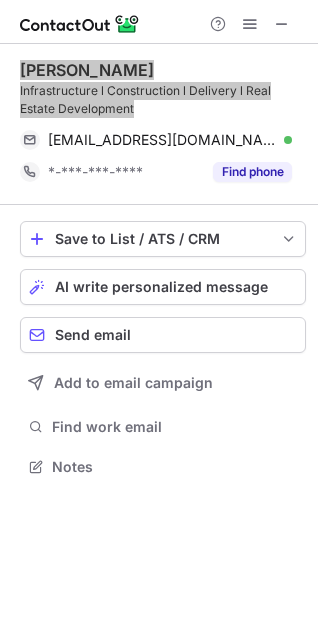scroll, scrollTop: 453, scrollLeft: 318, axis: both 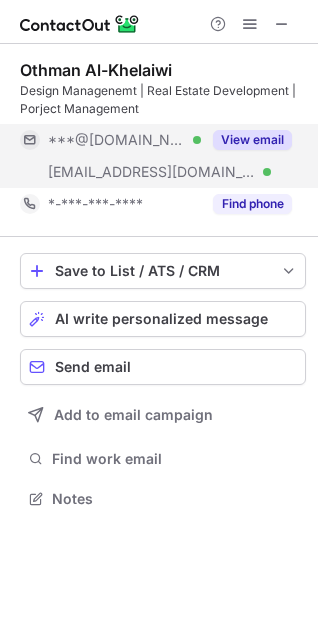 click on "View email" at bounding box center (252, 140) 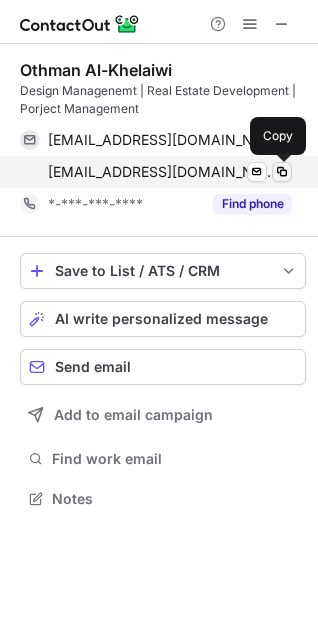 click at bounding box center (282, 172) 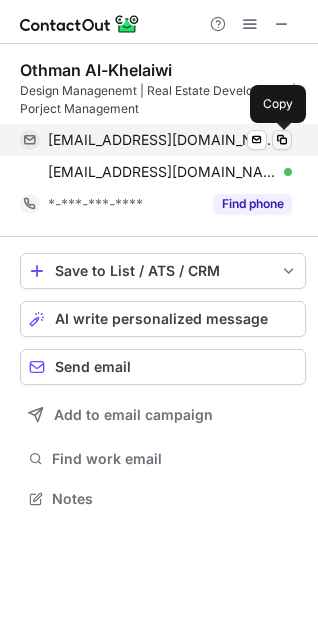 click at bounding box center [282, 140] 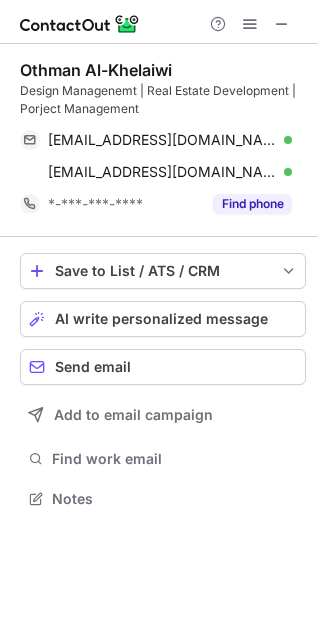 click on "Othman Al-Khelaiwi Design Managenemt | Real Estate Development | Porject Management archothman@gmail.com Verified Send email Copy othman.alkhelaiwi@qiddiya.com Verified Send email Copy *-***-***-**** Find phone" at bounding box center (163, 140) 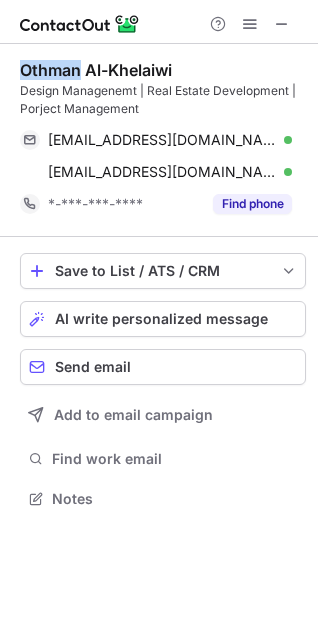 click on "Othman Al-Khelaiwi Design Managenemt | Real Estate Development | Porject Management archothman@gmail.com Verified Send email Copy othman.alkhelaiwi@qiddiya.com Verified Send email Copy *-***-***-**** Find phone" at bounding box center (163, 140) 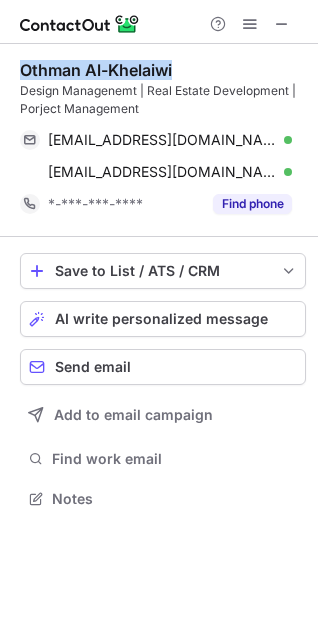 click on "Othman Al-Khelaiwi" at bounding box center (96, 70) 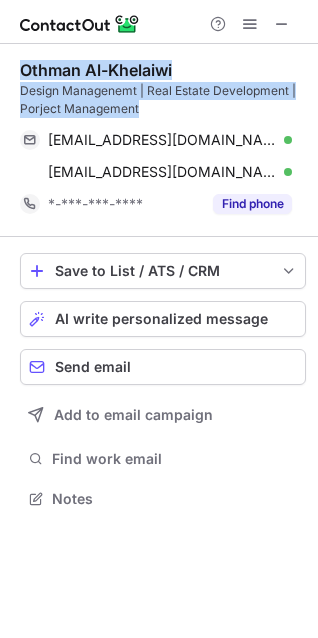 copy on "Othman Al-Khelaiwi Design Managenemt | Real Estate Development | Porject Management" 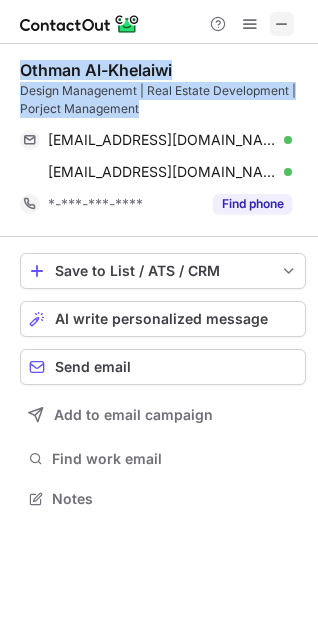 click at bounding box center (282, 24) 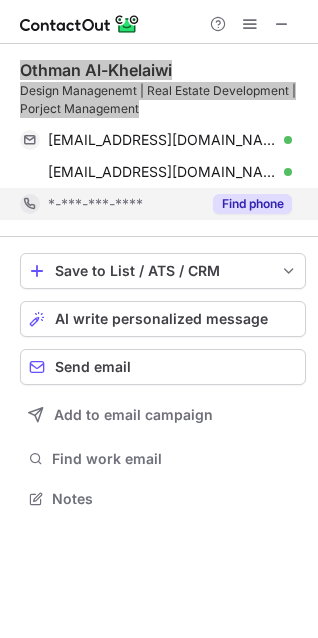 scroll, scrollTop: 441, scrollLeft: 318, axis: both 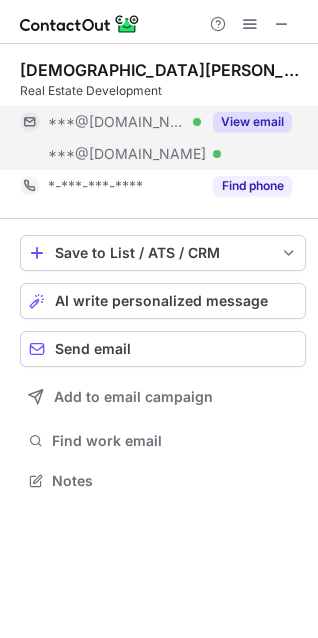 click on "View email" at bounding box center (252, 122) 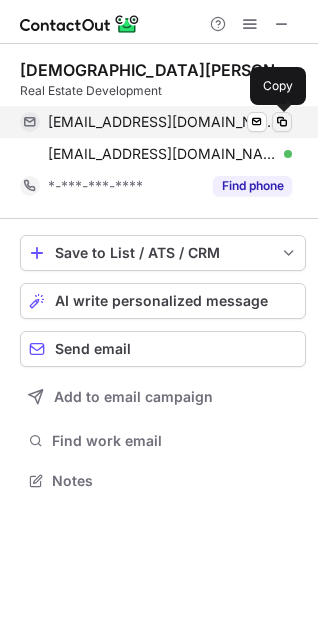 click at bounding box center [282, 122] 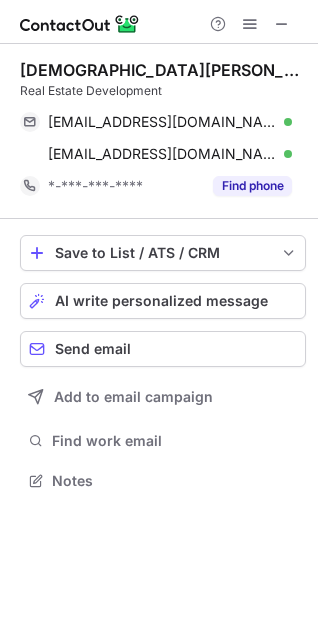 click on "Christiana Thermos" at bounding box center (163, 70) 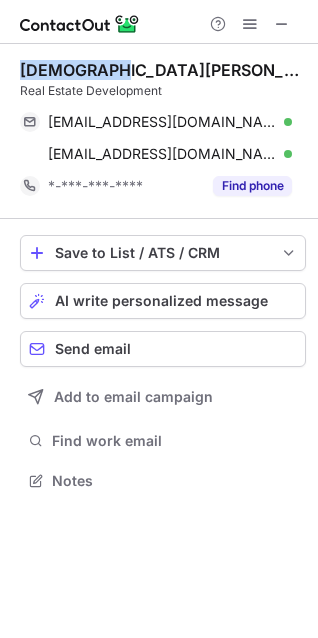 click on "Christiana Thermos" at bounding box center [163, 70] 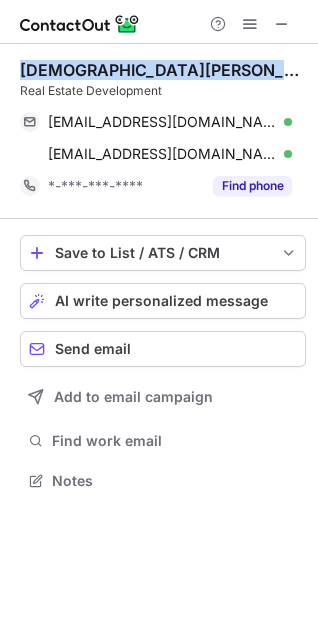 click on "Christiana Thermos" at bounding box center [163, 70] 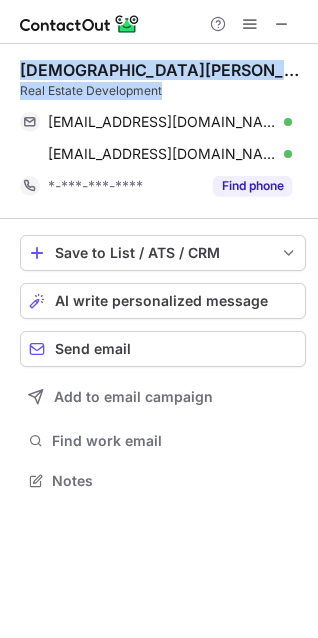 copy on "Christiana Thermos Real Estate Development" 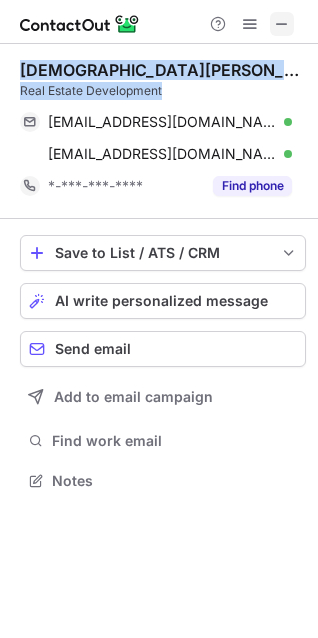 click at bounding box center (282, 24) 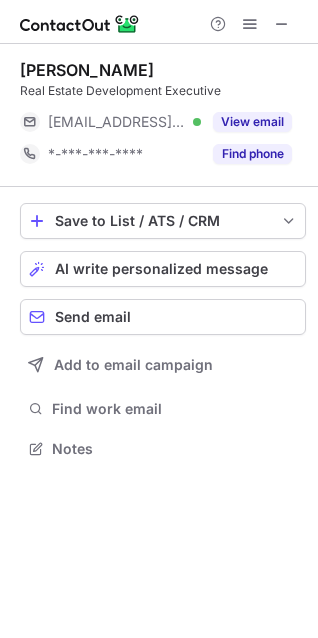 scroll, scrollTop: 435, scrollLeft: 318, axis: both 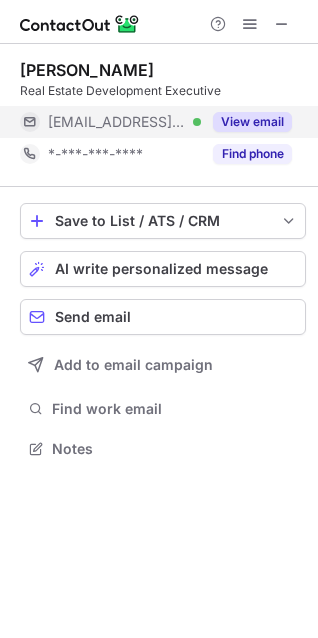 click on "View email" at bounding box center (252, 122) 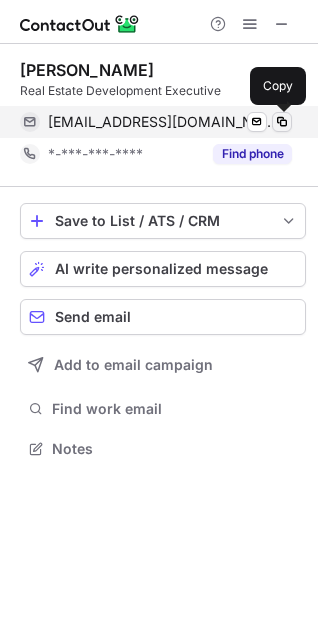 click at bounding box center [282, 122] 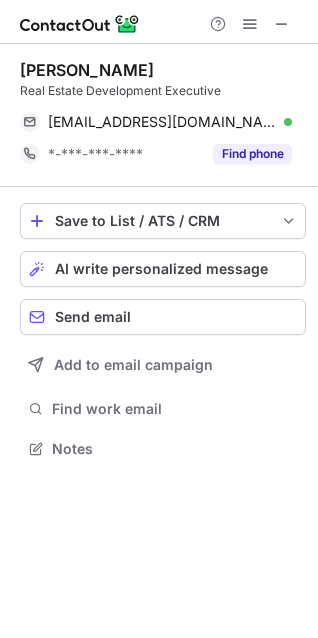 click on "Tim Hooker" at bounding box center (87, 70) 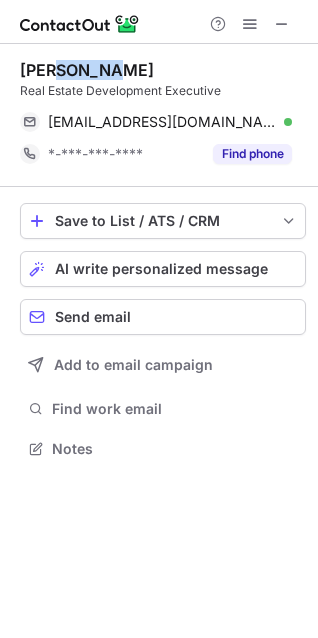 click on "Tim Hooker" at bounding box center [87, 70] 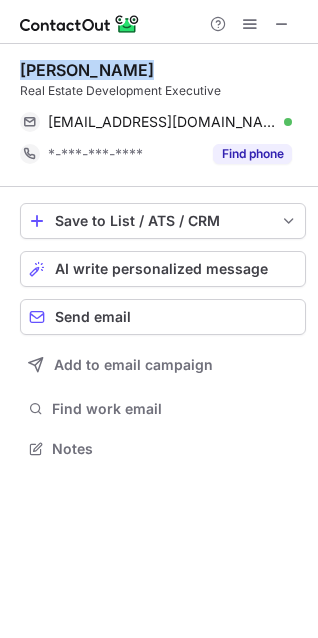 click on "Tim Hooker" at bounding box center (87, 70) 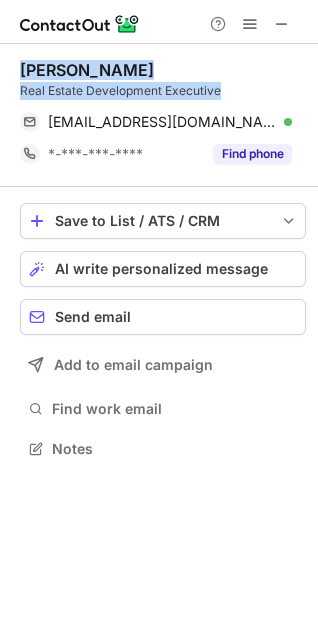 copy on "Tim Hooker Real Estate Development Executive" 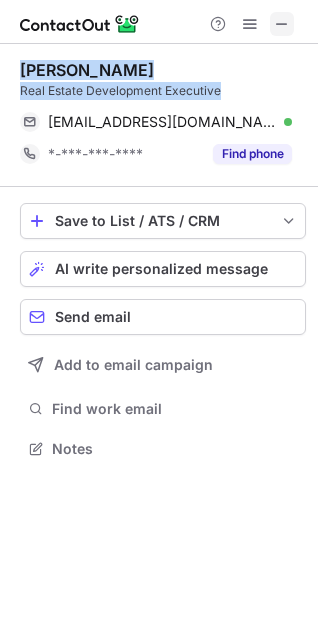 click at bounding box center [282, 24] 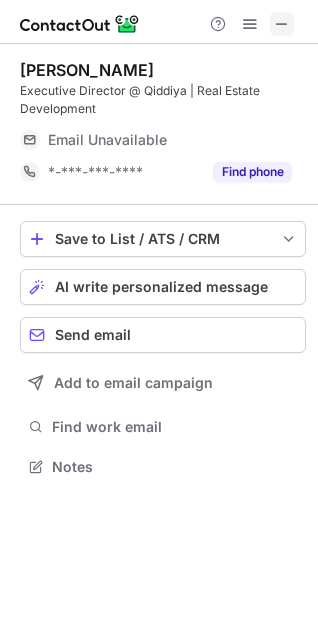scroll, scrollTop: 453, scrollLeft: 318, axis: both 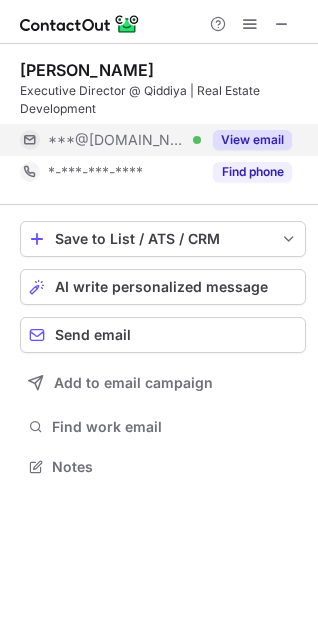 click on "View email" at bounding box center [252, 140] 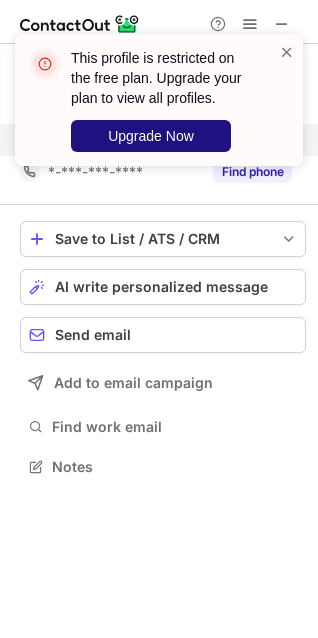 click on "Upgrade Now" at bounding box center [151, 136] 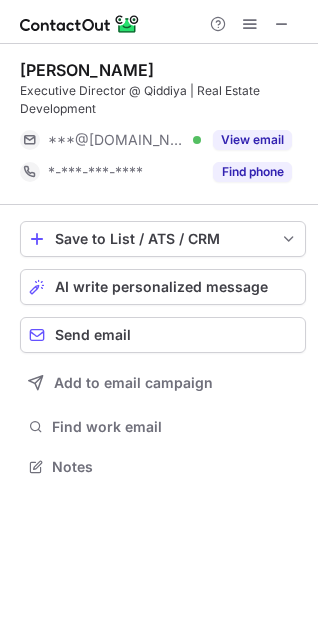 scroll, scrollTop: 10, scrollLeft: 10, axis: both 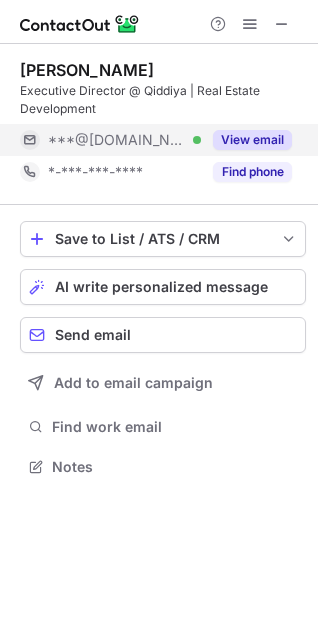 click on "View email" at bounding box center [246, 140] 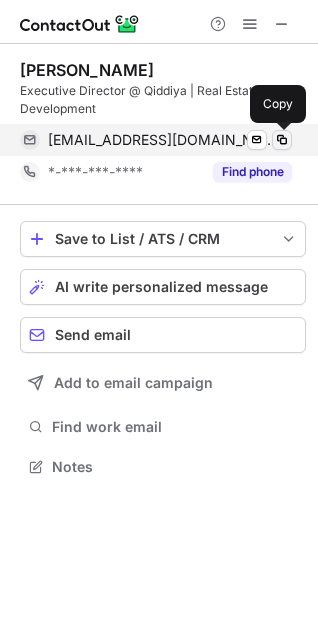 click at bounding box center [282, 140] 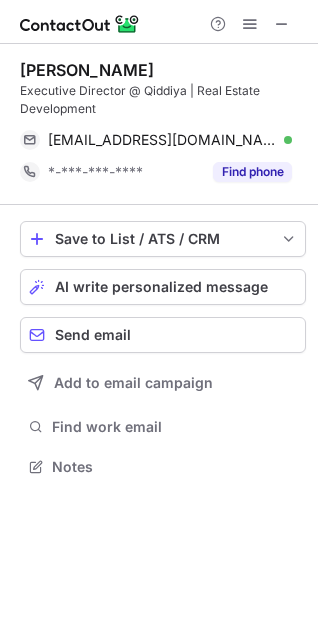 click on "Mustafa Saaid" at bounding box center (87, 70) 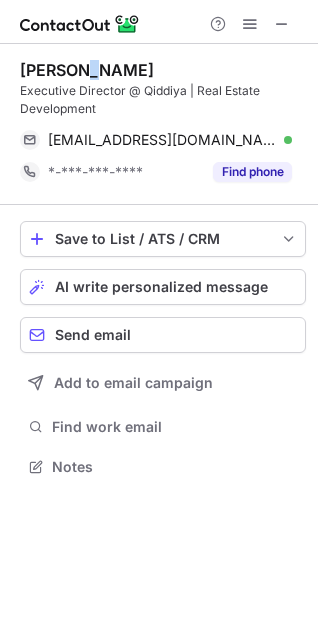 click on "Mustafa Saaid" at bounding box center (87, 70) 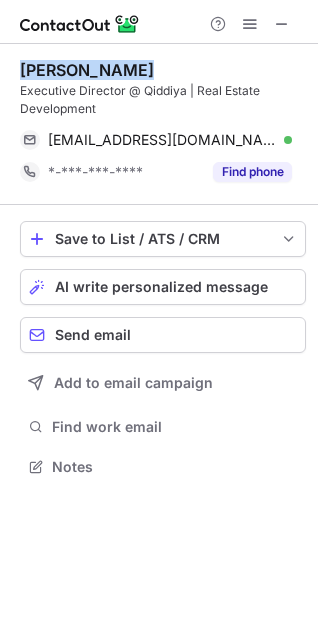 click on "Mustafa Saaid" at bounding box center (87, 70) 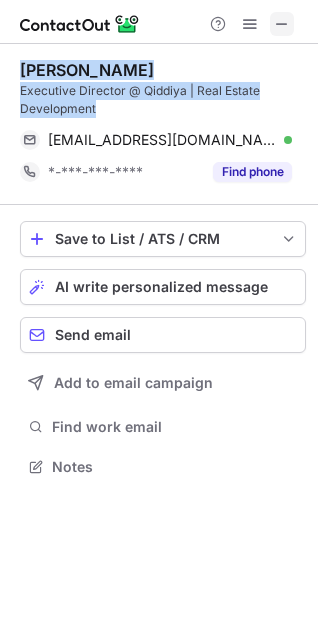 click at bounding box center [282, 24] 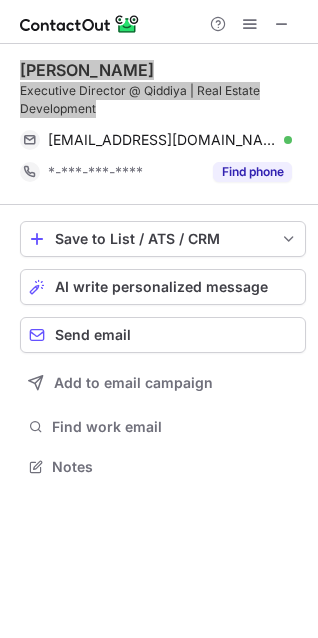 scroll, scrollTop: 441, scrollLeft: 318, axis: both 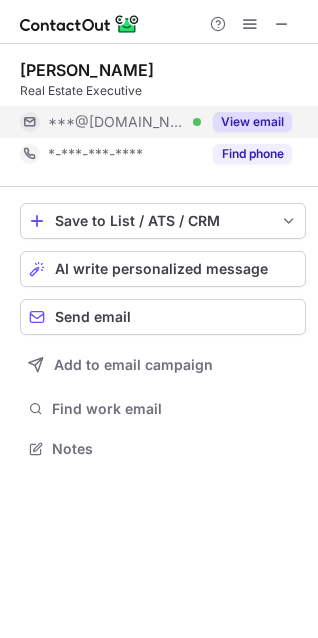 click on "View email" at bounding box center [252, 122] 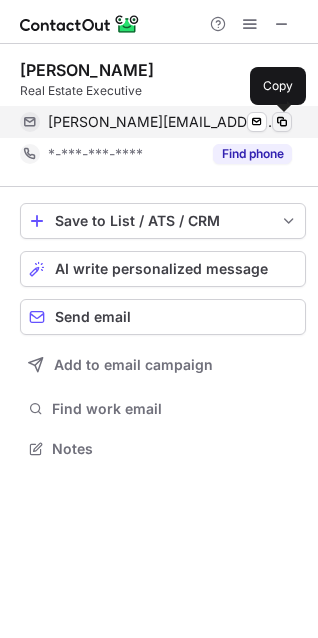 click at bounding box center (282, 122) 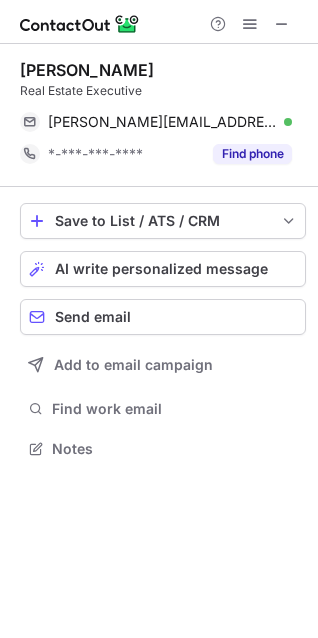 drag, startPoint x: 37, startPoint y: 53, endPoint x: 43, endPoint y: 73, distance: 20.880613 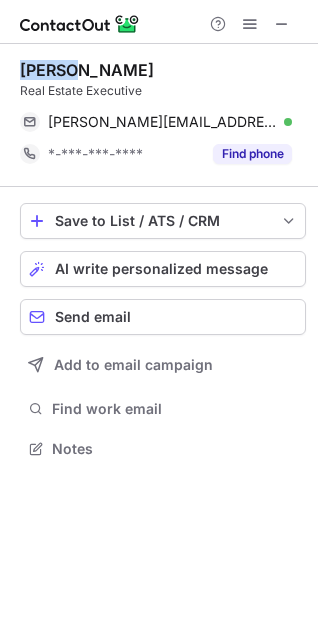 click on "Daniel Lingwood" at bounding box center (87, 70) 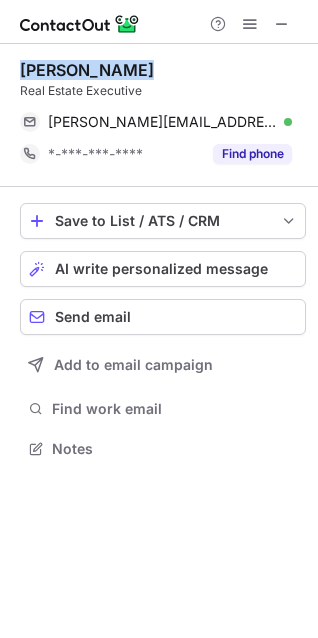 click on "Daniel Lingwood" at bounding box center [87, 70] 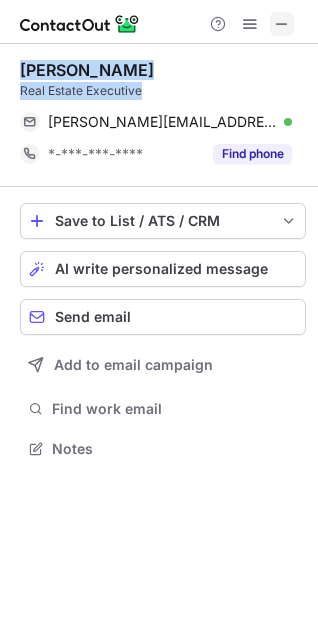 click at bounding box center (282, 24) 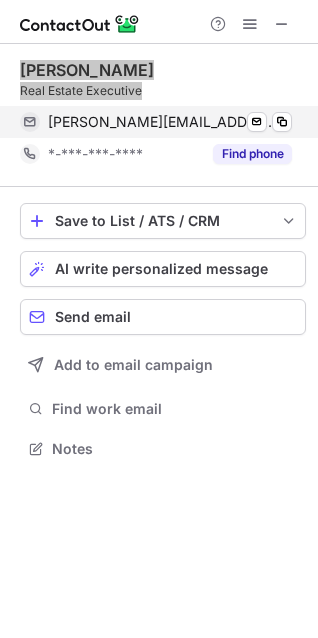 scroll, scrollTop: 453, scrollLeft: 318, axis: both 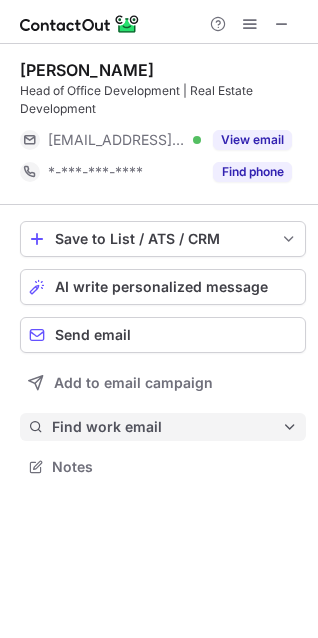 click on "Find work email" at bounding box center [163, 427] 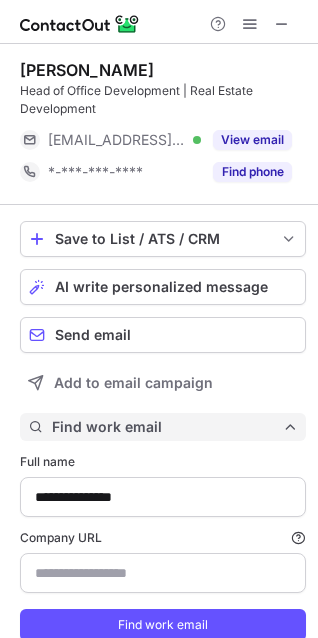 scroll, scrollTop: 10, scrollLeft: 10, axis: both 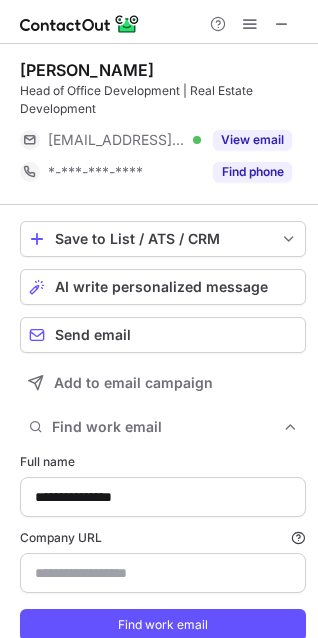 click on "Simon Stockfeld" at bounding box center [87, 70] 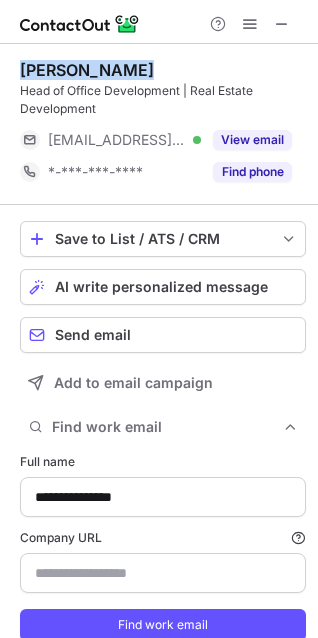 click on "Simon Stockfeld" at bounding box center [87, 70] 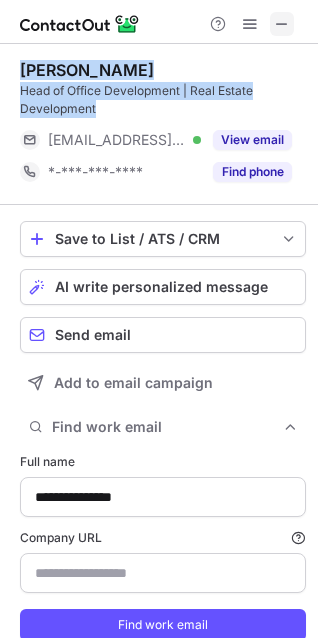 click at bounding box center (282, 24) 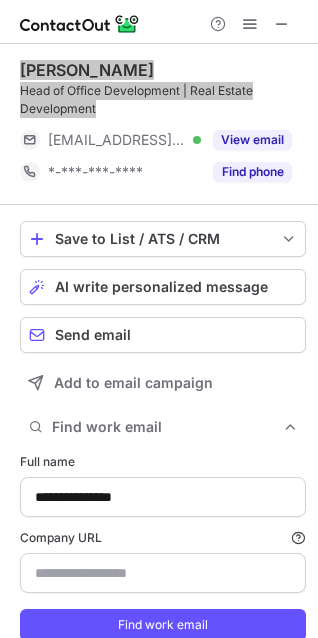 type on "**********" 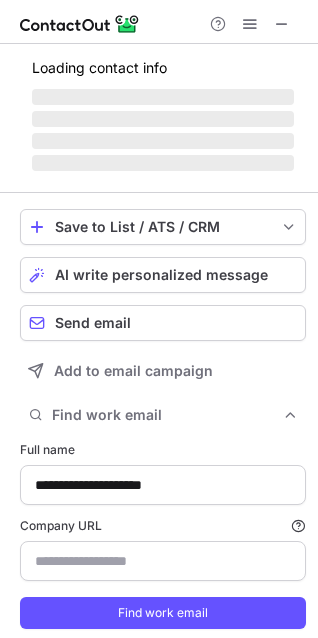 scroll, scrollTop: 653, scrollLeft: 304, axis: both 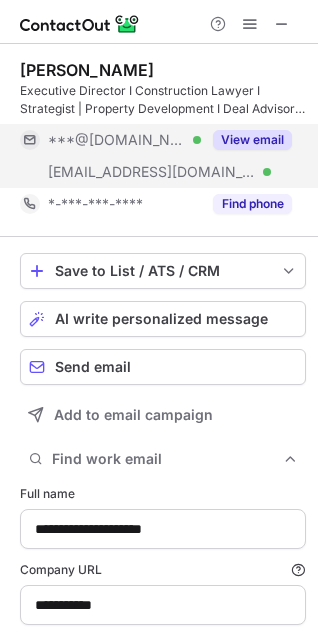 click on "View email" at bounding box center [252, 140] 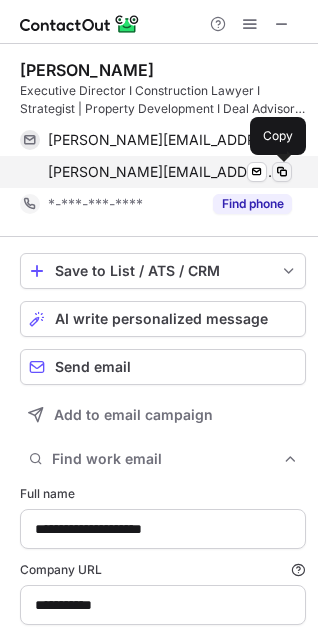 click at bounding box center [282, 172] 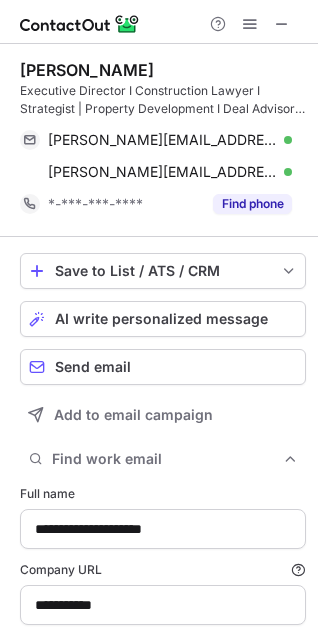 click on "Christopher Courtenay" at bounding box center [87, 70] 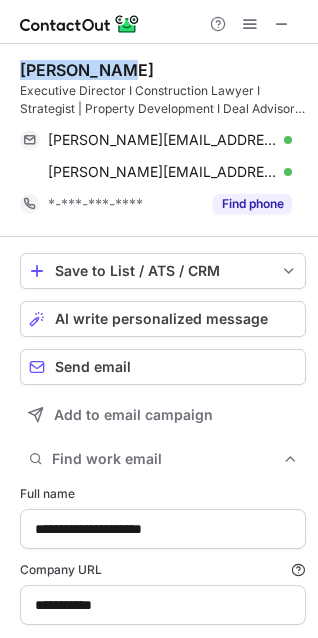 click on "Christopher Courtenay" at bounding box center (87, 70) 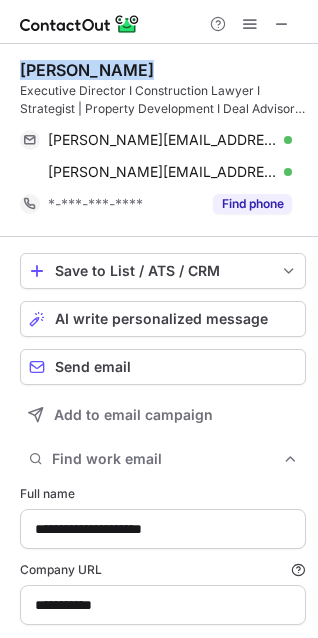 click on "Christopher Courtenay" at bounding box center [87, 70] 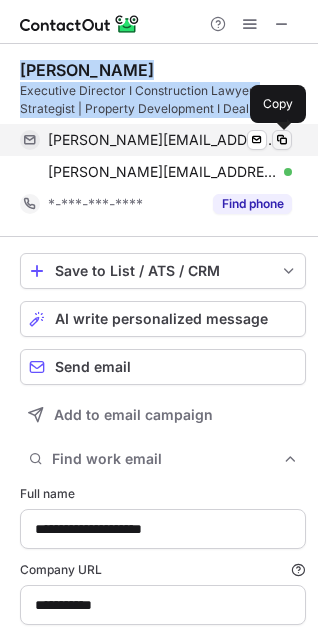 click at bounding box center [282, 140] 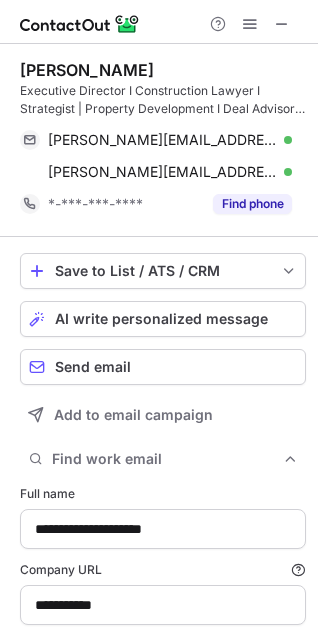 click at bounding box center [159, 22] 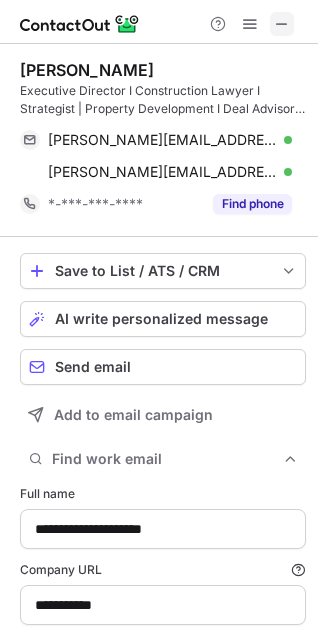 click at bounding box center (282, 24) 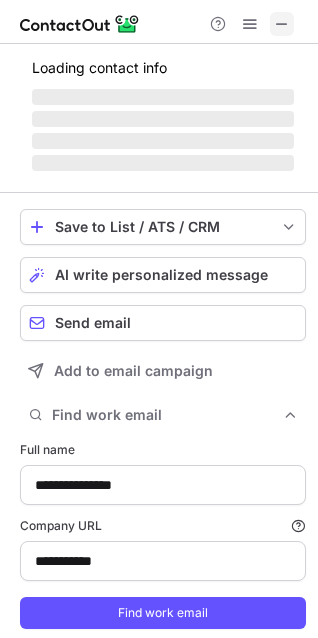 scroll, scrollTop: 653, scrollLeft: 304, axis: both 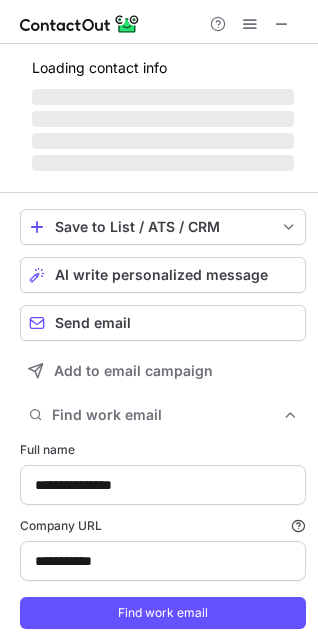 type on "**********" 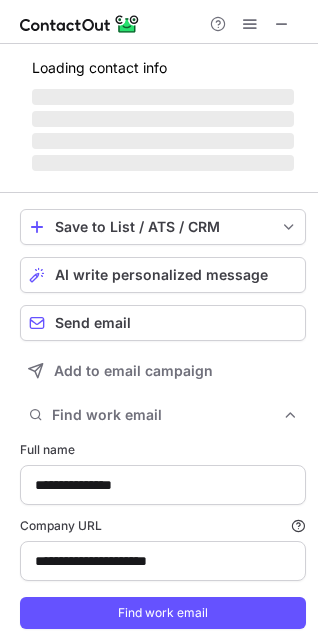 scroll, scrollTop: 10, scrollLeft: 10, axis: both 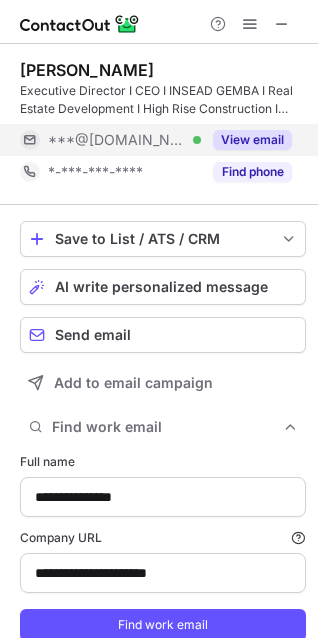 click on "View email" at bounding box center [252, 140] 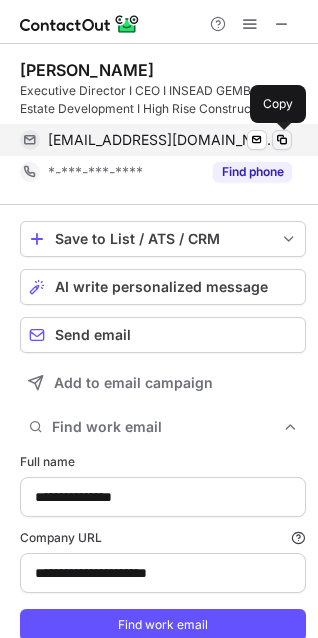 click at bounding box center (282, 140) 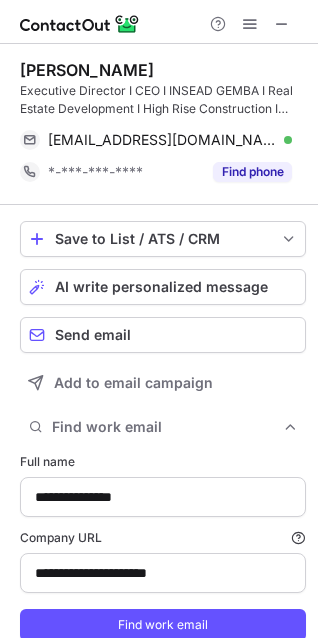 click on "Miguel Monteiro" at bounding box center (87, 70) 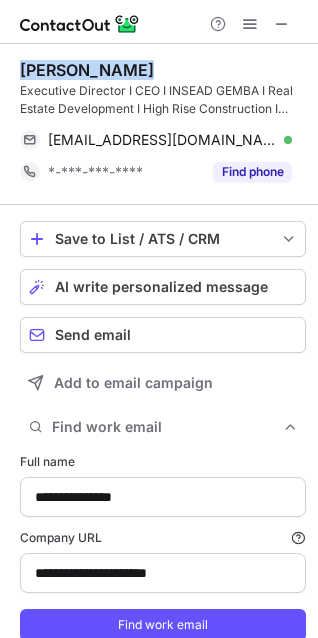 click on "Miguel Monteiro" at bounding box center [87, 70] 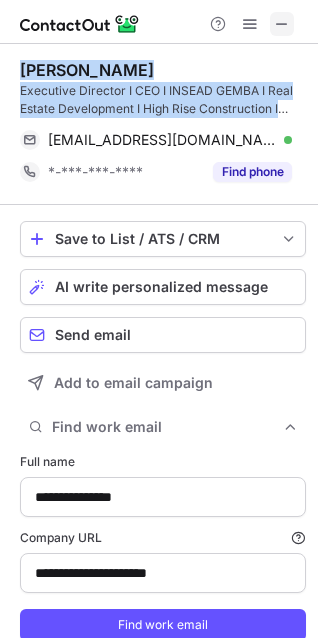click at bounding box center (282, 24) 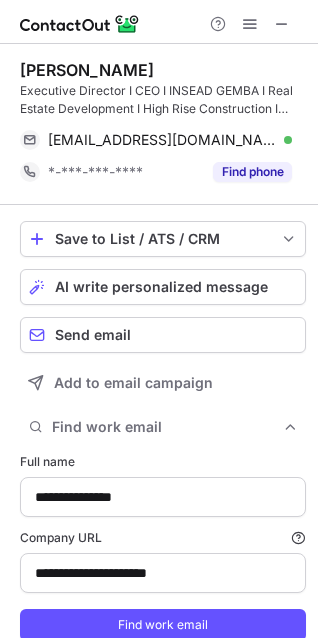 click on "Find phone" at bounding box center (246, 172) 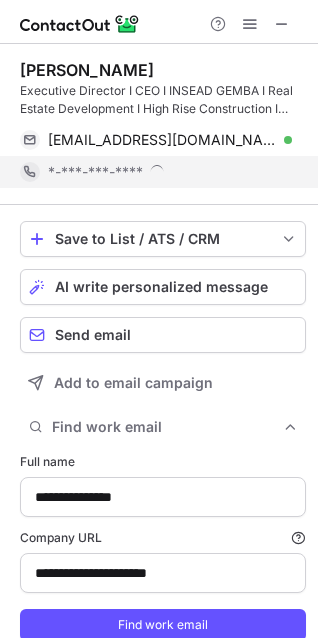 type on "**********" 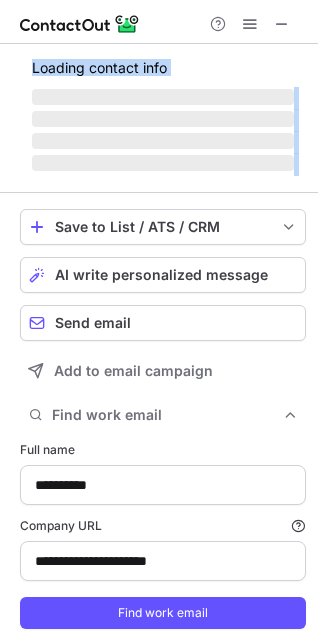 scroll, scrollTop: 653, scrollLeft: 304, axis: both 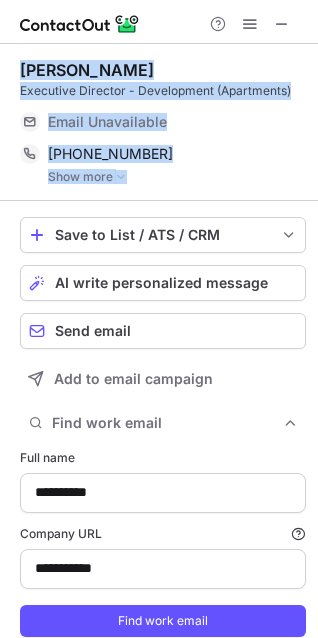 click on "Jaime Cali" at bounding box center [163, 70] 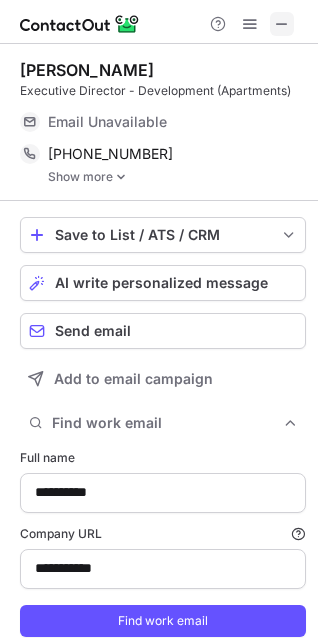 click at bounding box center (282, 24) 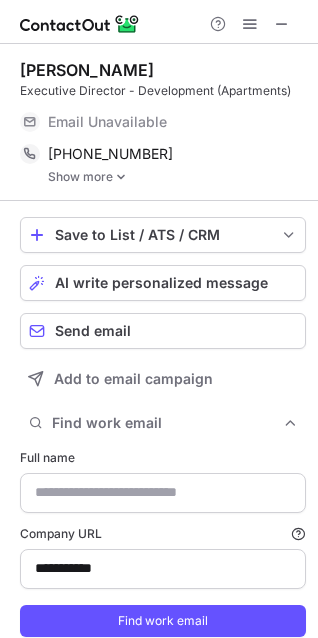 type on "**********" 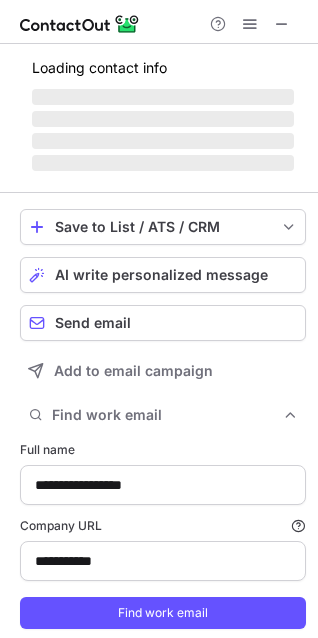 scroll, scrollTop: 647, scrollLeft: 304, axis: both 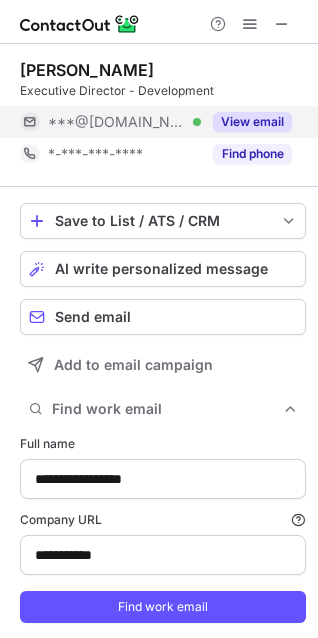 click on "View email" at bounding box center (252, 122) 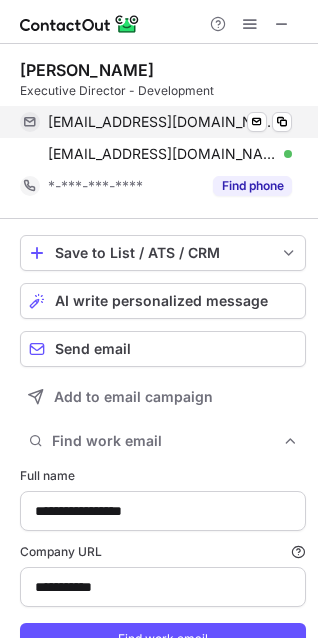 scroll, scrollTop: 10, scrollLeft: 10, axis: both 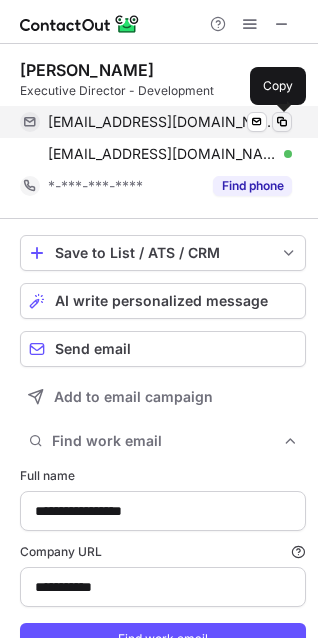 click at bounding box center (282, 122) 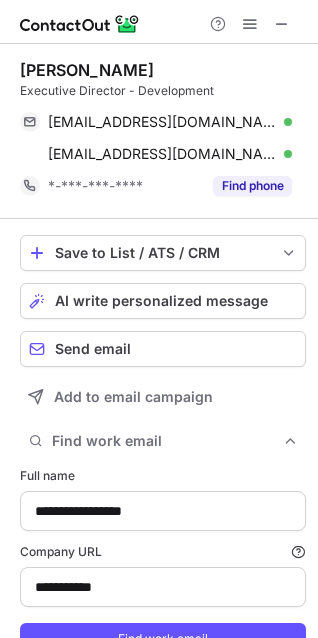 click on "Sathya Srinivasan" at bounding box center (87, 70) 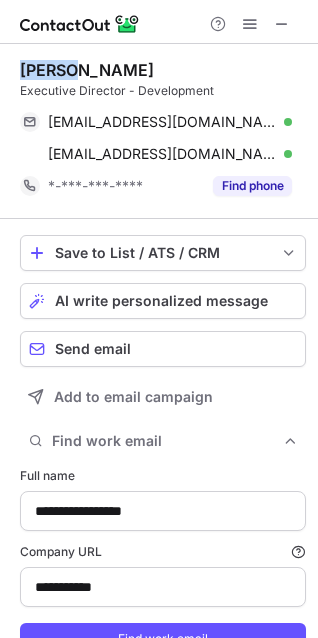 click on "Sathya Srinivasan" at bounding box center [87, 70] 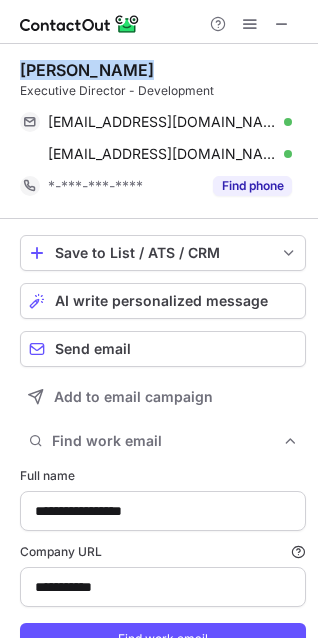 click on "Sathya Srinivasan" at bounding box center (87, 70) 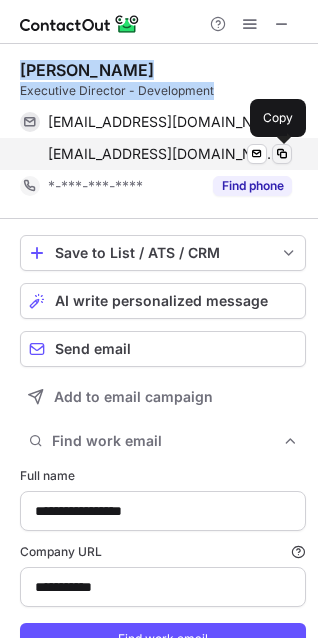 click at bounding box center [282, 154] 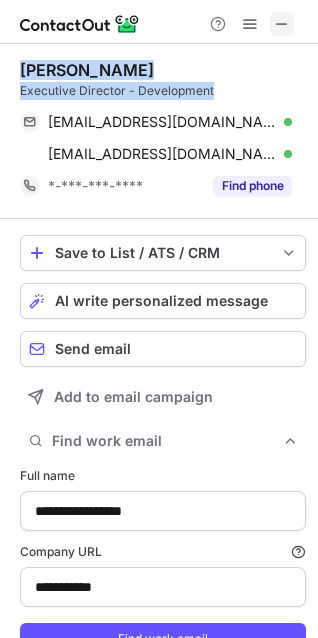 click at bounding box center [282, 24] 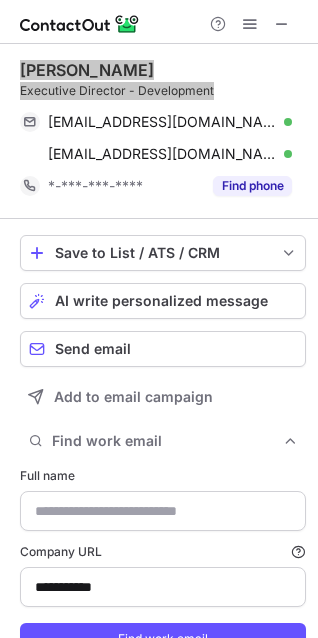type on "**********" 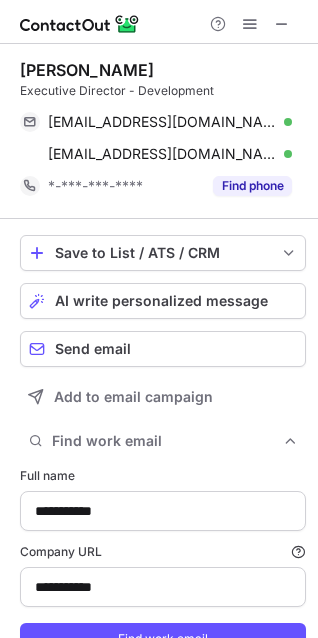 scroll, scrollTop: 653, scrollLeft: 304, axis: both 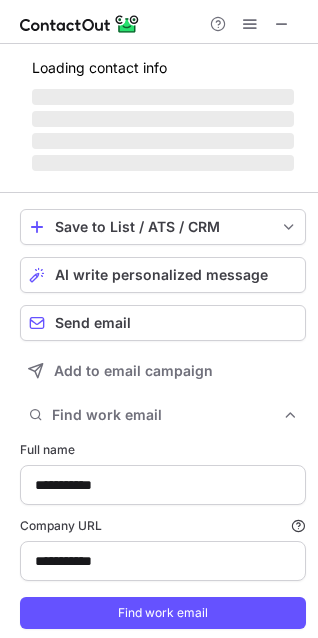 type 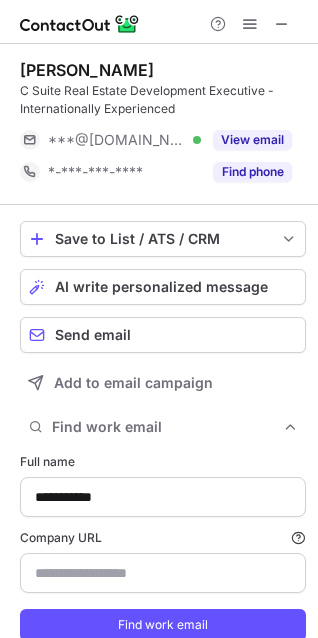 scroll, scrollTop: 10, scrollLeft: 10, axis: both 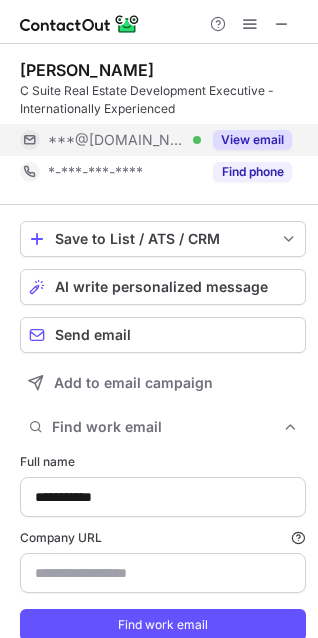 click on "View email" at bounding box center [246, 140] 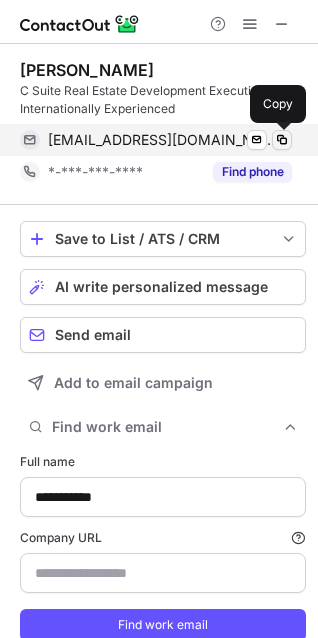 click at bounding box center (282, 140) 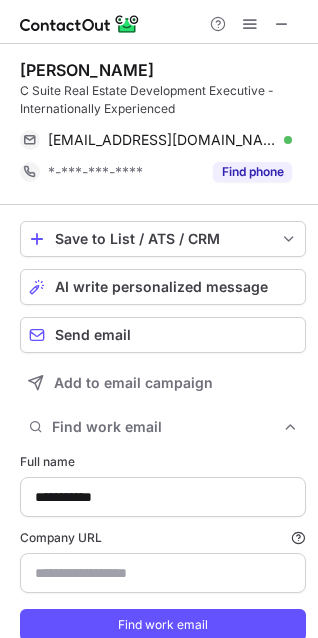 click on "Halim Karam" at bounding box center (87, 70) 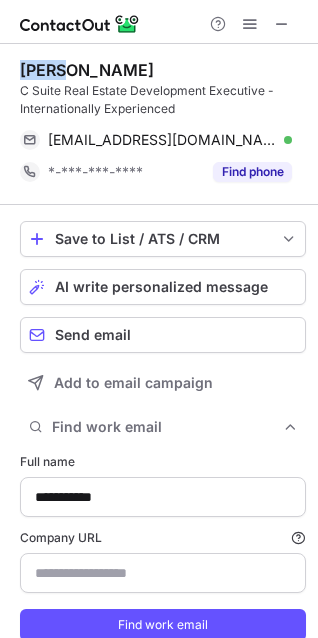 click on "Halim Karam" at bounding box center (87, 70) 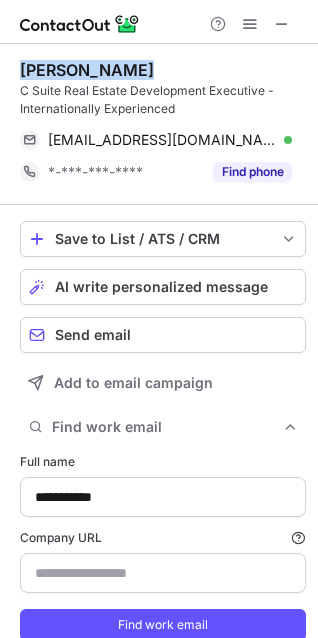 click on "Halim Karam" at bounding box center (87, 70) 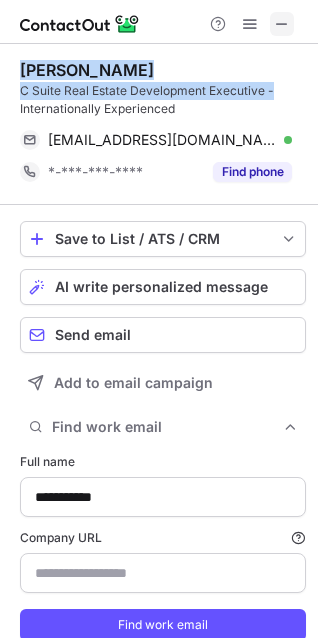 click at bounding box center [282, 24] 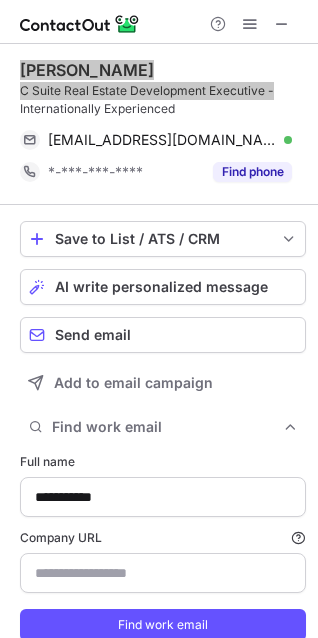 type on "**********" 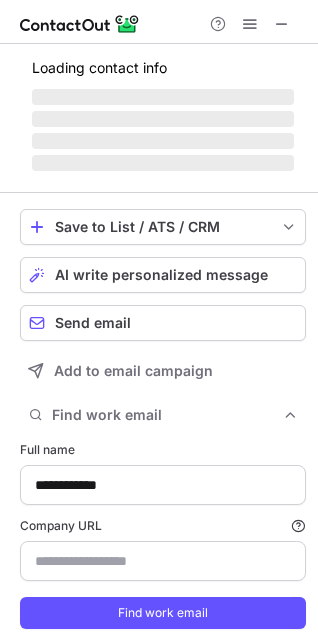 type on "**********" 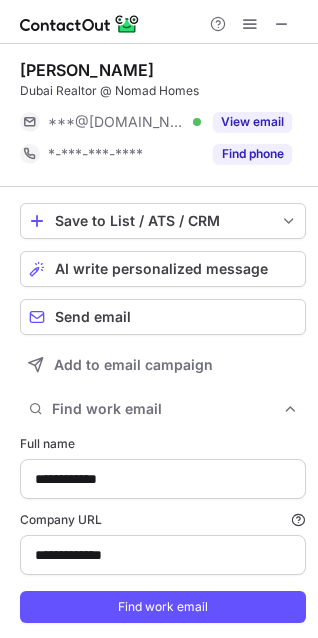 scroll, scrollTop: 647, scrollLeft: 304, axis: both 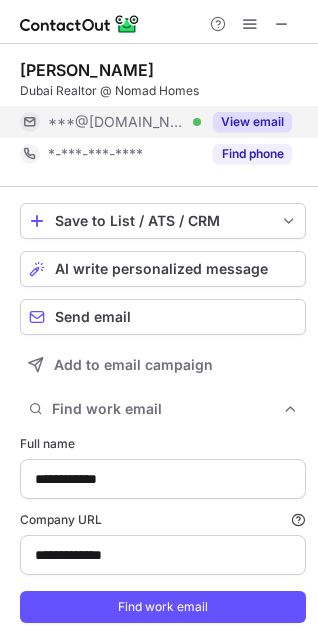 click on "View email" at bounding box center (246, 122) 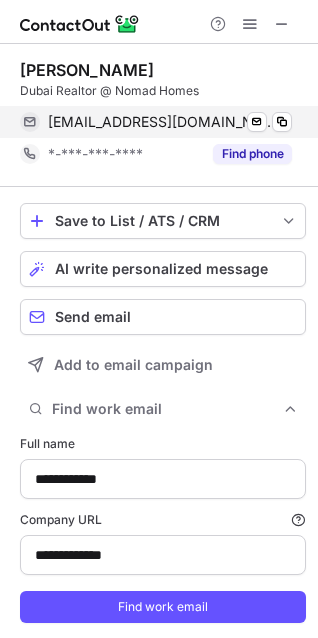 click on "rob_sly@hotmail.com Verified Send email Copy" at bounding box center [156, 122] 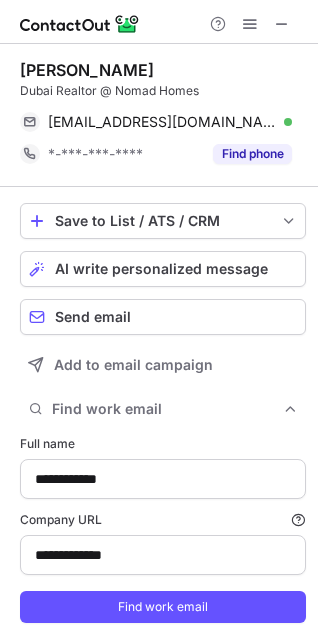 click on "Robin Thomas" at bounding box center (87, 70) 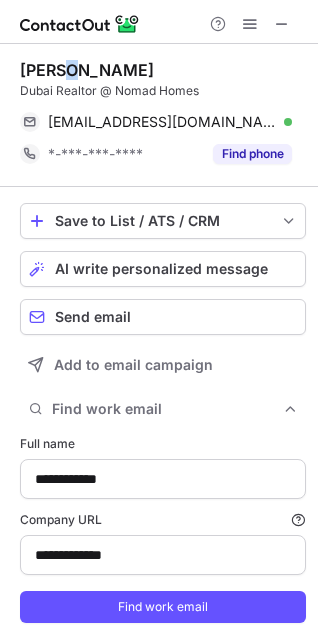 click on "Robin Thomas" at bounding box center (87, 70) 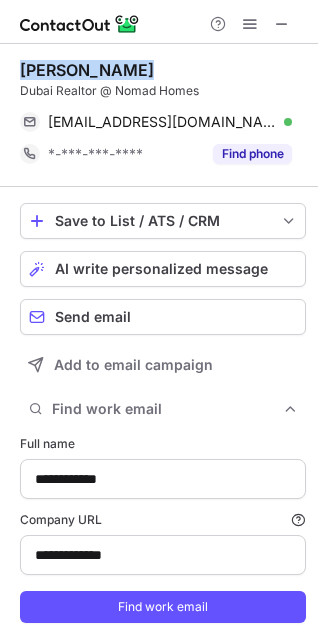 click on "Robin Thomas" at bounding box center [87, 70] 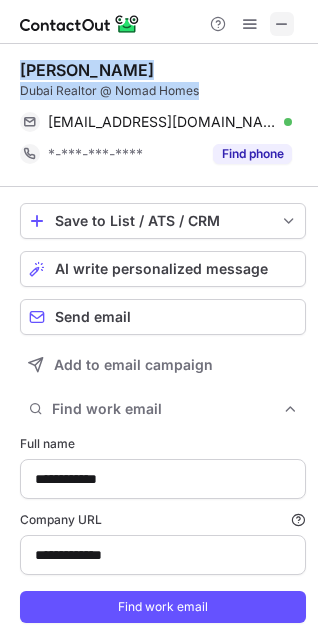 click at bounding box center [282, 24] 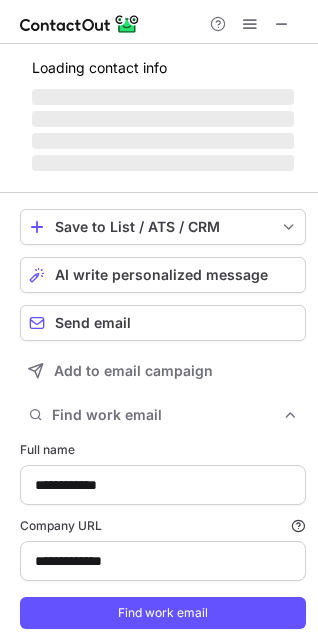 type on "**********" 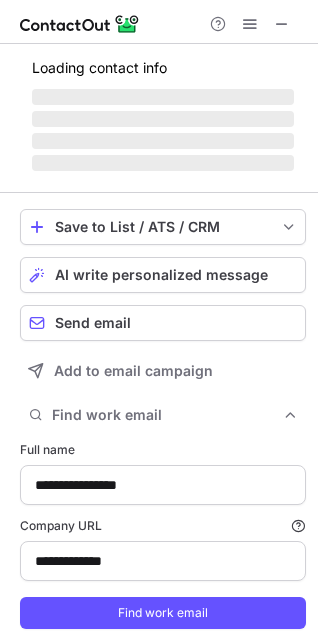 scroll, scrollTop: 653, scrollLeft: 304, axis: both 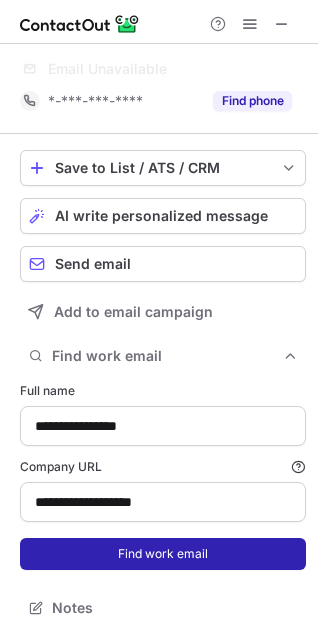 click on "Find work email" at bounding box center [163, 554] 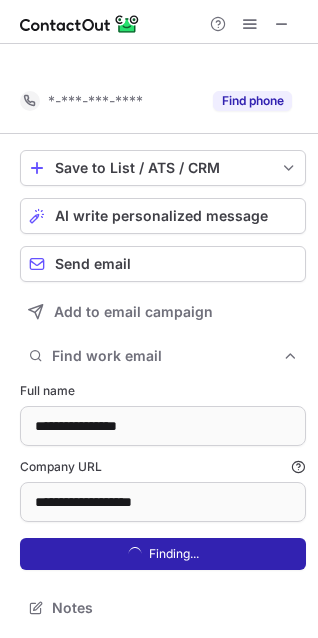scroll, scrollTop: 633, scrollLeft: 304, axis: both 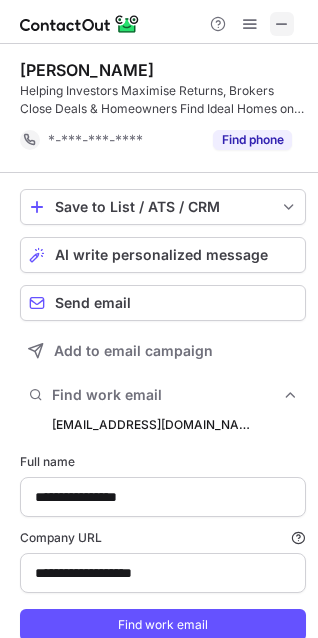 click at bounding box center [282, 24] 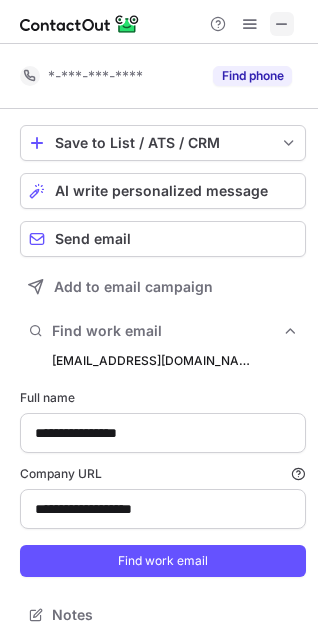 type on "**********" 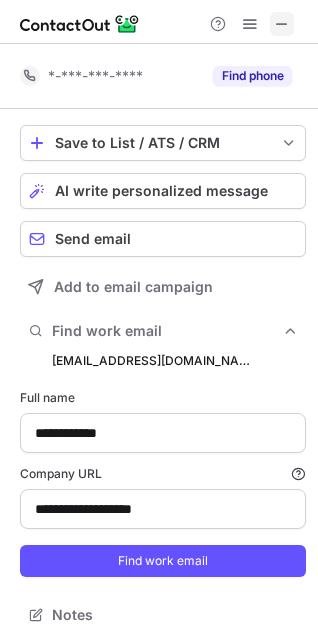 type on "**********" 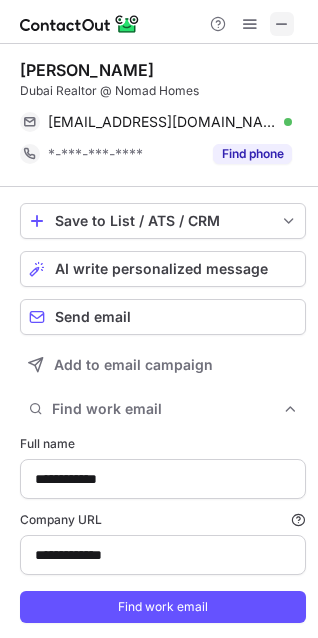 scroll, scrollTop: 647, scrollLeft: 304, axis: both 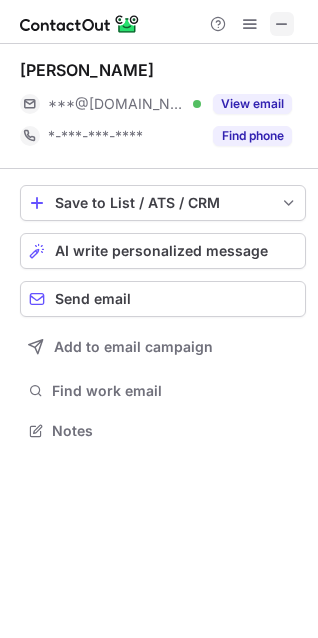 click at bounding box center (282, 24) 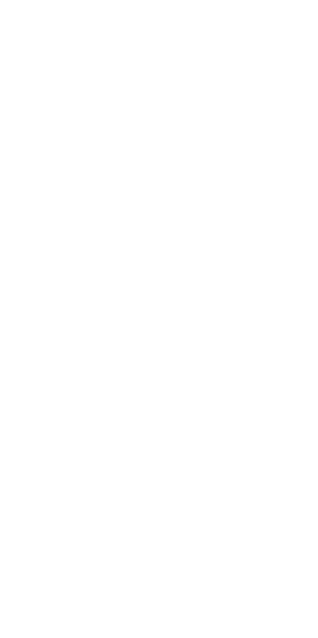 scroll, scrollTop: 0, scrollLeft: 0, axis: both 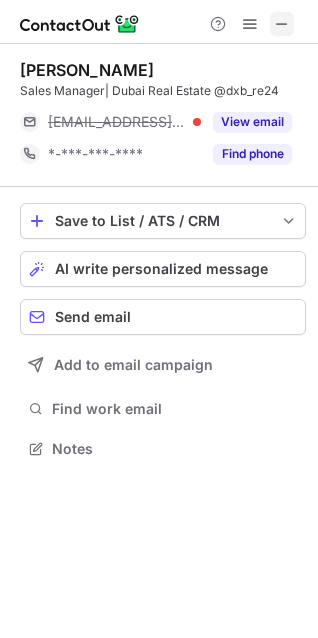 click at bounding box center (282, 24) 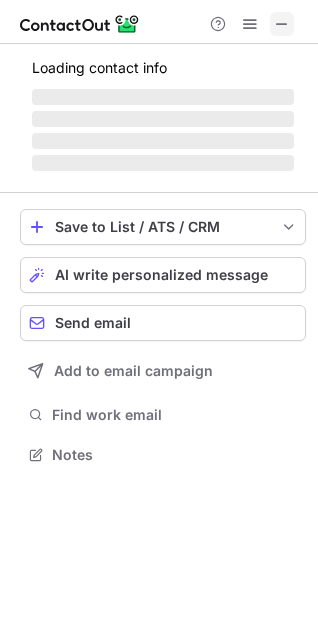 scroll, scrollTop: 10, scrollLeft: 10, axis: both 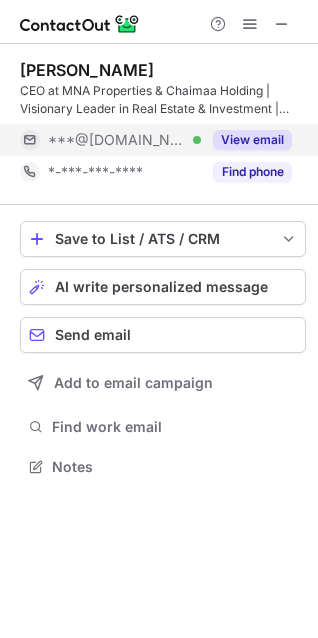 click on "View email" at bounding box center [252, 140] 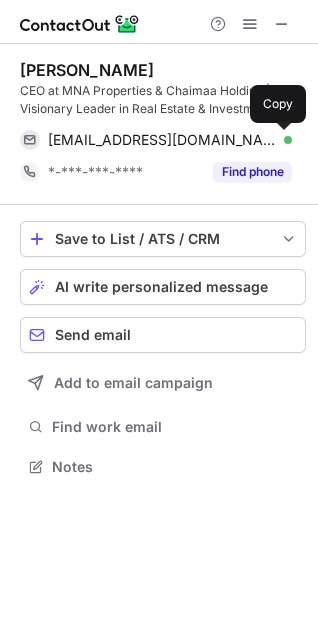 click at bounding box center [282, 140] 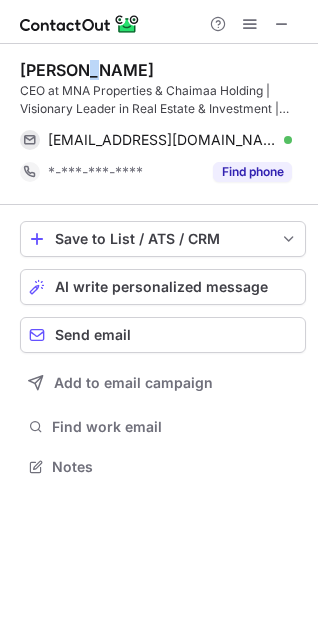 click on "[PERSON_NAME]" at bounding box center [87, 70] 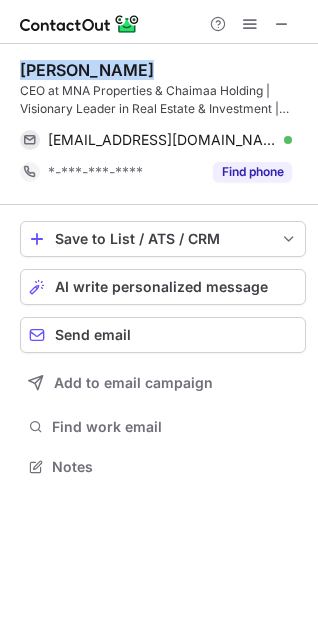 click on "[PERSON_NAME]" at bounding box center [87, 70] 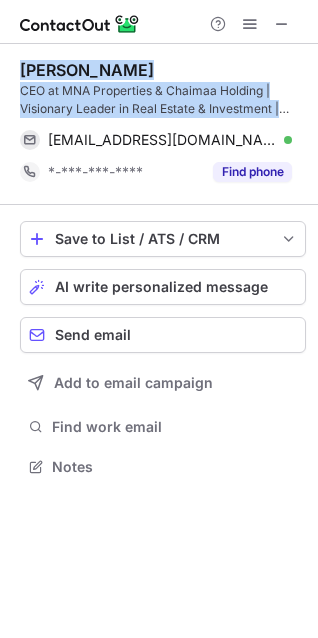 copy on "[PERSON_NAME] CEO at MNA Properties & Chaimaa Holding | Visionary Leader in Real Estate & Investment | Championing Women in Leadership" 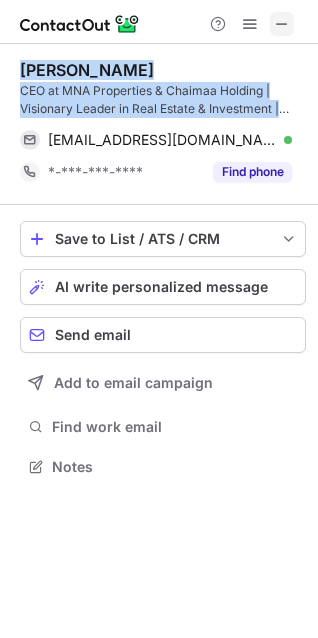 click at bounding box center (282, 24) 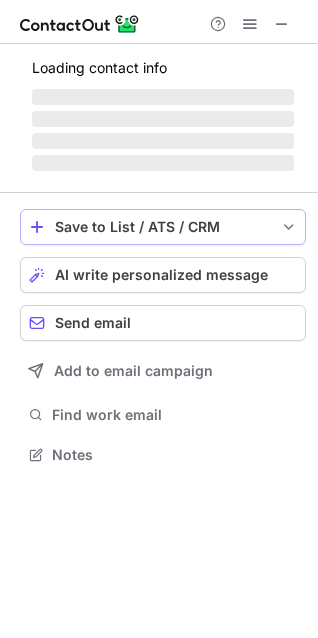 scroll, scrollTop: 441, scrollLeft: 318, axis: both 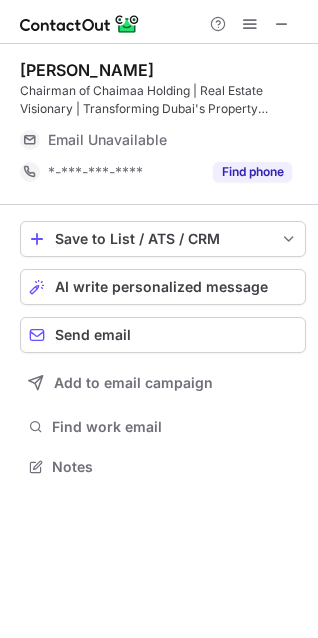 click on "Find work email" at bounding box center [175, 427] 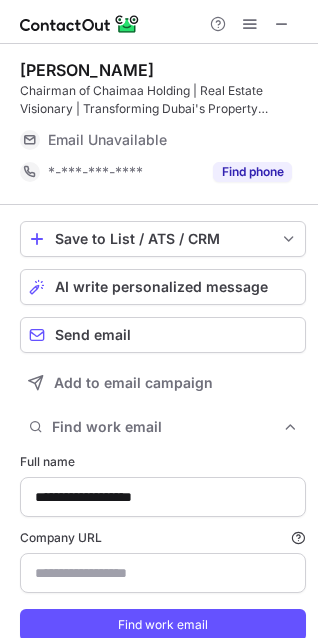 scroll, scrollTop: 10, scrollLeft: 10, axis: both 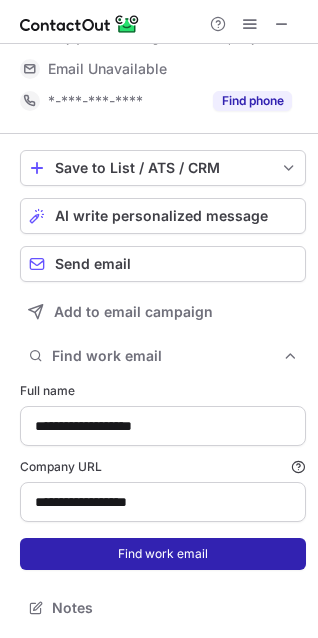 click on "Find work email" at bounding box center (163, 554) 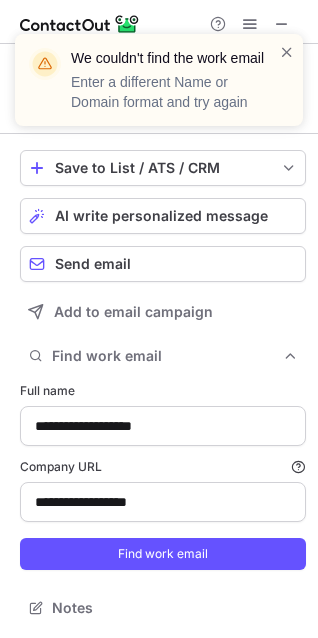 scroll, scrollTop: 633, scrollLeft: 304, axis: both 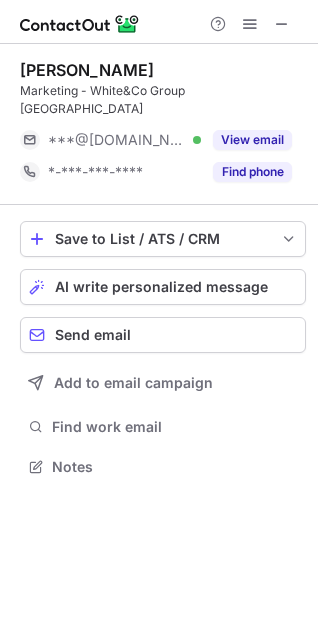 click on "View email" at bounding box center (246, 140) 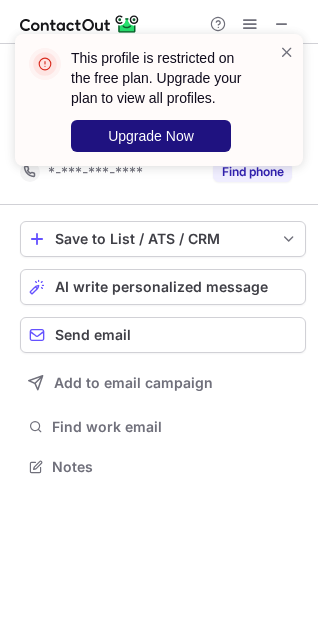 click on "Upgrade Now" at bounding box center (151, 136) 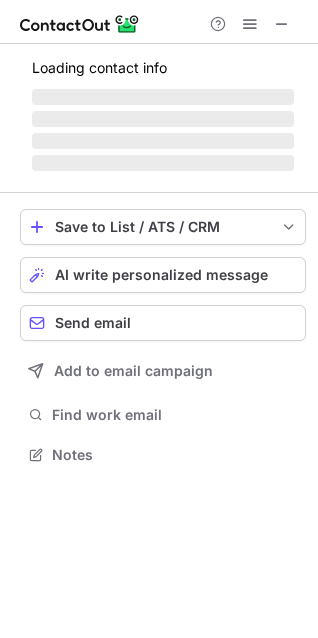 scroll, scrollTop: 10, scrollLeft: 10, axis: both 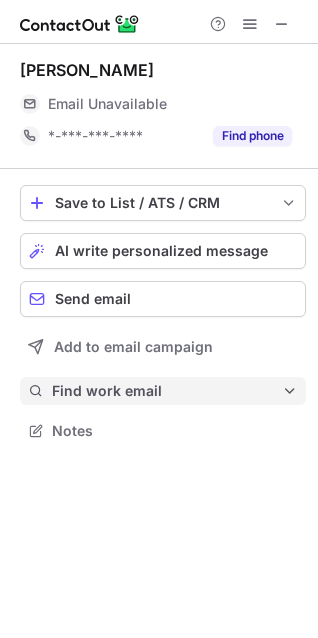 click on "Find work email" at bounding box center [163, 391] 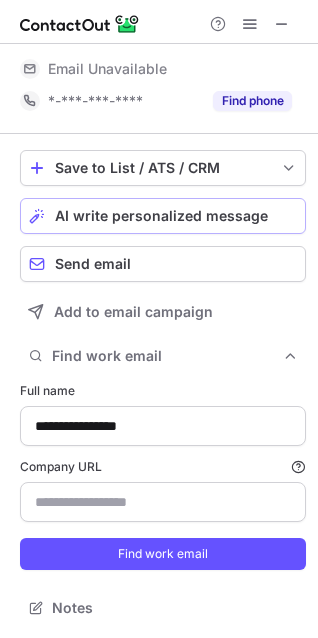 scroll, scrollTop: 0, scrollLeft: 0, axis: both 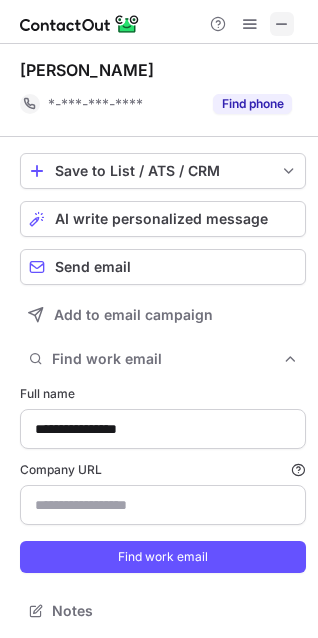 click at bounding box center (282, 24) 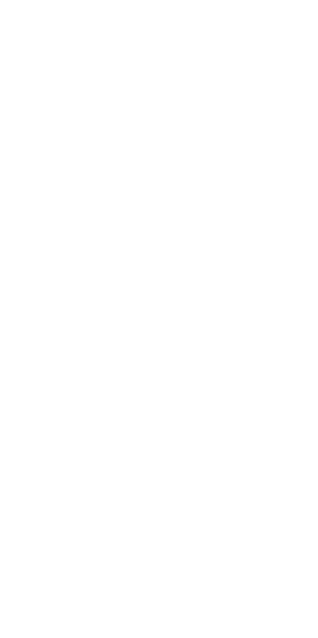 scroll, scrollTop: 0, scrollLeft: 0, axis: both 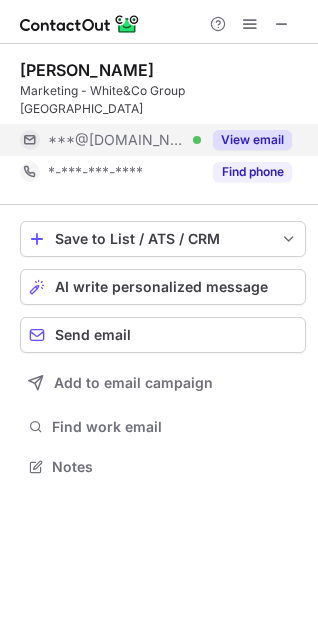 click on "View email" at bounding box center (252, 140) 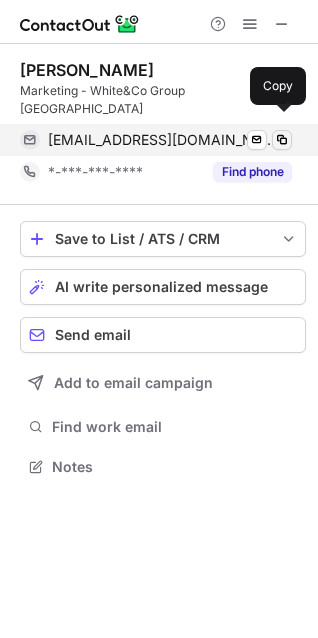 click at bounding box center [282, 140] 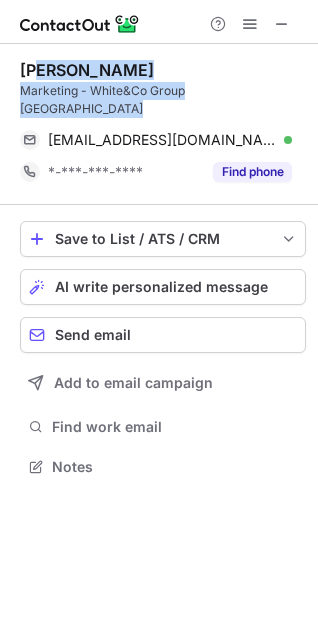drag, startPoint x: 41, startPoint y: 58, endPoint x: 44, endPoint y: 101, distance: 43.104523 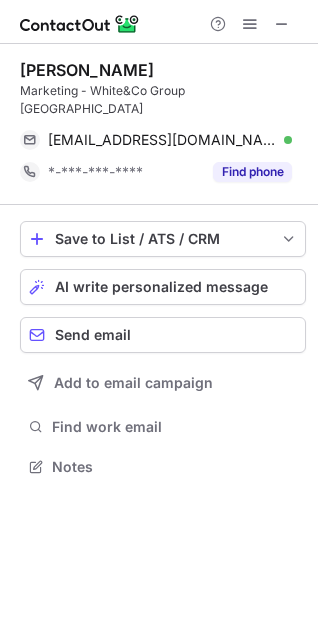 click on "[PERSON_NAME]" at bounding box center [87, 70] 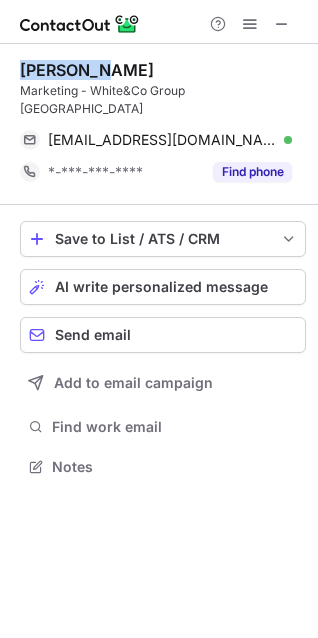 click on "[PERSON_NAME]" at bounding box center [87, 70] 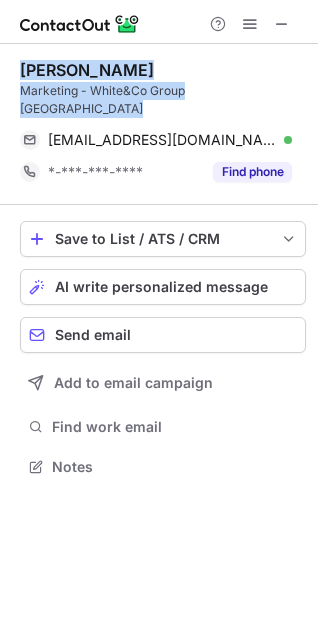 copy on "[PERSON_NAME] Marketing - White&Co Group [GEOGRAPHIC_DATA]" 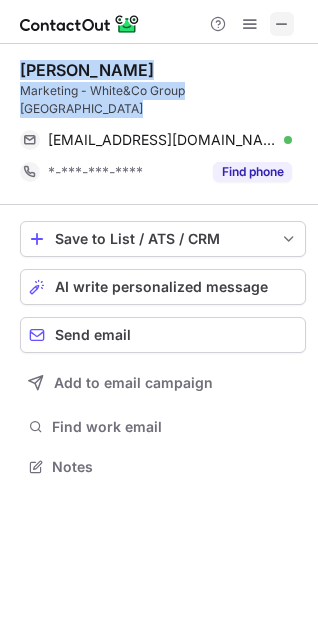 click at bounding box center [282, 24] 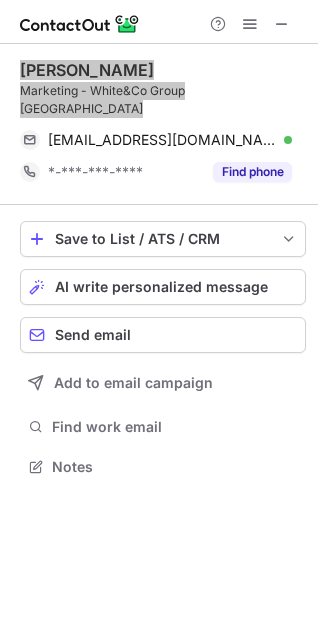 scroll, scrollTop: 441, scrollLeft: 318, axis: both 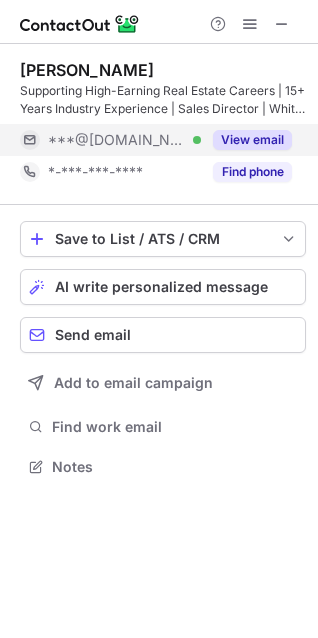 click on "View email" at bounding box center [252, 140] 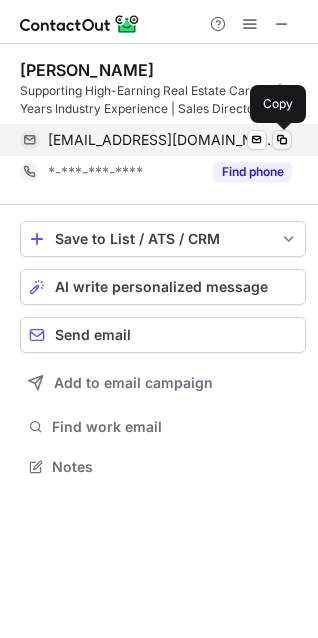click at bounding box center (282, 140) 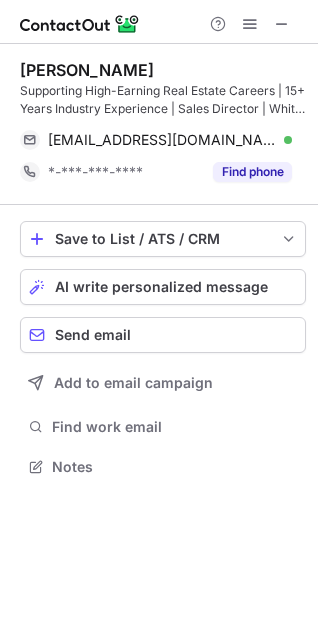 click on "[PERSON_NAME]" at bounding box center (87, 70) 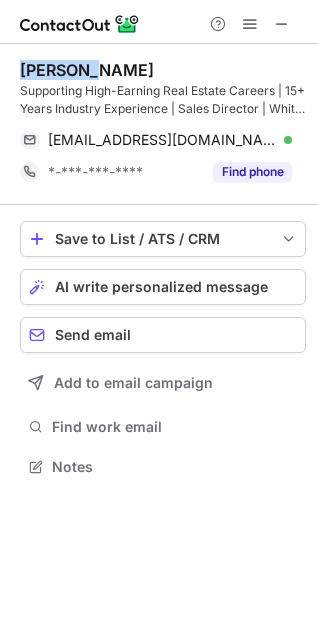 click on "[PERSON_NAME]" at bounding box center [87, 70] 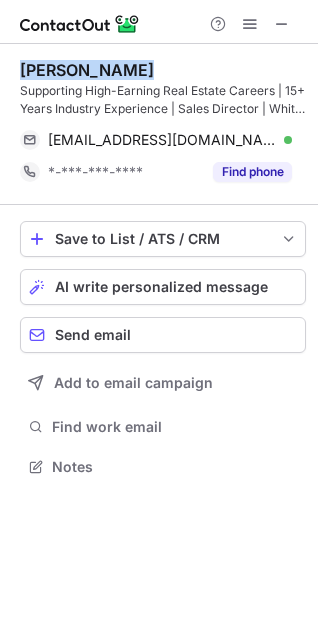 click on "[PERSON_NAME]" at bounding box center (87, 70) 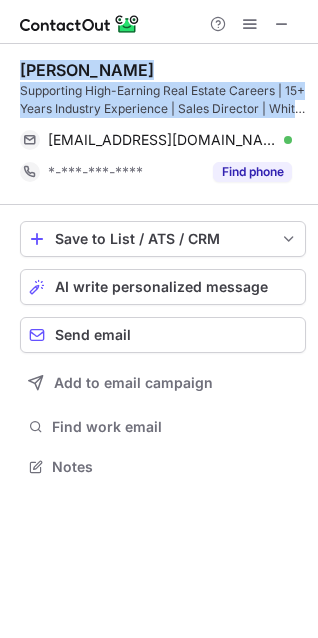 copy on "[PERSON_NAME] Supporting High-Earning Real Estate Careers | 15+ Years Industry Experience | Sales Director | White & Co. Real Estate" 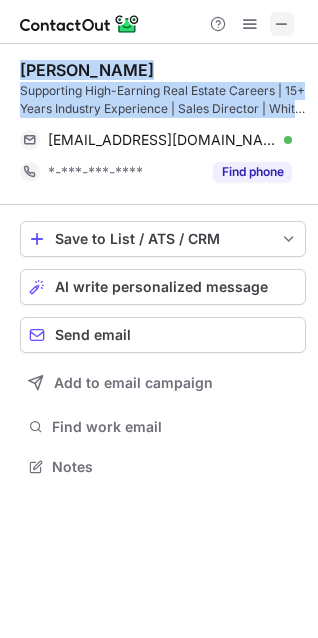 click at bounding box center (282, 24) 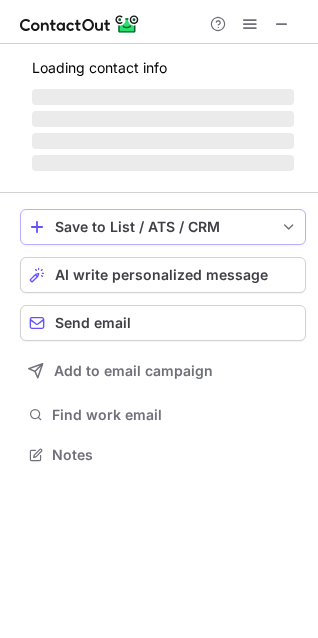 scroll, scrollTop: 441, scrollLeft: 318, axis: both 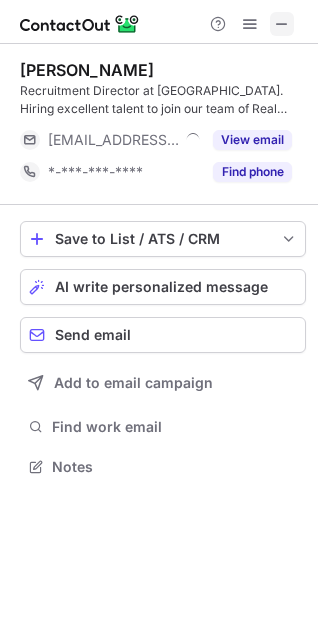 click at bounding box center [282, 24] 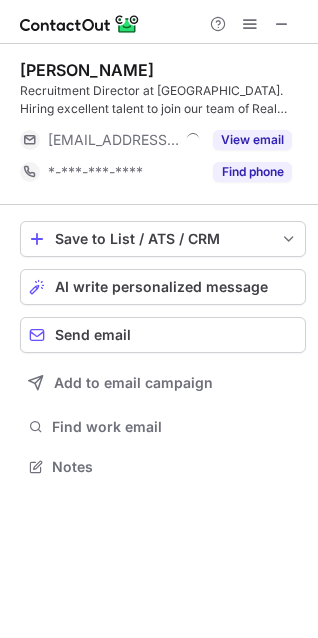 scroll, scrollTop: 441, scrollLeft: 318, axis: both 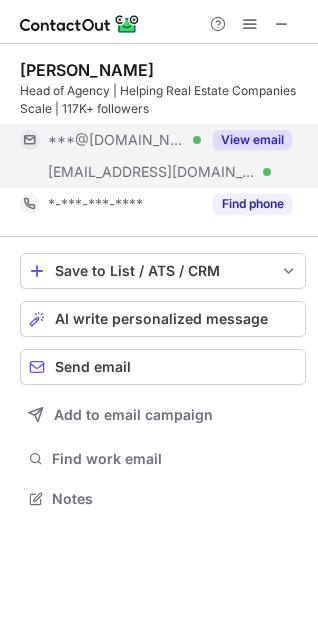 click on "View email" at bounding box center (252, 140) 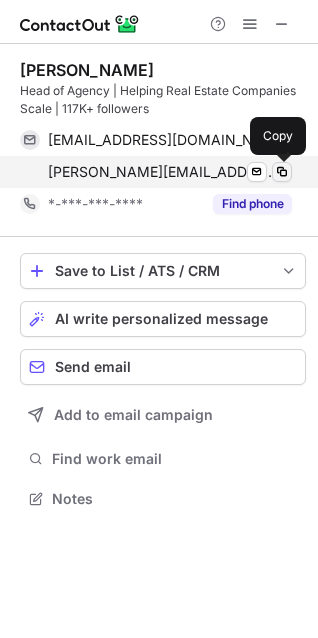 click at bounding box center [282, 172] 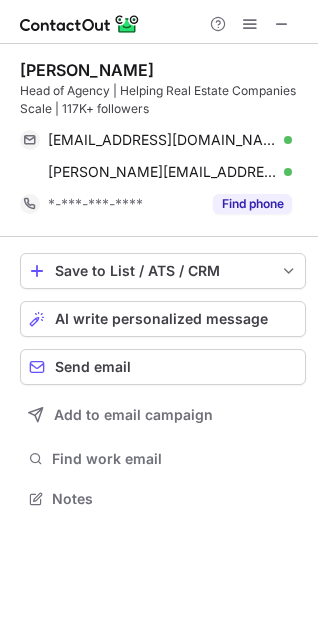 click on "[PERSON_NAME]" at bounding box center [87, 70] 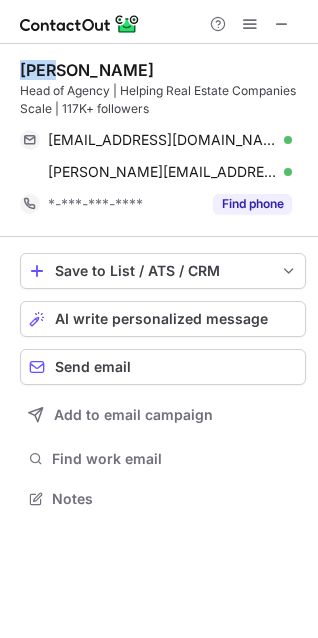 click on "[PERSON_NAME]" at bounding box center (87, 70) 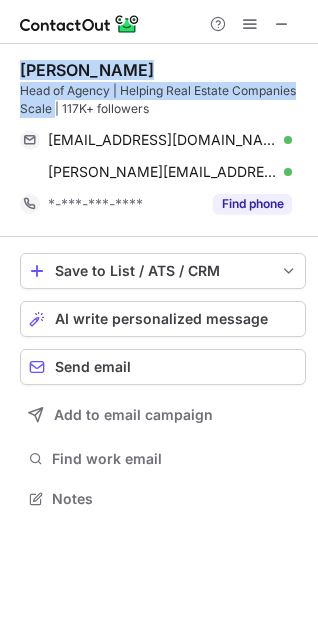 copy on "[PERSON_NAME] Head of Agency | Helping Real Estate Companies Scale" 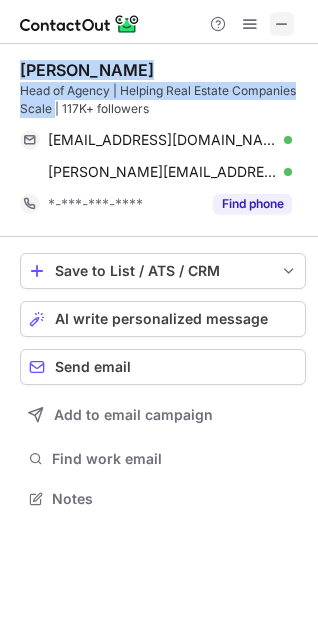 click at bounding box center [282, 24] 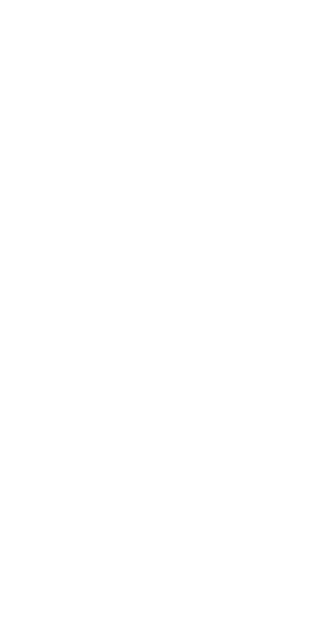 scroll, scrollTop: 0, scrollLeft: 0, axis: both 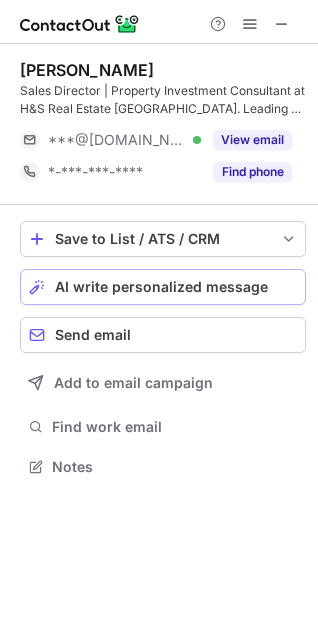 click on "AI write personalized message" at bounding box center [163, 287] 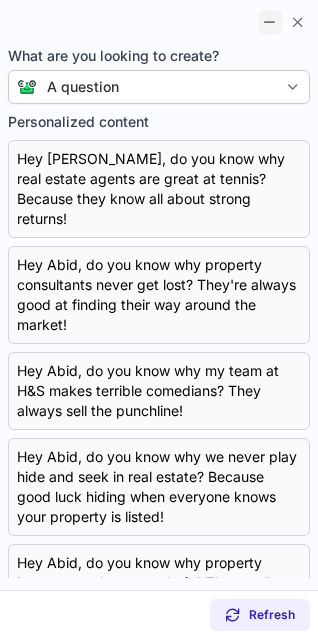 click at bounding box center [270, 22] 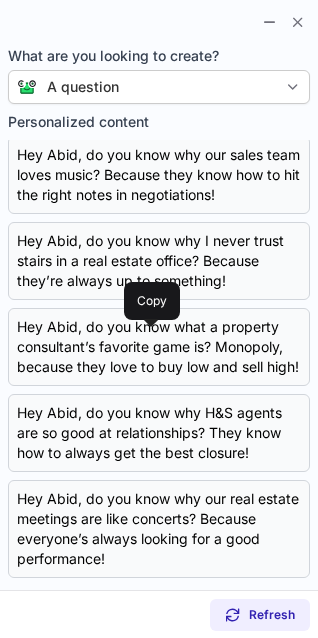 scroll, scrollTop: 0, scrollLeft: 0, axis: both 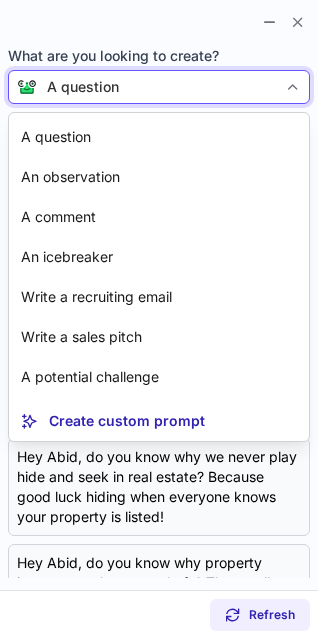 click at bounding box center [293, 87] 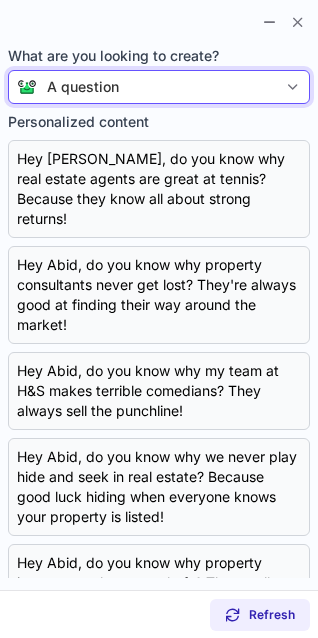click on "A question" at bounding box center (157, 87) 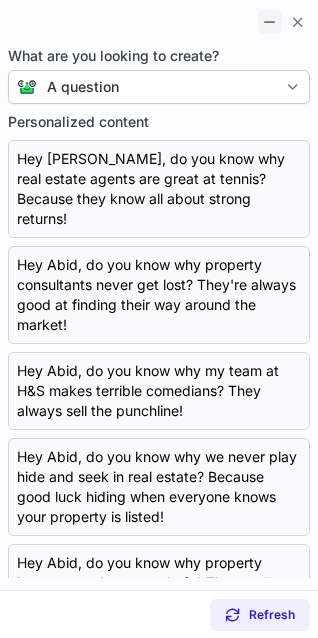 click at bounding box center [270, 22] 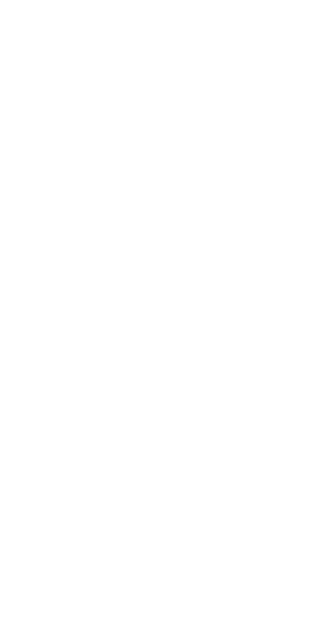 scroll, scrollTop: 0, scrollLeft: 0, axis: both 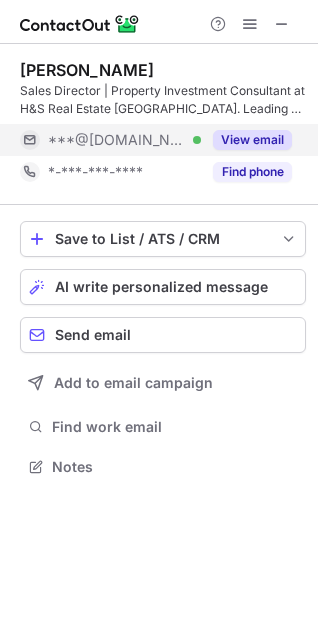 click on "View email" at bounding box center (252, 140) 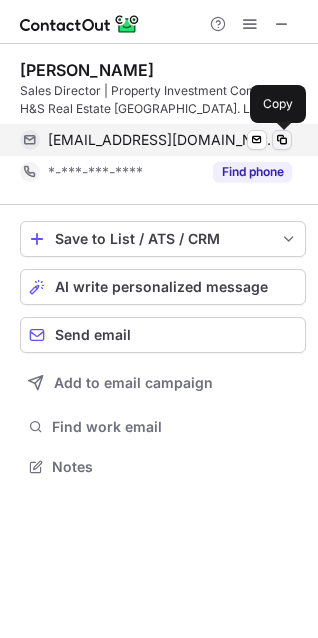 click at bounding box center (282, 140) 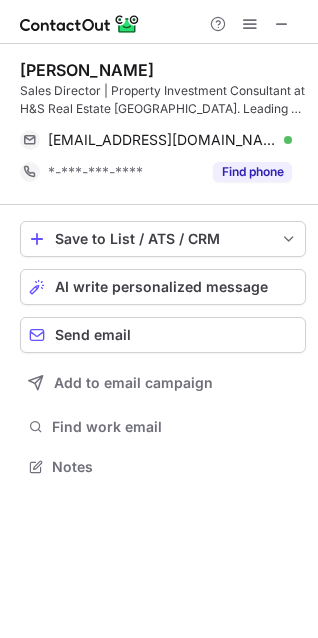 click on "[PERSON_NAME]" at bounding box center [87, 70] 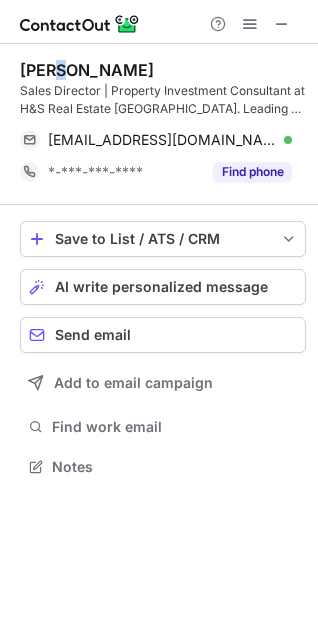 click on "[PERSON_NAME]" at bounding box center (87, 70) 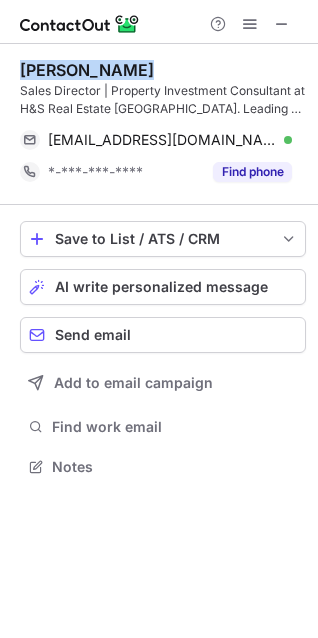 click on "[PERSON_NAME]" at bounding box center [87, 70] 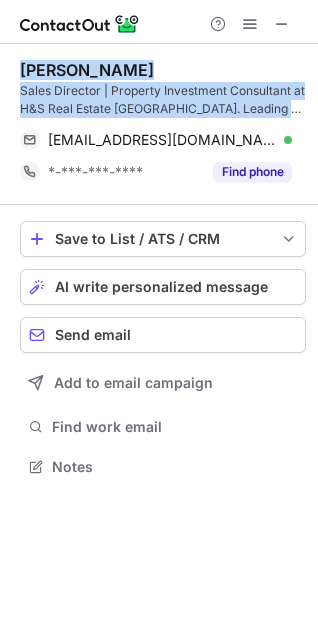 copy on "[PERSON_NAME] Sales Director | Property Investment Consultant at H&S Real Estate [GEOGRAPHIC_DATA]. Leading a Team of Passionate Property Sales Consultants" 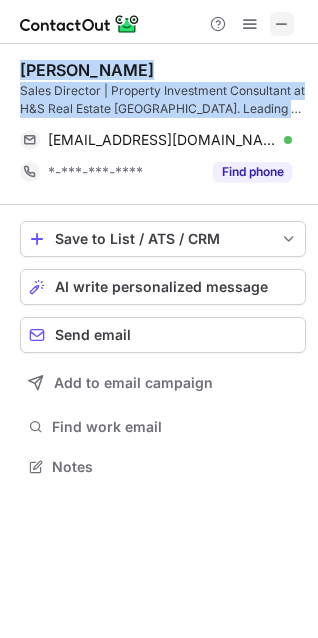 click at bounding box center [282, 24] 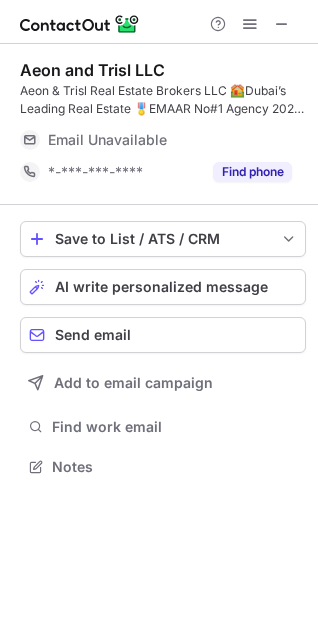 scroll, scrollTop: 453, scrollLeft: 318, axis: both 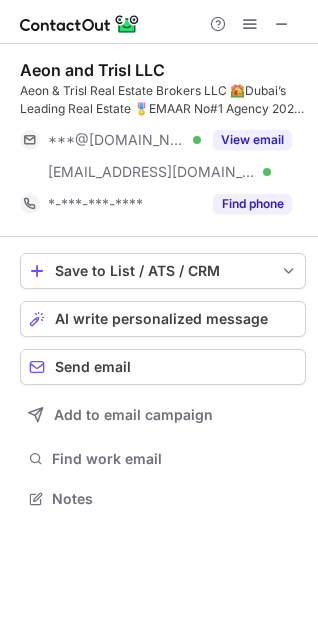 click on "Aeon and Trisl LLC" at bounding box center [92, 70] 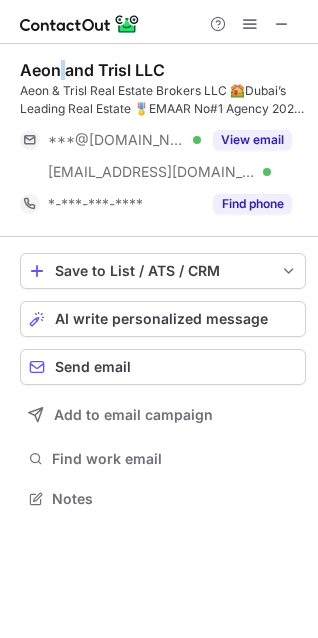 click on "Aeon and Trisl LLC" at bounding box center [92, 70] 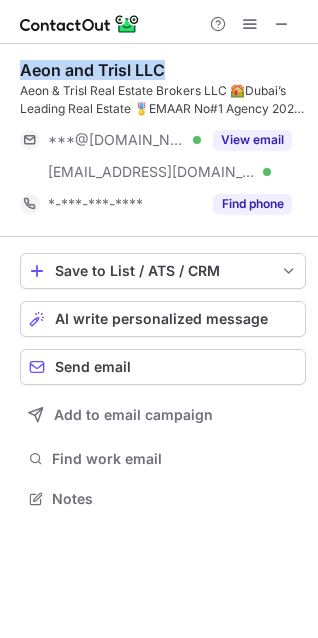 click on "Aeon and Trisl LLC" at bounding box center [92, 70] 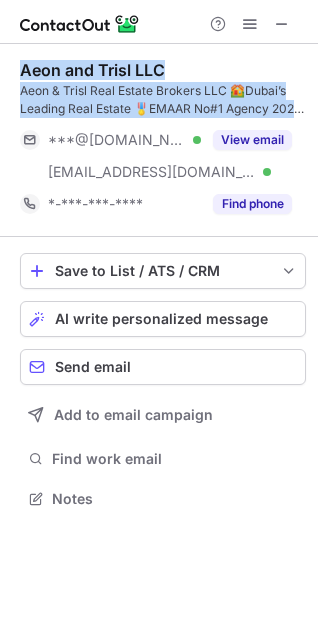 copy on "Aeon and Trisl LLC Aeon & Trisl Real Estate Brokers LLC
🏘️Dubai’s Leading Real Estate
🎖️EMAAR No#1 Agency 2023 , Q1 2024
🏆DAMAC Chairman Club
🥇Nakheel Diamond Club Members
🎖️Majid [PERSON_NAME]'s Top Tier
🎖️OCTA Top Sales Performer" 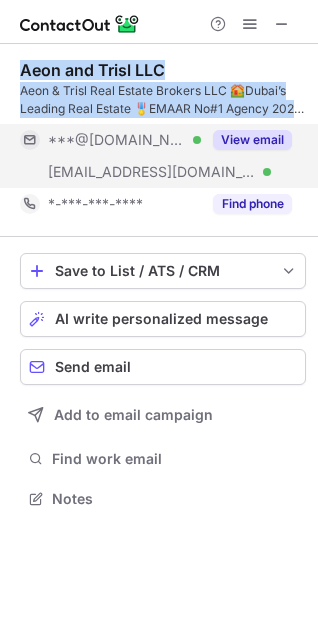 click on "View email" at bounding box center [252, 140] 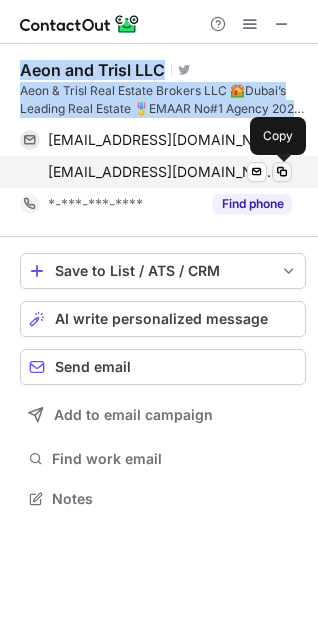 click at bounding box center (282, 172) 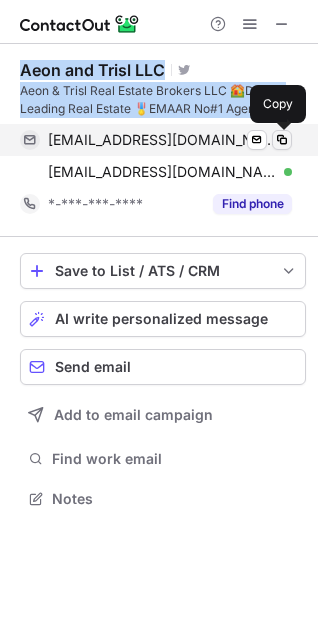 click at bounding box center [282, 140] 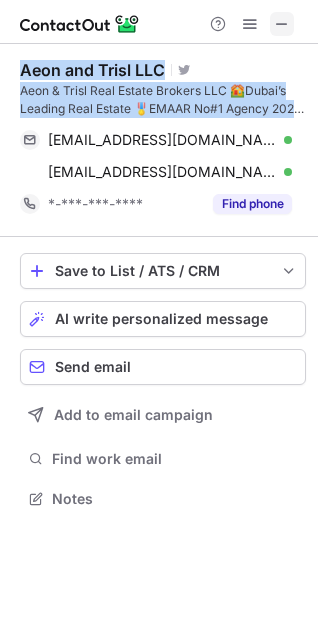 click at bounding box center (282, 24) 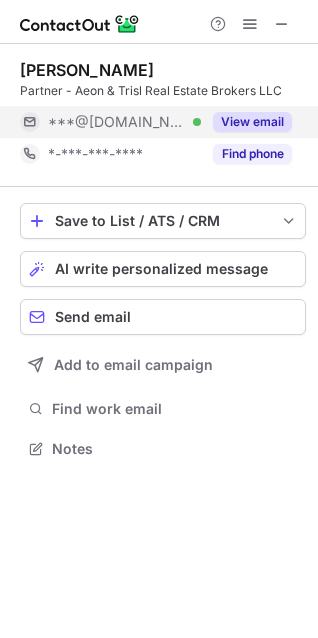 scroll, scrollTop: 441, scrollLeft: 318, axis: both 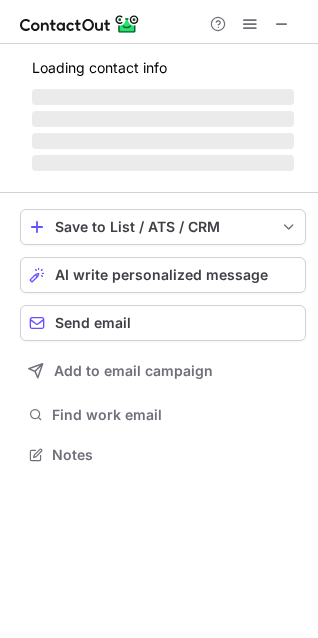 click on "‌" at bounding box center (163, 119) 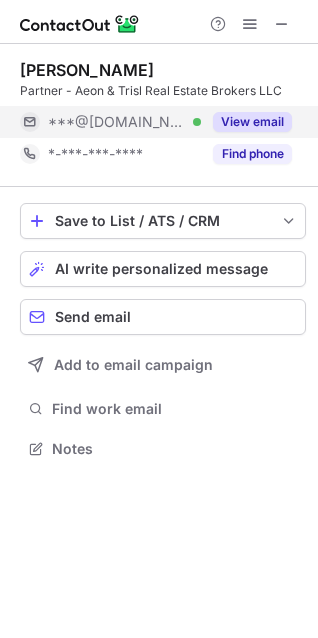 click on "View email" at bounding box center (252, 122) 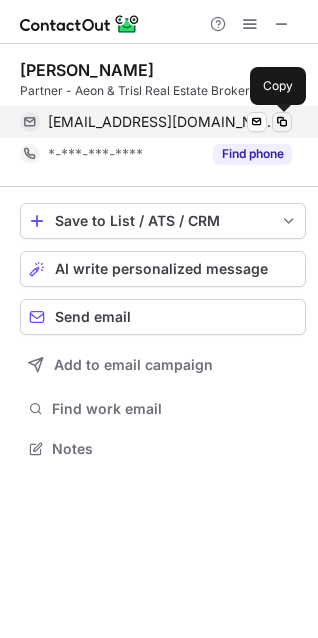 click at bounding box center [282, 122] 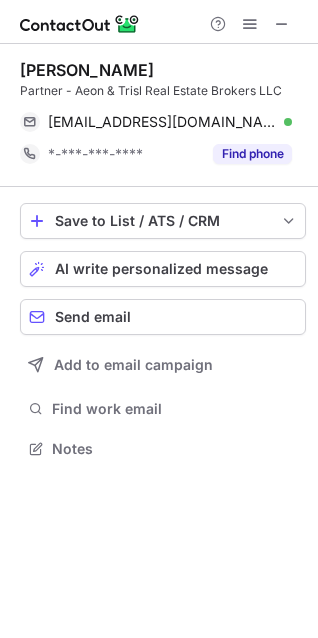 click on "[PERSON_NAME]" at bounding box center (87, 70) 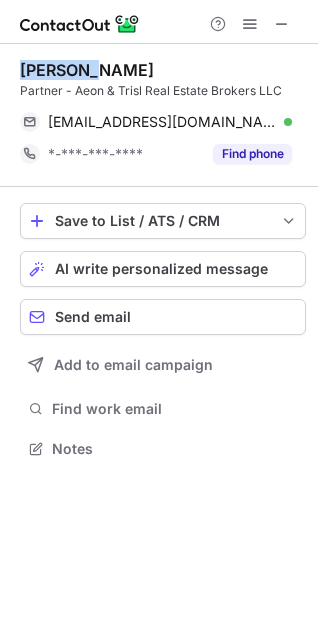click on "[PERSON_NAME]" at bounding box center [87, 70] 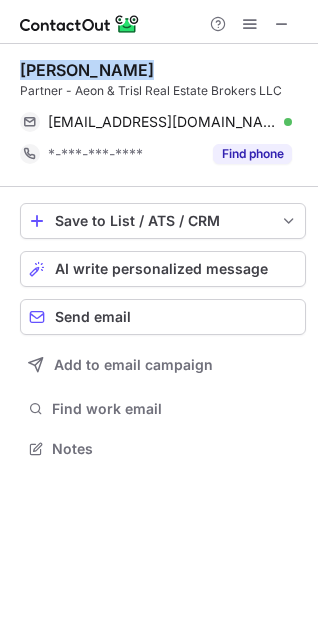 click on "[PERSON_NAME]" at bounding box center [87, 70] 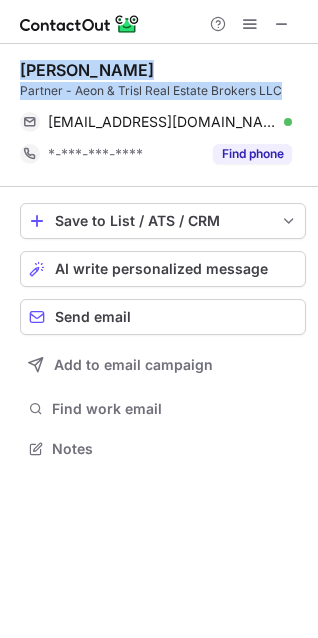 copy on "[PERSON_NAME] Partner - Aeon & Trisl Real Estate Brokers LLC" 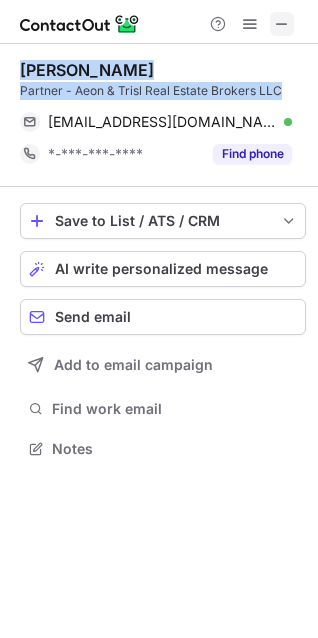 click at bounding box center (282, 24) 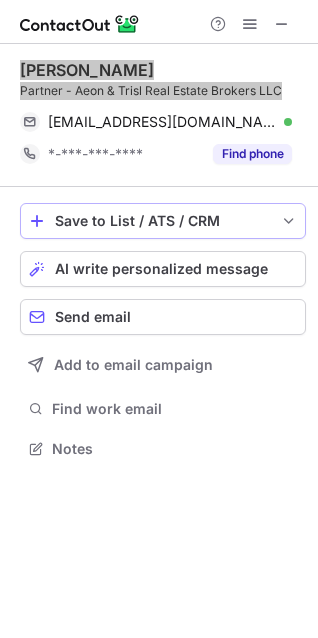 scroll, scrollTop: 453, scrollLeft: 318, axis: both 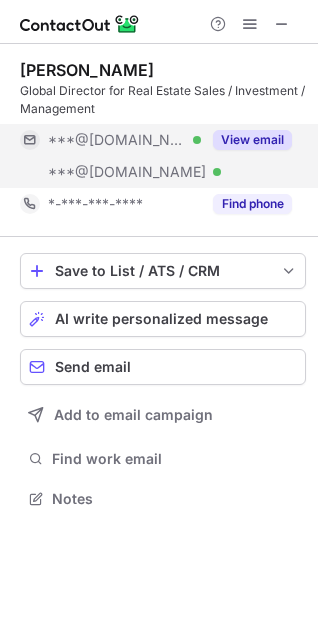 click on "View email" at bounding box center [252, 140] 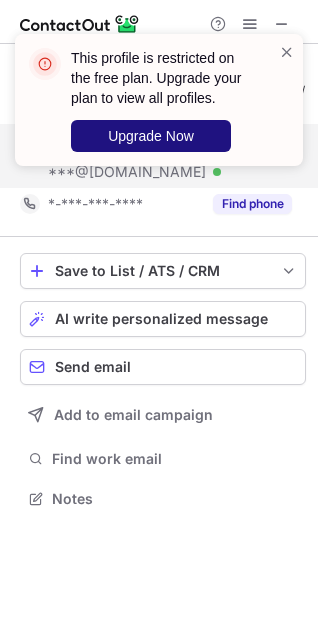 click on "Upgrade Now" at bounding box center [151, 136] 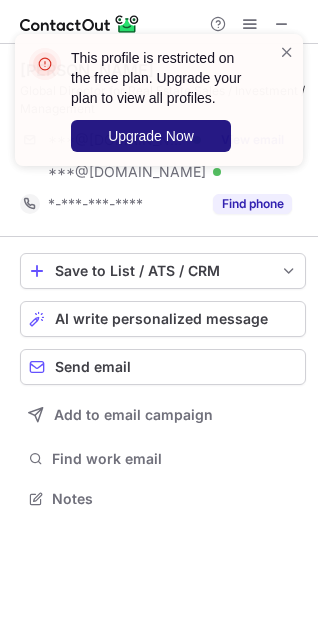 scroll, scrollTop: 10, scrollLeft: 10, axis: both 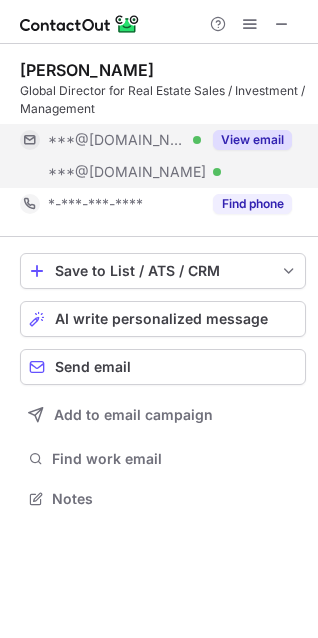 click on "View email" at bounding box center (252, 140) 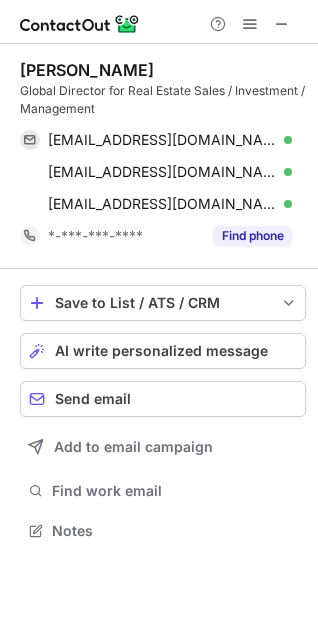scroll, scrollTop: 10, scrollLeft: 10, axis: both 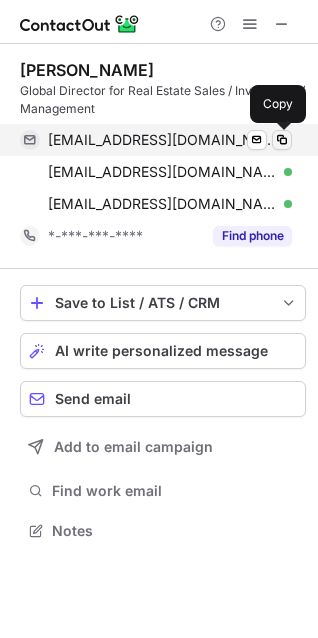 click at bounding box center [282, 140] 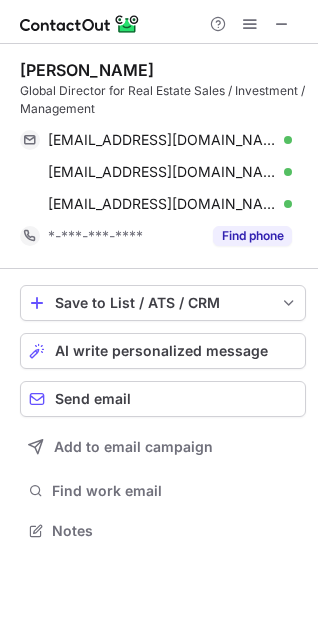 click on "Nabeel Shah" at bounding box center [87, 70] 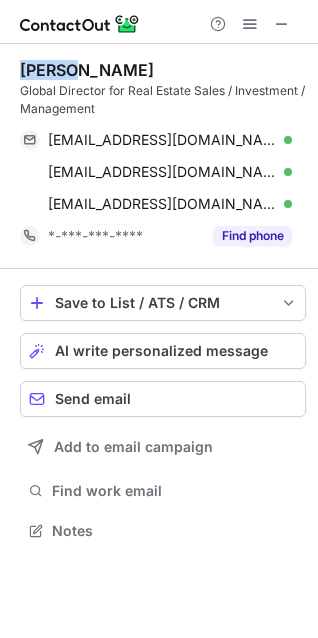 click on "Nabeel Shah" at bounding box center [87, 70] 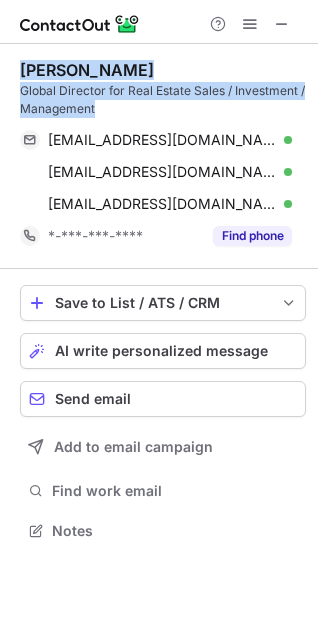 copy on "Nabeel Shah Global Director for Real Estate Sales / Investment / Management" 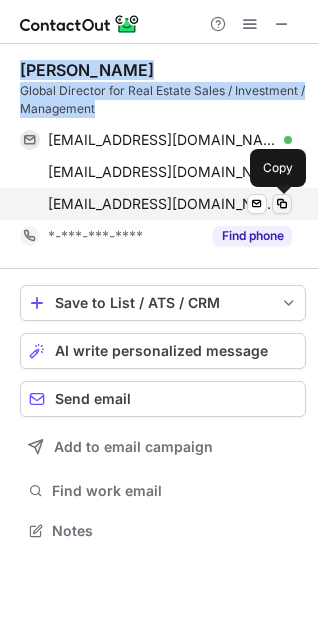 click at bounding box center (282, 204) 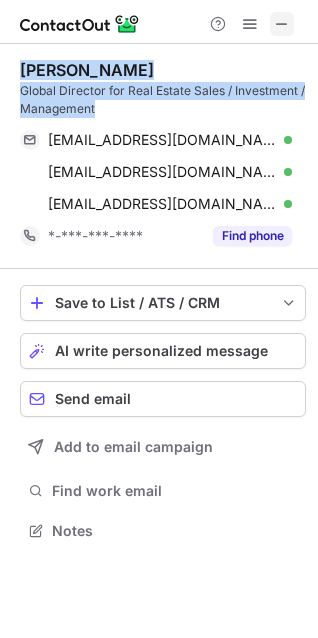 click at bounding box center [282, 24] 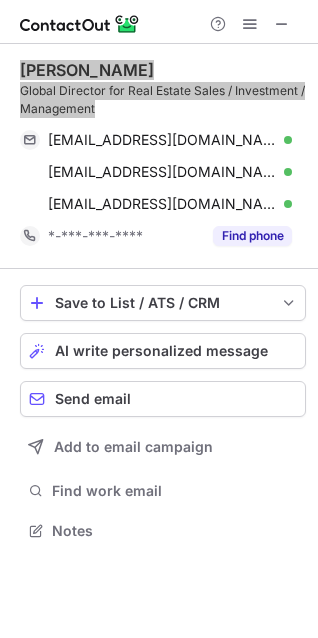 scroll, scrollTop: 453, scrollLeft: 318, axis: both 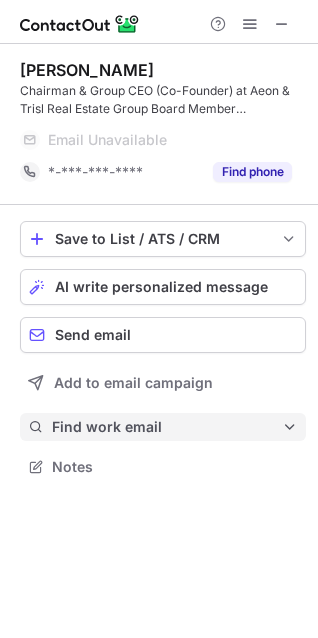 click on "Find work email" at bounding box center [167, 427] 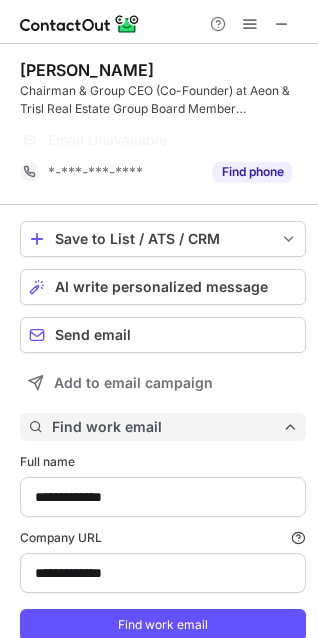 type on "**********" 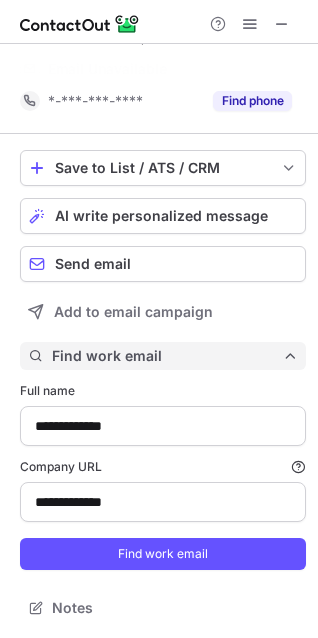 scroll, scrollTop: 633, scrollLeft: 304, axis: both 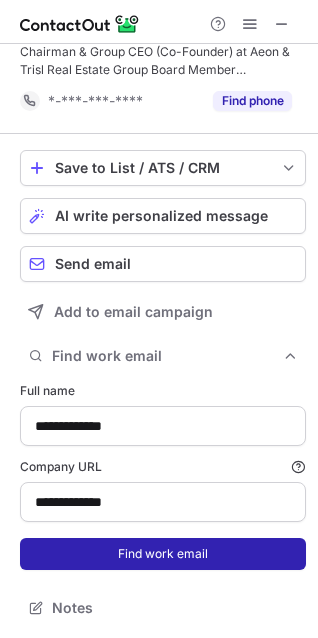 click on "Find work email" at bounding box center (163, 554) 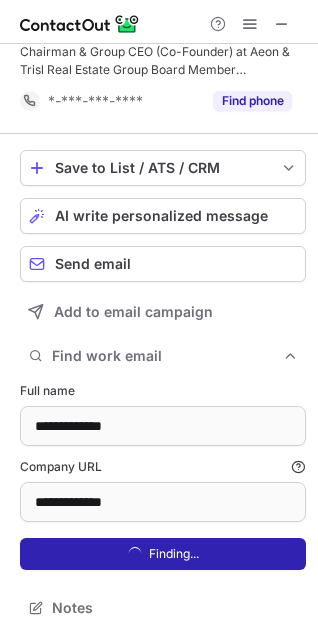 scroll, scrollTop: 10, scrollLeft: 10, axis: both 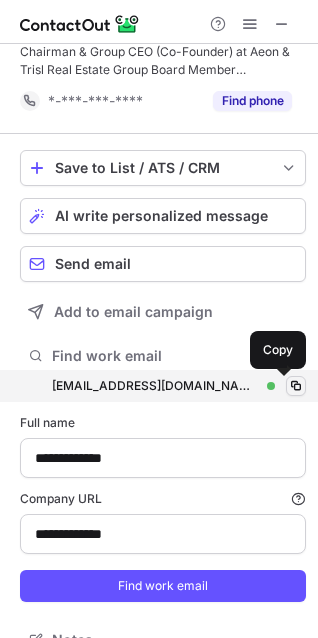 click at bounding box center [296, 386] 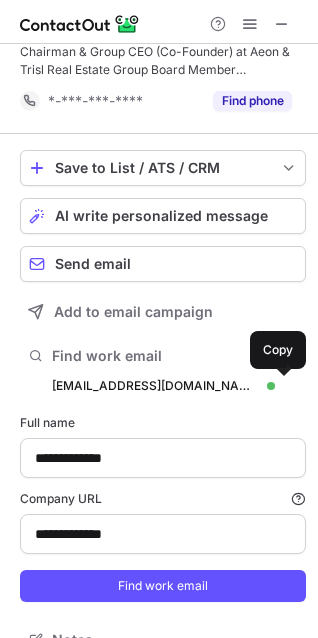scroll, scrollTop: 0, scrollLeft: 0, axis: both 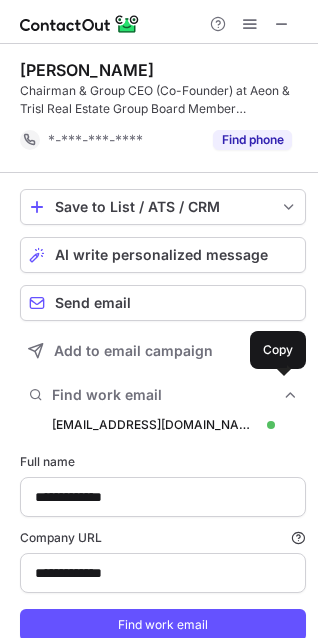 click on "Saleem Karsaz" at bounding box center (87, 70) 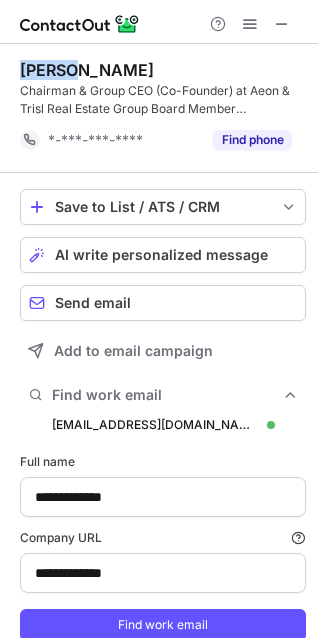 click on "Saleem Karsaz" at bounding box center (87, 70) 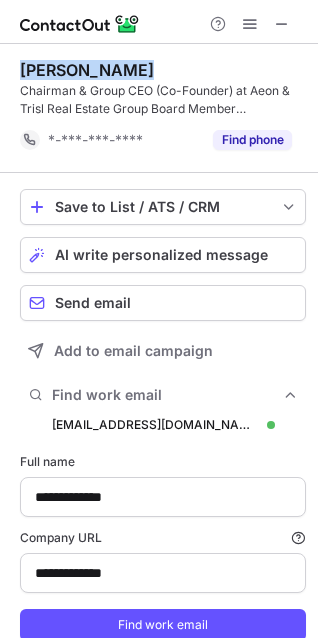click on "Saleem Karsaz" at bounding box center (87, 70) 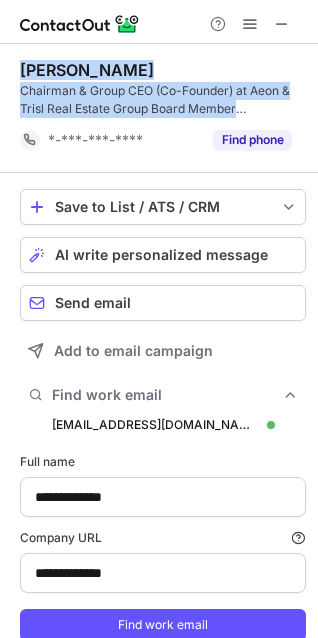 copy on "Saleem Karsaz Chairman & Group CEO (Co-Founder) at Aeon & Trisl Real Estate Group
Board Member Nayyer Group (Carpet Manufacturer)" 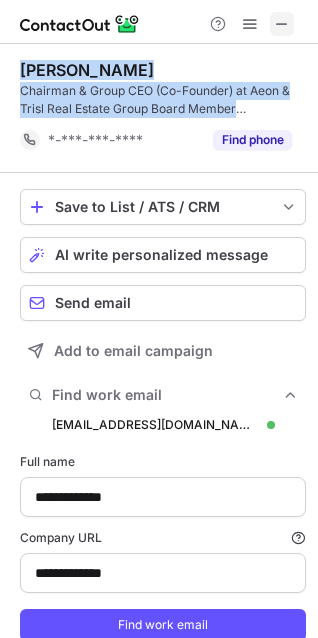 click at bounding box center [282, 24] 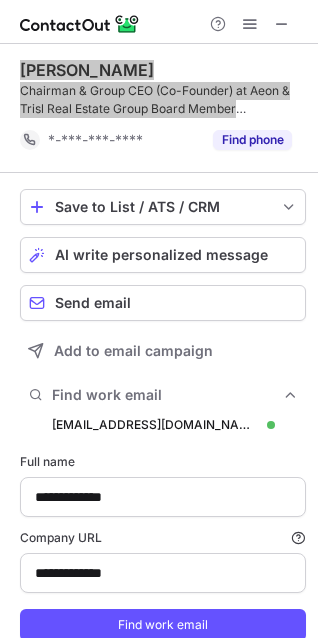 type on "**********" 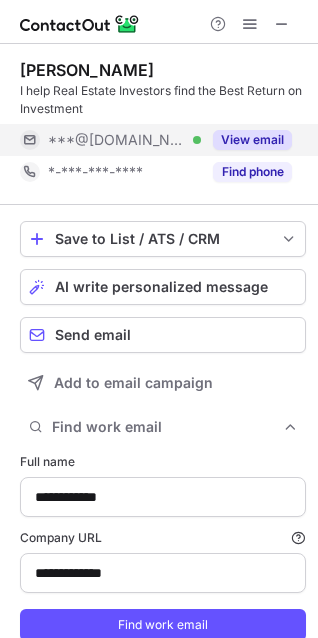 click on "View email" at bounding box center (252, 140) 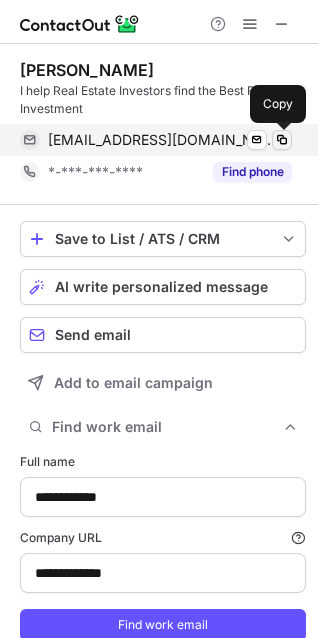 click at bounding box center (282, 140) 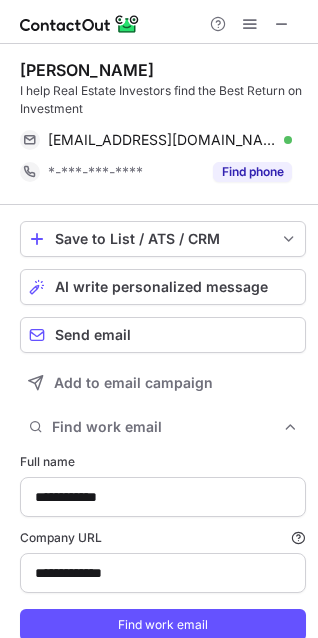 click on "Asif Hussain" at bounding box center (87, 70) 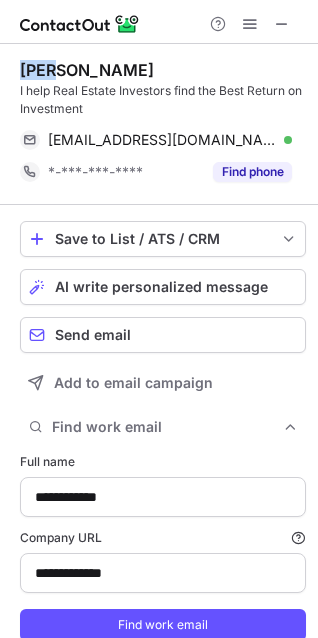 click on "Asif Hussain" at bounding box center (87, 70) 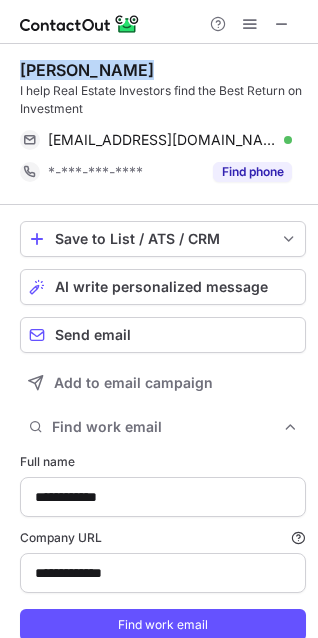 click on "Asif Hussain" at bounding box center [87, 70] 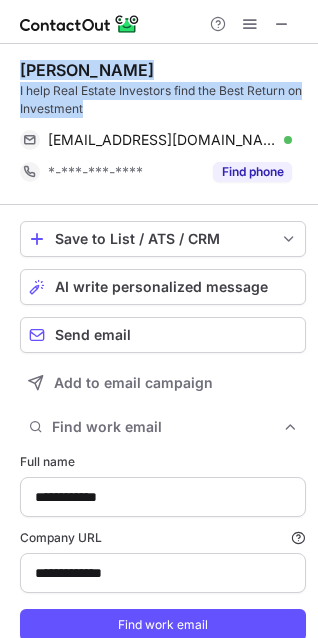 copy on "Asif Hussain I help Real Estate Investors find the Best Return on Investment" 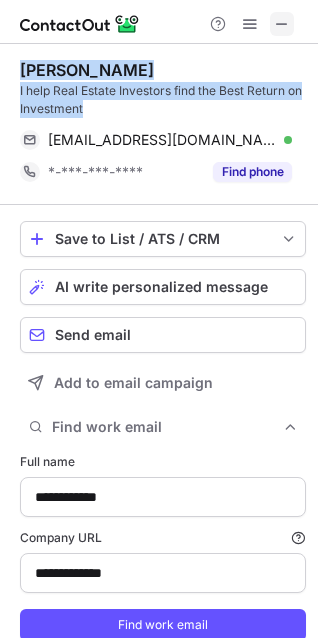 click at bounding box center (282, 24) 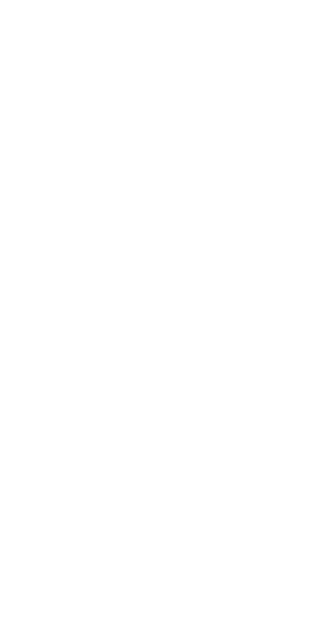 scroll, scrollTop: 0, scrollLeft: 0, axis: both 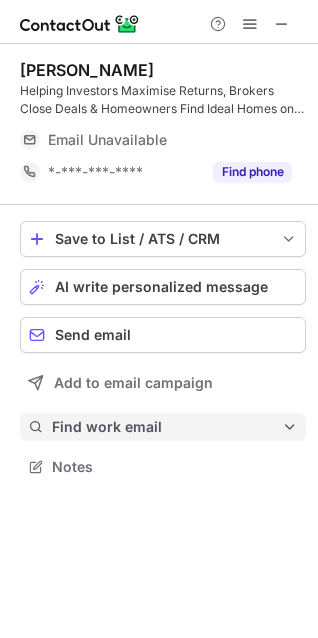 click on "Find work email" at bounding box center (167, 427) 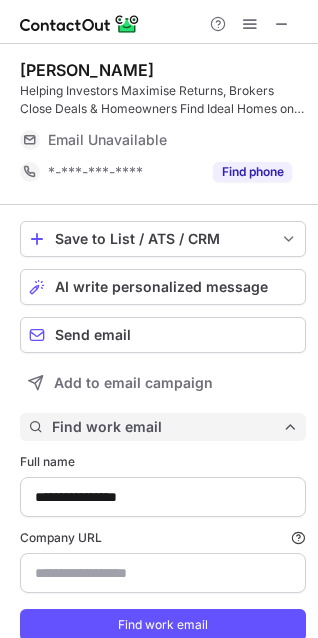 scroll, scrollTop: 10, scrollLeft: 10, axis: both 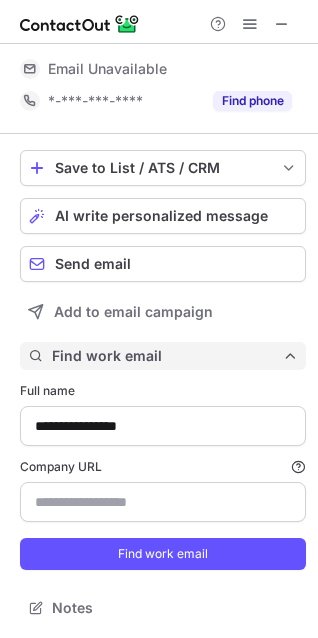 type on "**********" 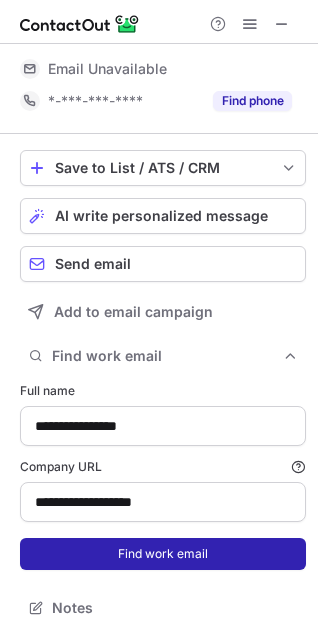 click on "Find work email" at bounding box center (163, 554) 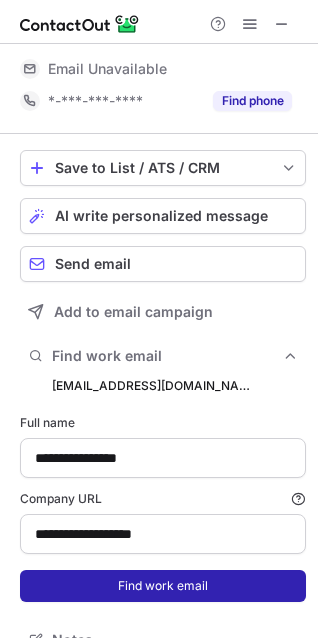 scroll, scrollTop: 10, scrollLeft: 10, axis: both 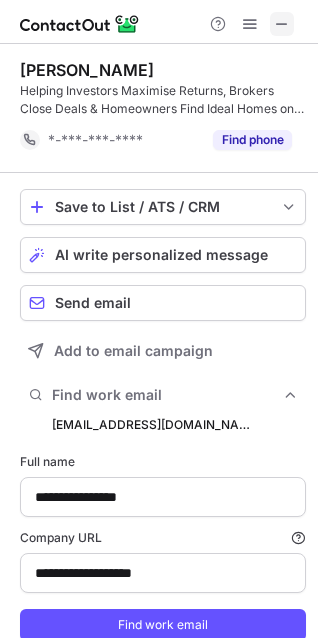 click at bounding box center [282, 24] 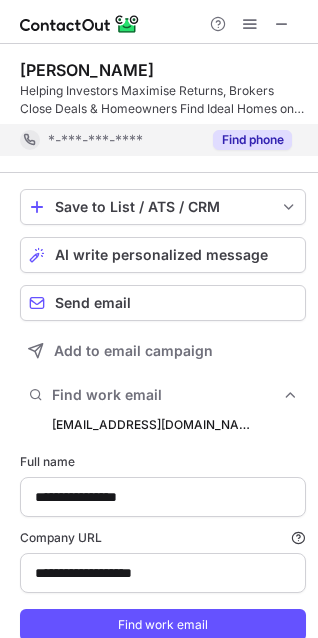 type on "**********" 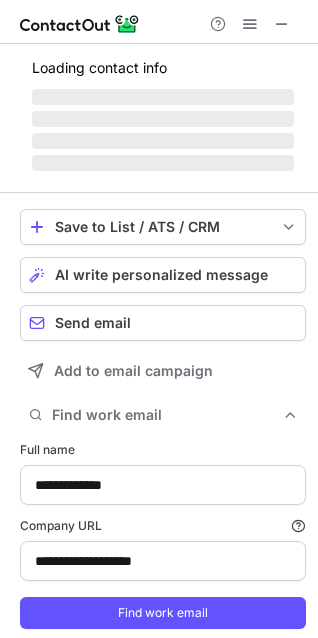 scroll, scrollTop: 653, scrollLeft: 304, axis: both 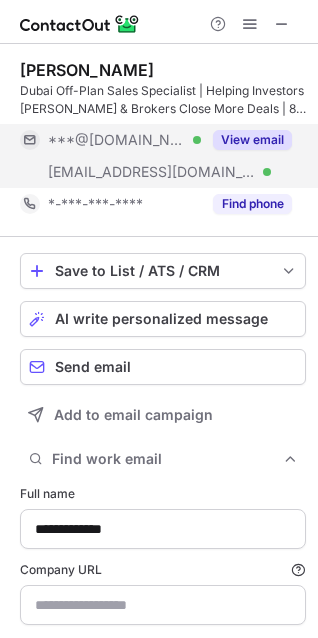 click on "View email" at bounding box center (252, 140) 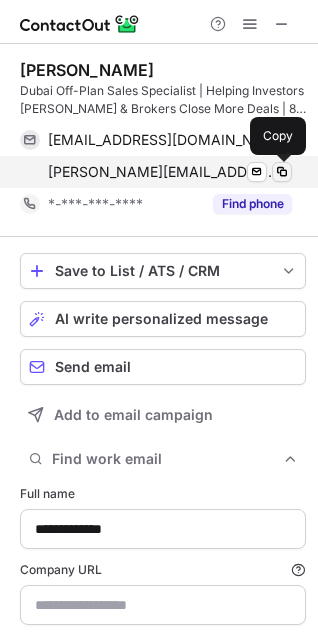 click at bounding box center [282, 172] 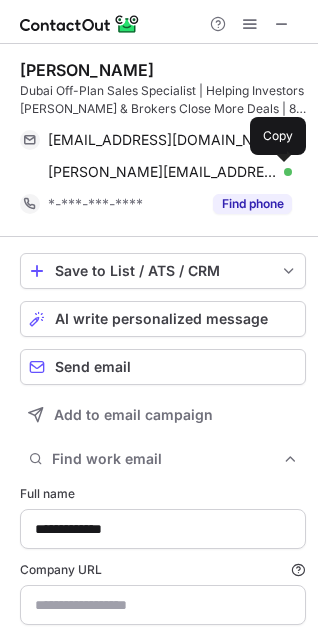 click on "[PERSON_NAME]" at bounding box center [87, 70] 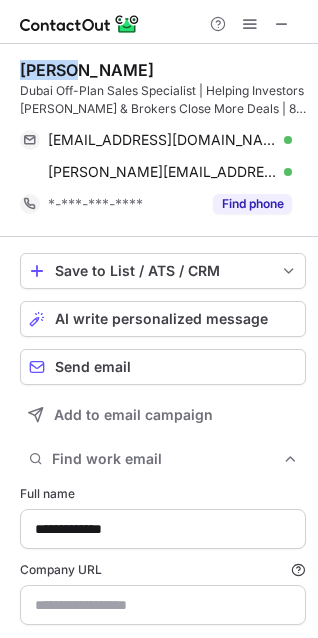 click on "Rishan Gamage" at bounding box center [87, 70] 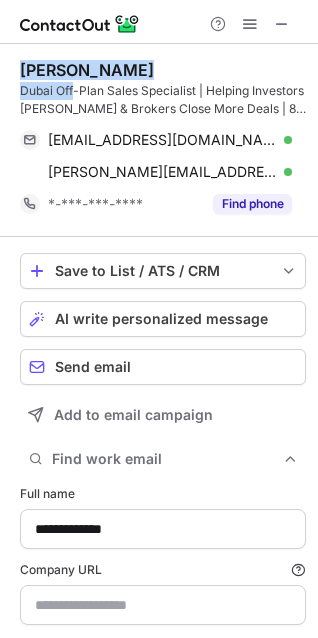click on "Rishan Gamage" at bounding box center [87, 70] 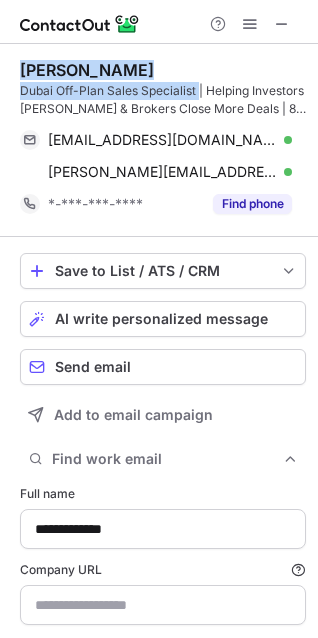 copy on "Rishan Gamage Dubai Off-Plan Sales Specialist" 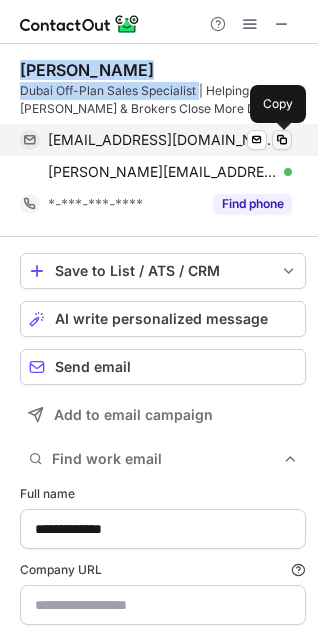 click at bounding box center [282, 140] 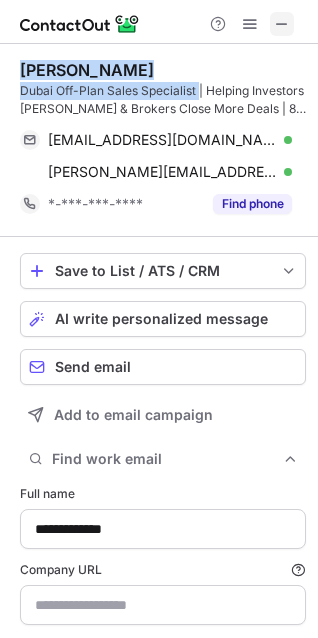 click at bounding box center (282, 24) 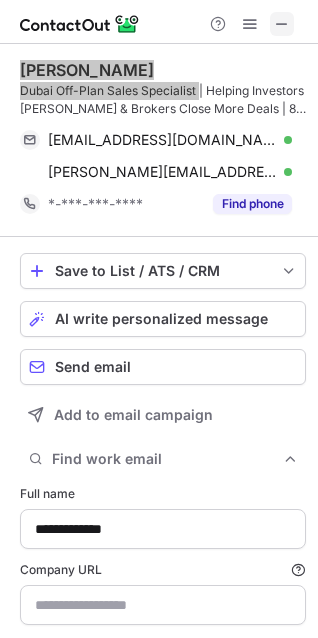 type on "**********" 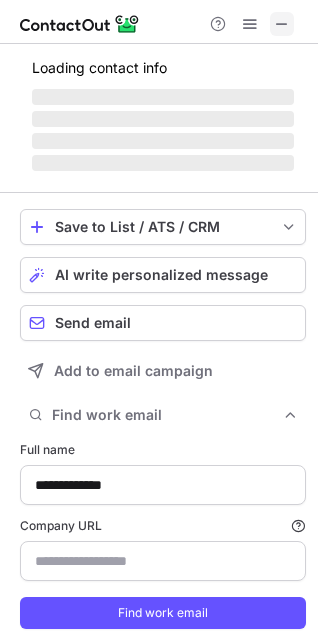 type on "**********" 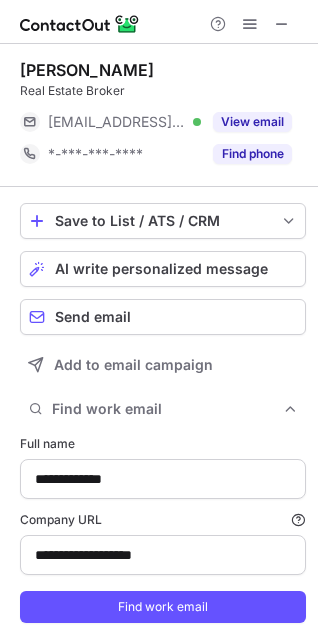 scroll, scrollTop: 647, scrollLeft: 304, axis: both 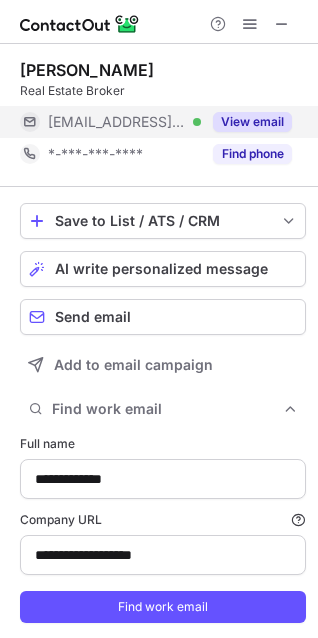click on "View email" at bounding box center [252, 122] 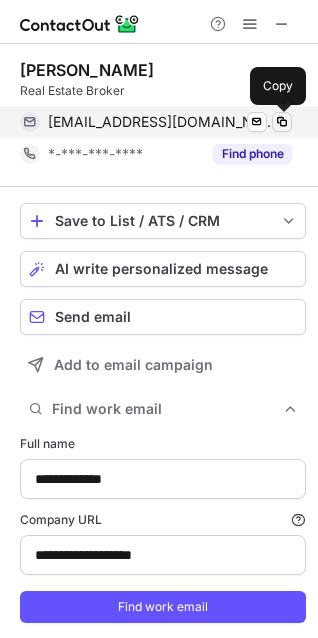 click at bounding box center (282, 122) 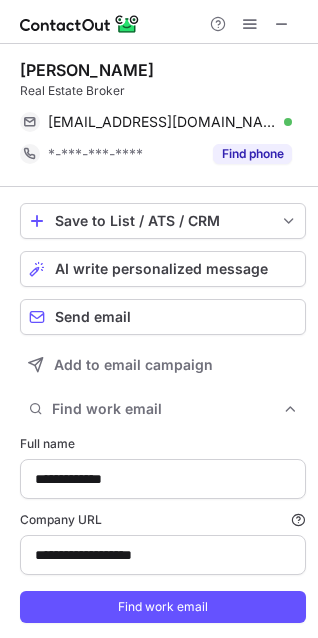 click on "Robert Searle" at bounding box center (87, 70) 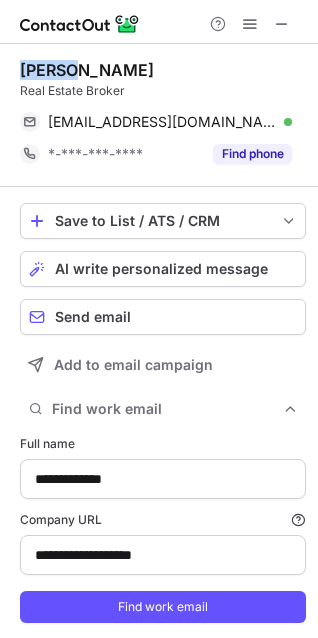 click on "Robert Searle" at bounding box center (87, 70) 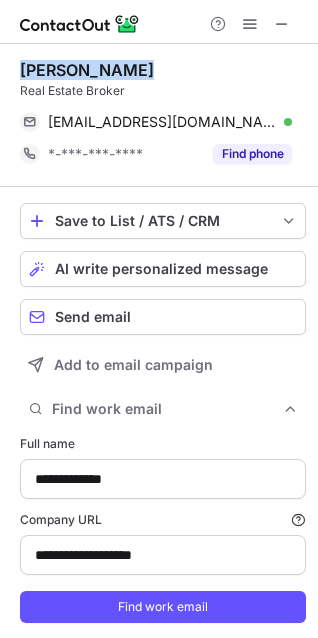click on "Robert Searle" at bounding box center [87, 70] 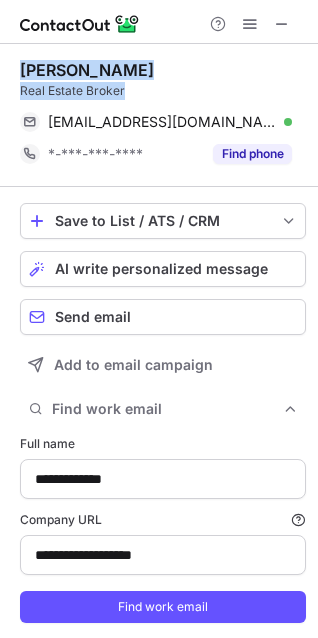 copy on "Robert Searle Real Estate Broker" 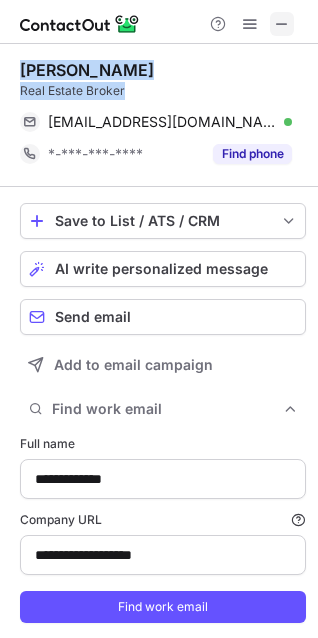 click at bounding box center (282, 24) 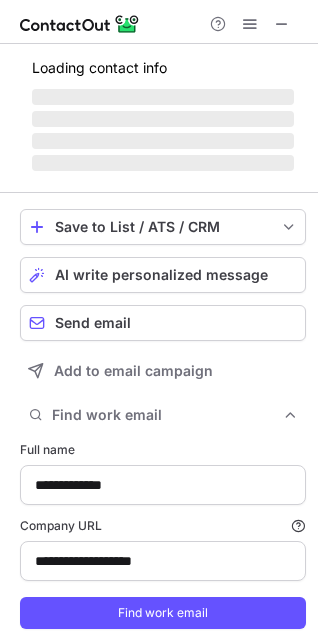 scroll, scrollTop: 653, scrollLeft: 304, axis: both 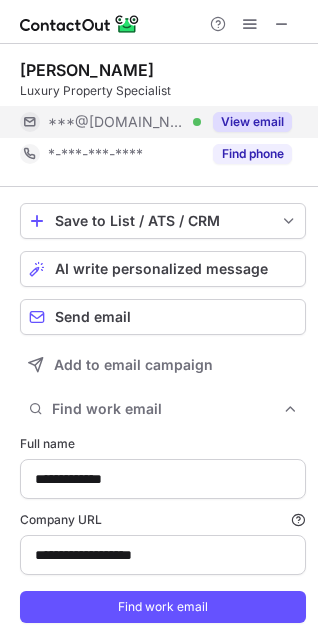 click on "View email" at bounding box center [246, 122] 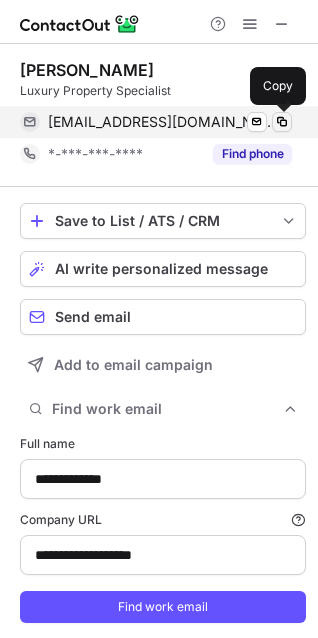click at bounding box center [282, 122] 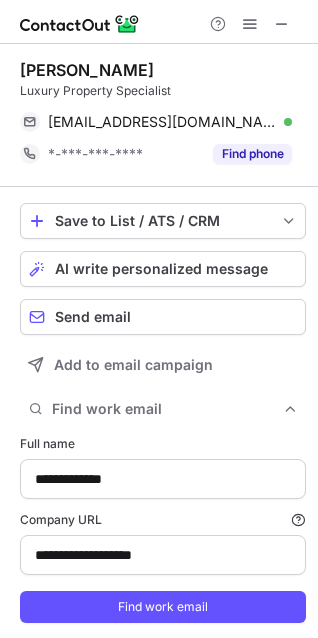 click on "Shireen Rahim" at bounding box center [87, 70] 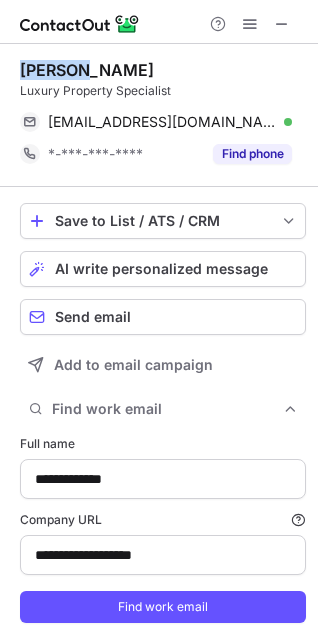 click on "Shireen Rahim" at bounding box center [87, 70] 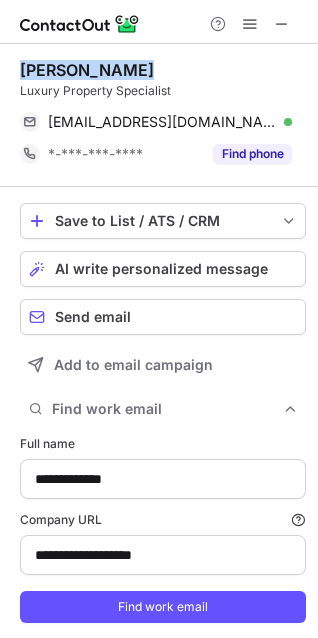 click on "Shireen Rahim" at bounding box center [87, 70] 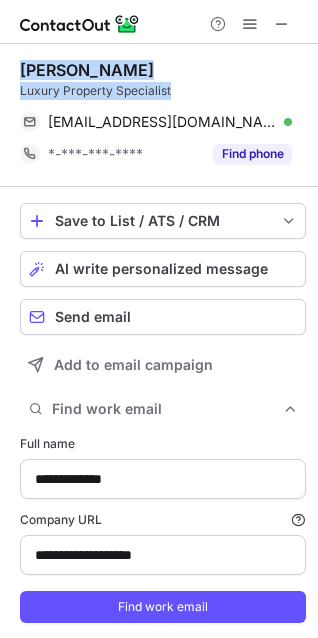 copy on "Shireen Rahim Luxury Property Specialist" 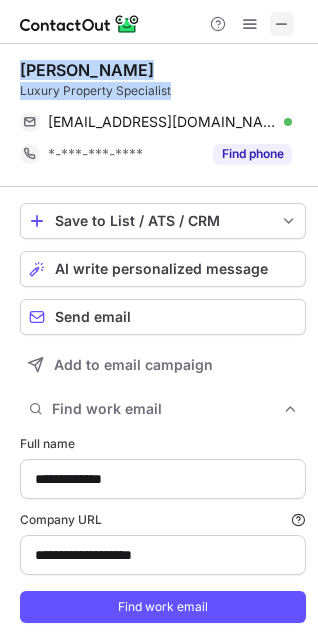 click at bounding box center (282, 24) 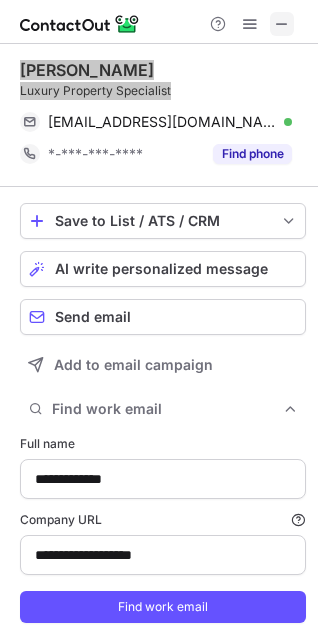 type on "**********" 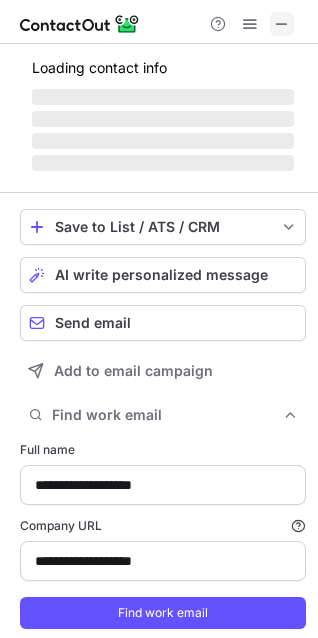 scroll, scrollTop: 653, scrollLeft: 304, axis: both 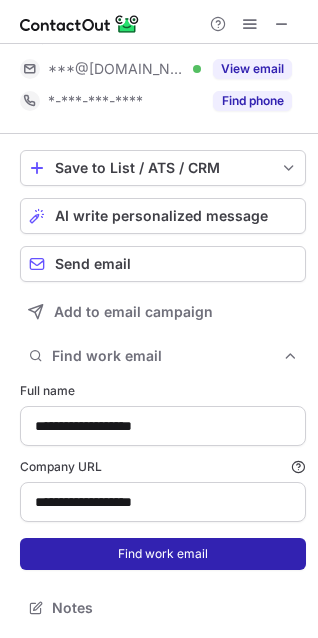 click on "Find work email" at bounding box center [163, 554] 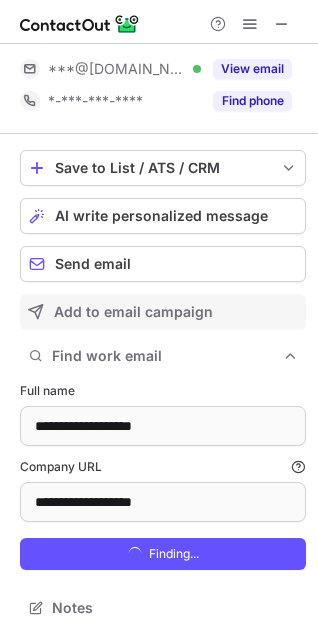 scroll, scrollTop: 0, scrollLeft: 0, axis: both 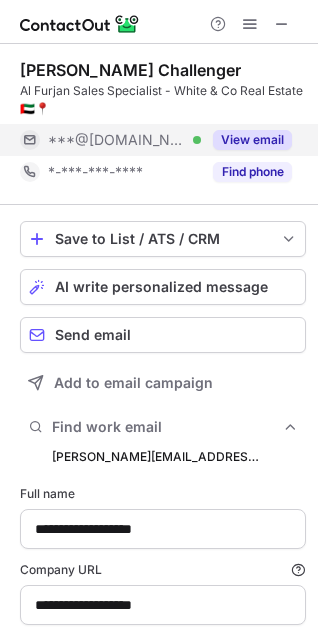 click on "View email" at bounding box center [252, 140] 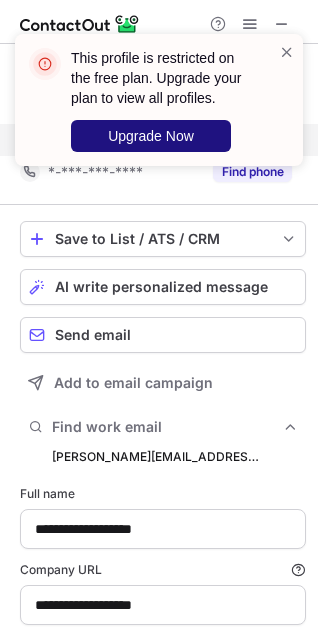 click on "Upgrade Now" at bounding box center [151, 136] 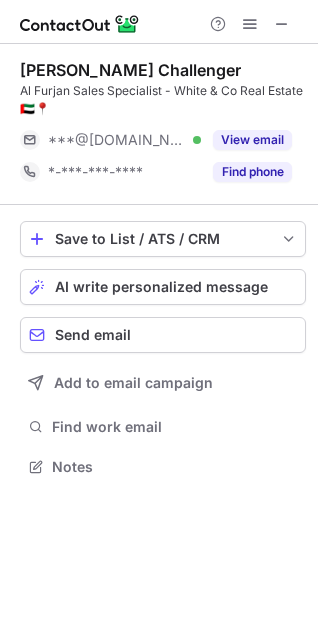 scroll, scrollTop: 10, scrollLeft: 10, axis: both 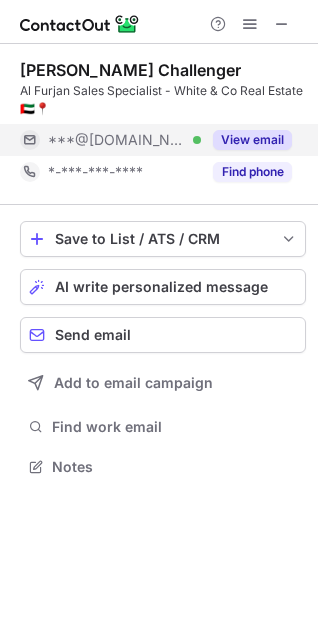 click on "View email" at bounding box center [252, 140] 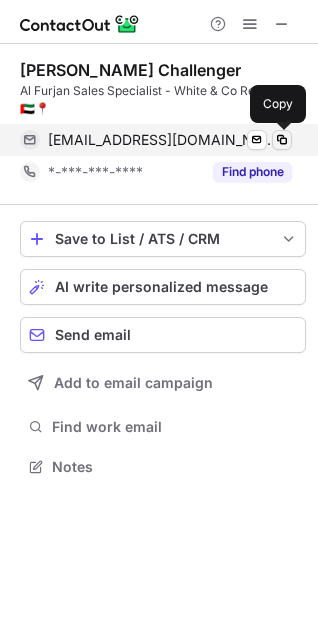 click at bounding box center (282, 140) 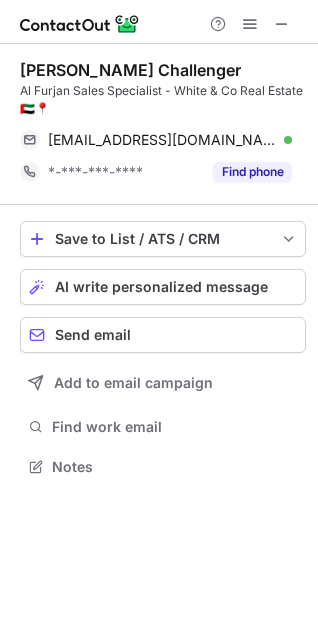 click on "Ellouise Challenger" at bounding box center [130, 70] 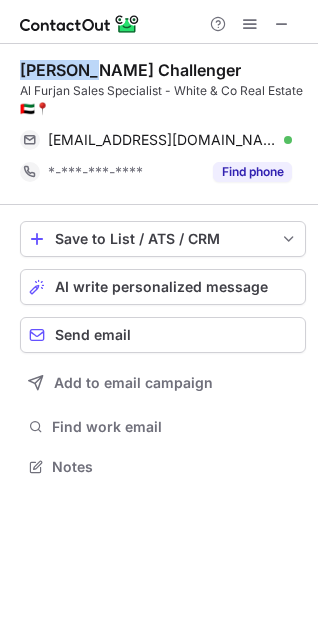 click on "Ellouise Challenger" at bounding box center [130, 70] 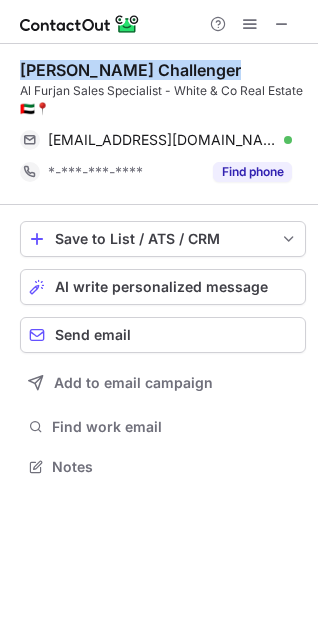 click on "Ellouise Challenger" at bounding box center [130, 70] 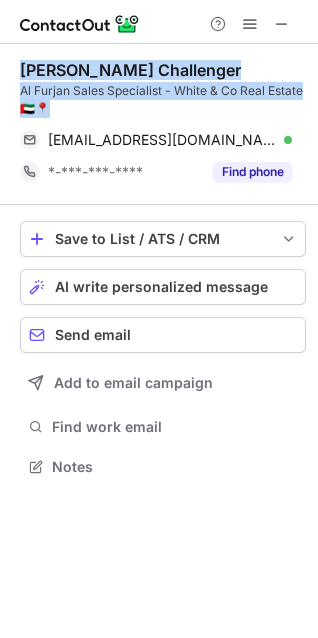 copy on "Ellouise Challenger Al Furjan Sales Specialist - White & Co Real Estate 🇦🇪📍" 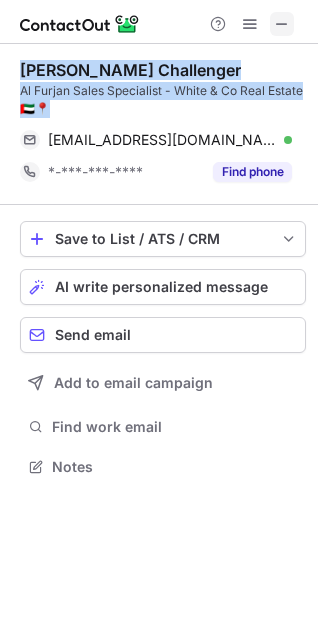 click at bounding box center (282, 24) 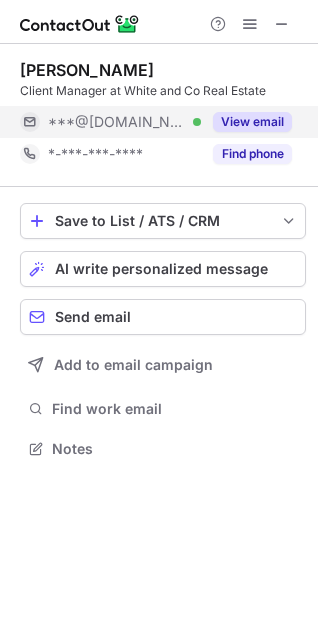 scroll, scrollTop: 435, scrollLeft: 318, axis: both 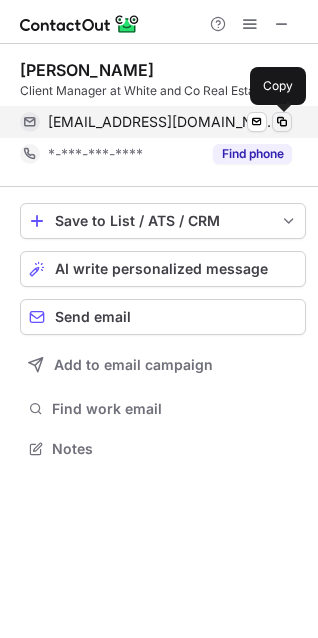 click at bounding box center [282, 122] 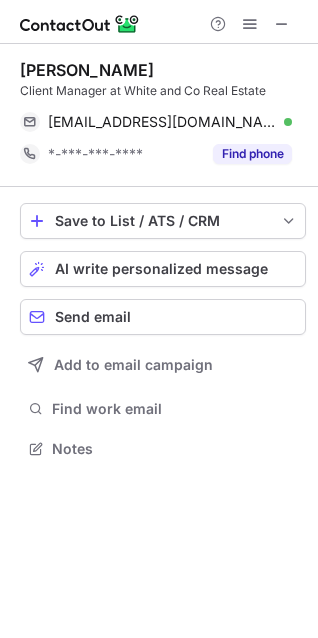 click on "Rhian Smith" at bounding box center [87, 70] 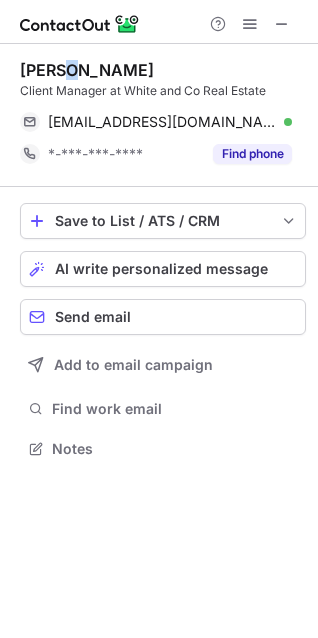click on "Rhian Smith" at bounding box center [87, 70] 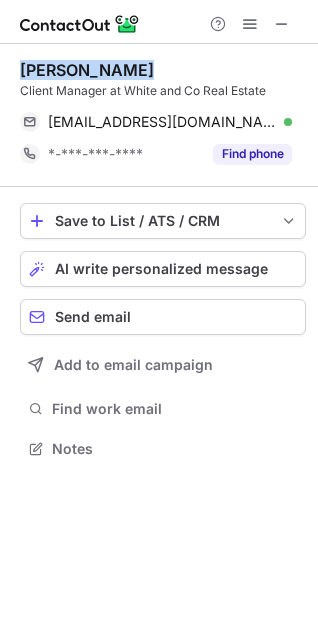 click on "Rhian Smith" at bounding box center (87, 70) 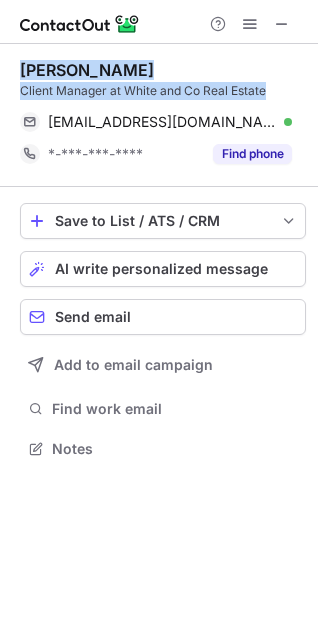 copy on "Rhian Smith Client Manager at White and Co Real Estate" 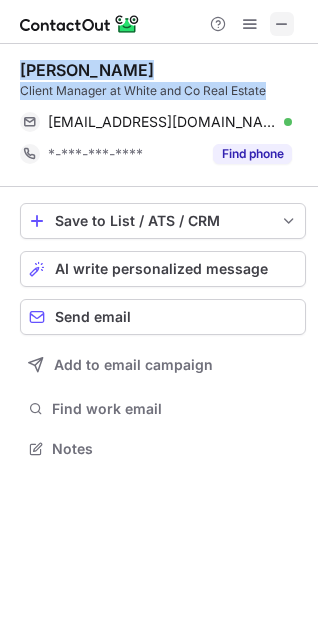 click at bounding box center [282, 24] 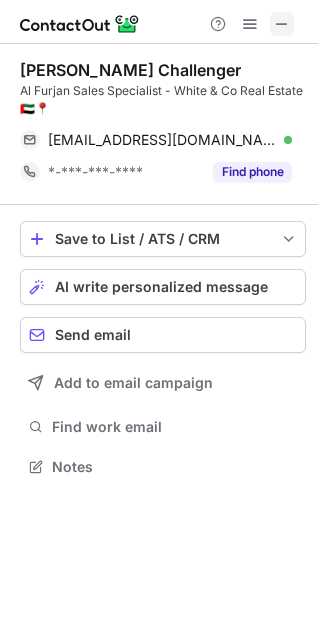 scroll, scrollTop: 453, scrollLeft: 318, axis: both 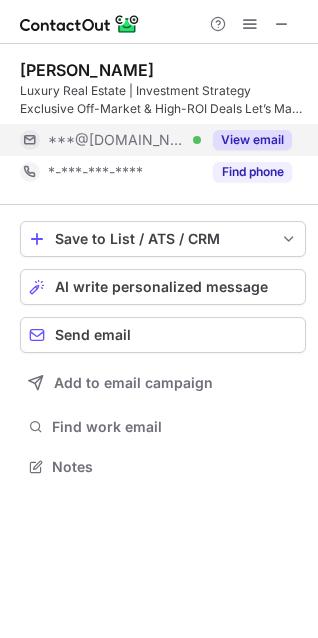 click on "View email" at bounding box center [252, 140] 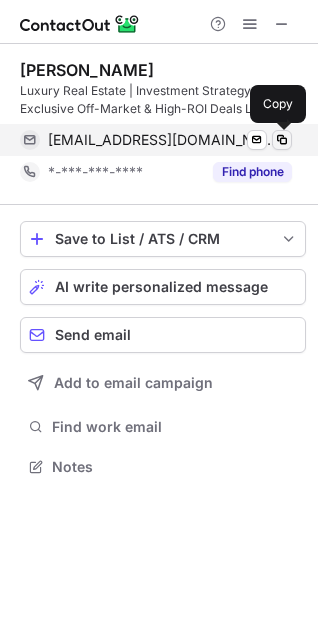 click at bounding box center (282, 140) 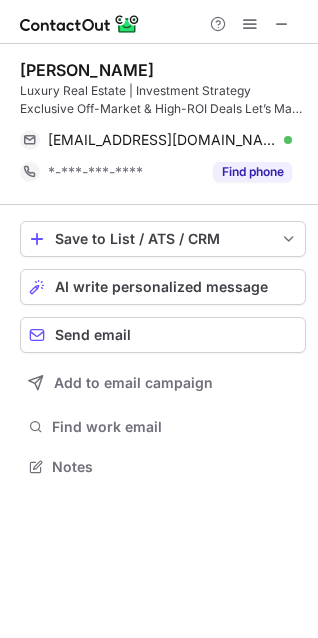 click on "Marie-Rose Habib" at bounding box center (87, 70) 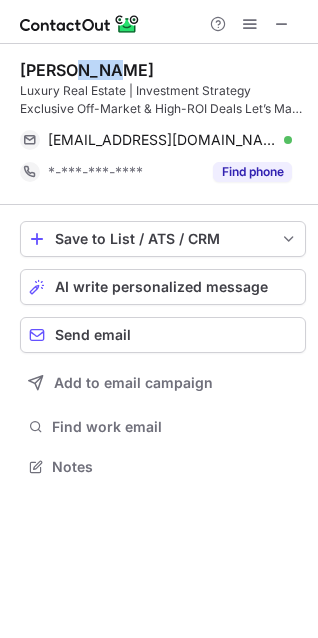 click on "Marie-Rose Habib" at bounding box center (87, 70) 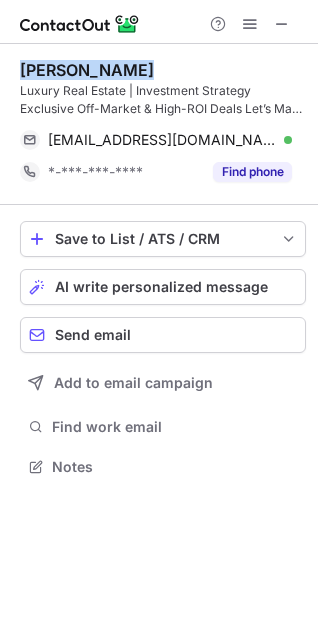 click on "Marie-Rose Habib" at bounding box center (87, 70) 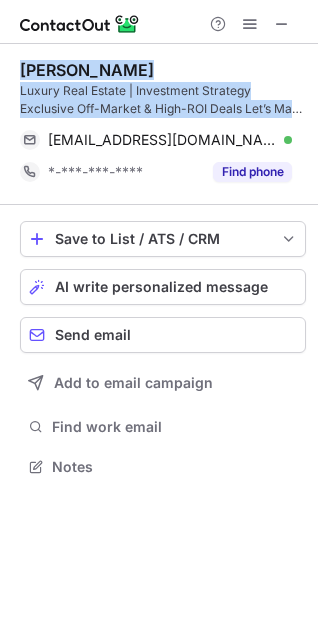 copy on "Marie-Rose Habib Luxury Real Estate | Investment Strategy
Exclusive Off-Market & High-ROI Deals
Let’s Make Your Next Move Count ✨
🇸🇪 🇱🇧 🇦🇪" 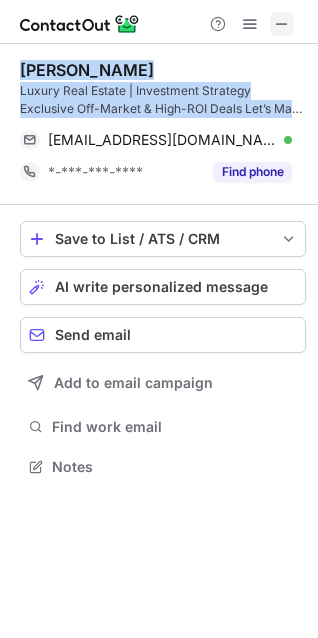 click at bounding box center [282, 24] 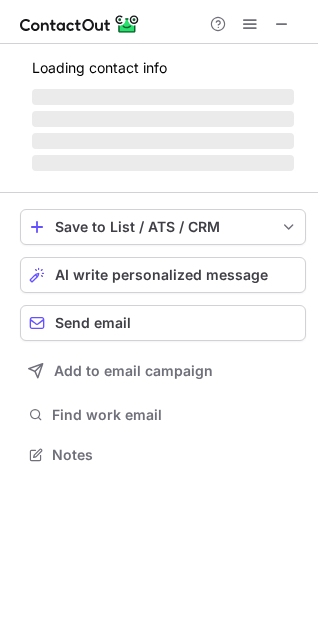 scroll, scrollTop: 441, scrollLeft: 318, axis: both 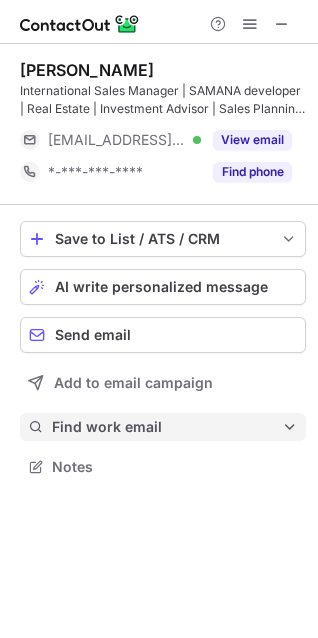 click on "Find work email" at bounding box center [167, 427] 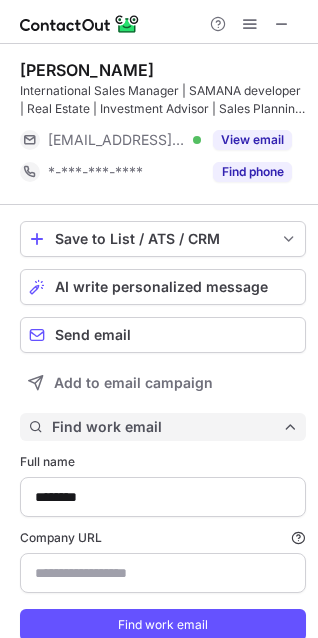 scroll, scrollTop: 10, scrollLeft: 10, axis: both 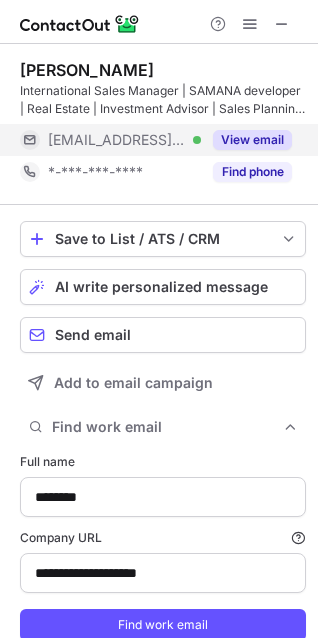 click on "View email" at bounding box center [252, 140] 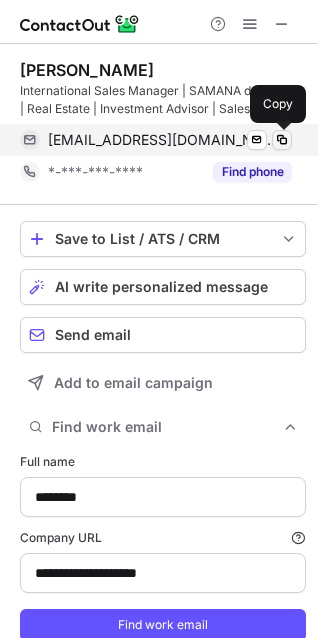 click at bounding box center (282, 140) 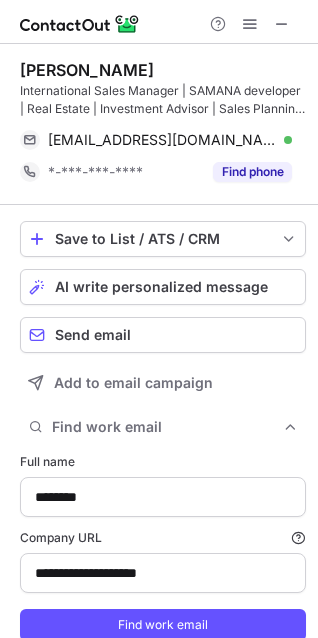 click on "Yanna A. International Sales Manager | SAMANA developer | Real Estate | Investment Advisor | Sales Planning | Off plan & Investment Advisor l qnc9f2d595@privaterelay.appleid.com Verified Send email Copy *-***-***-**** Find phone" at bounding box center [163, 124] 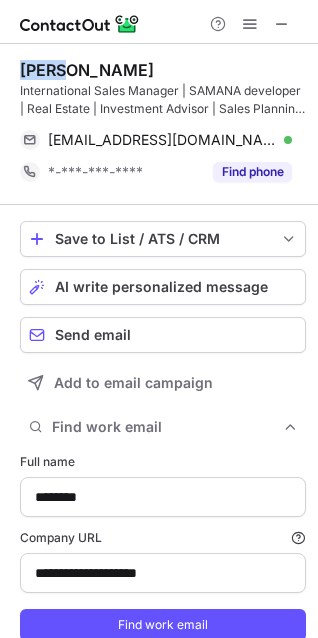 click on "Yanna A. International Sales Manager | SAMANA developer | Real Estate | Investment Advisor | Sales Planning | Off plan & Investment Advisor l qnc9f2d595@privaterelay.appleid.com Verified Send email Copy *-***-***-**** Find phone" at bounding box center (163, 124) 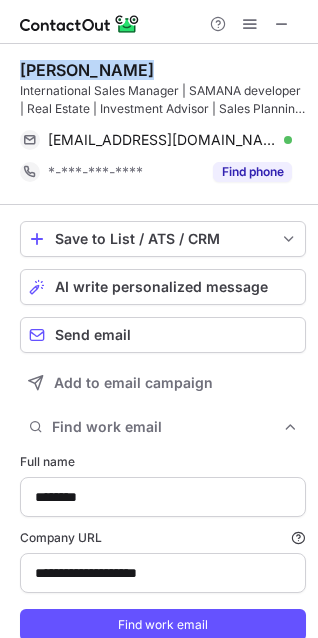 click on "Yanna A. International Sales Manager | SAMANA developer | Real Estate | Investment Advisor | Sales Planning | Off plan & Investment Advisor l qnc9f2d595@privaterelay.appleid.com Verified Send email Copy *-***-***-**** Find phone" at bounding box center [163, 124] 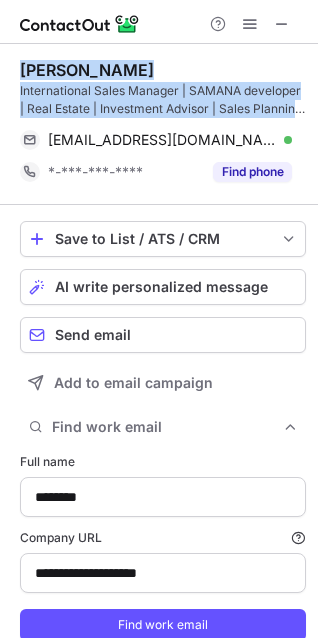 copy on "Yanna A. International Sales Manager | SAMANA developer | Real Estate | Investment Advisor | Sales Planning | Off plan & Investment Advisor l" 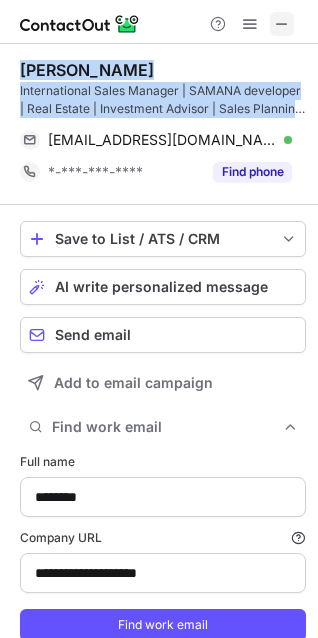 click at bounding box center (282, 24) 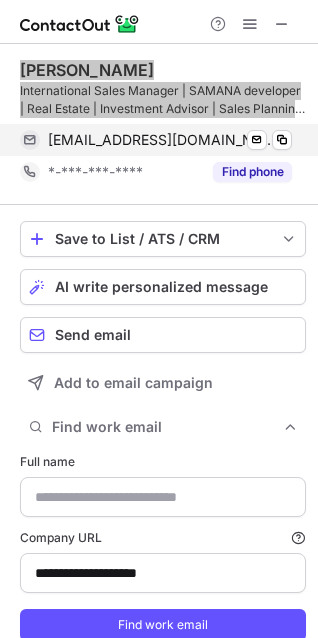 type on "**********" 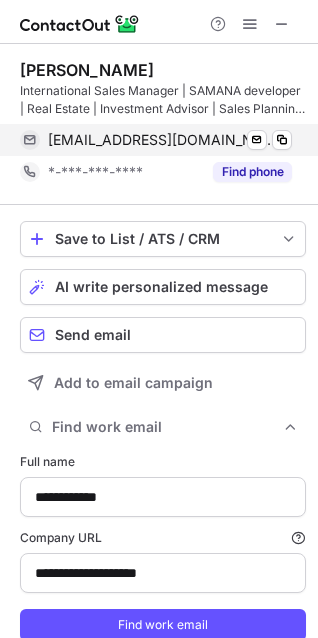 scroll, scrollTop: 653, scrollLeft: 304, axis: both 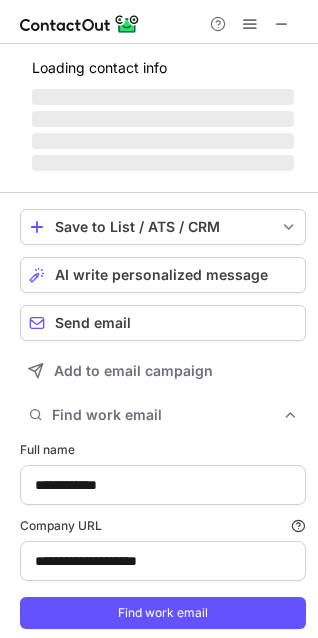 type 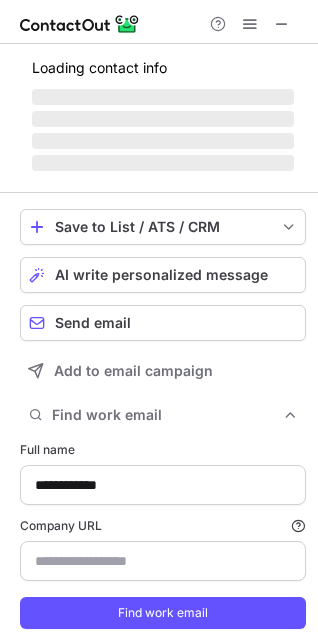 scroll, scrollTop: 10, scrollLeft: 10, axis: both 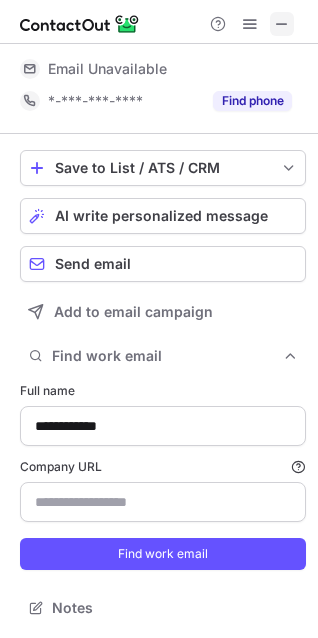 click at bounding box center (282, 24) 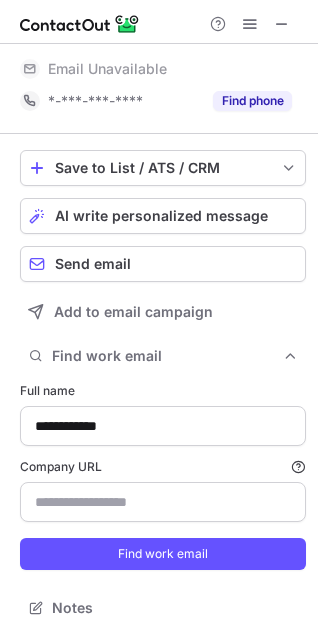type on "**********" 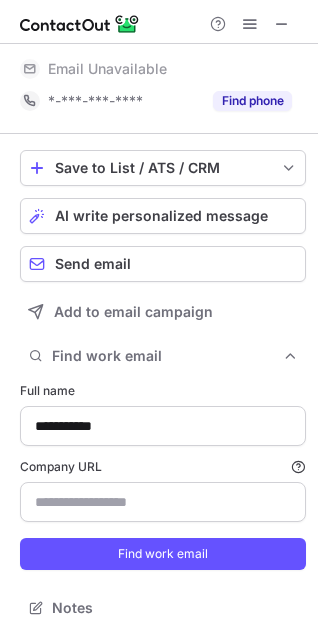 scroll, scrollTop: 653, scrollLeft: 304, axis: both 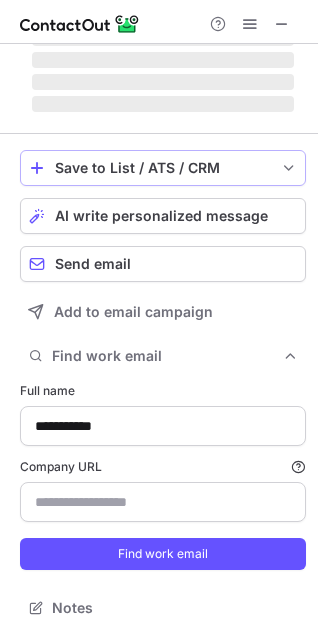 type on "**********" 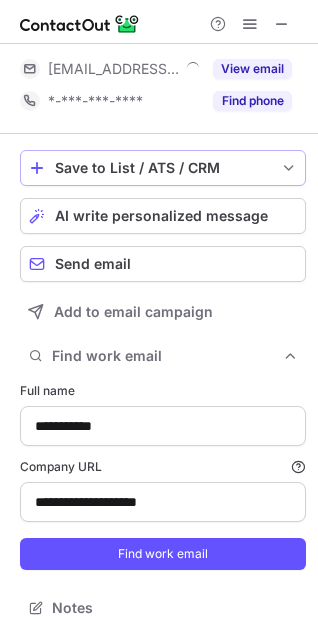 scroll, scrollTop: 647, scrollLeft: 304, axis: both 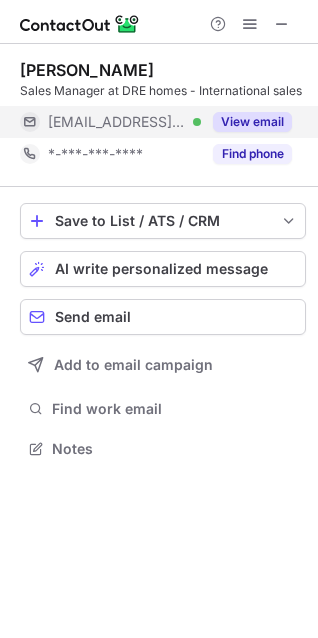 click on "View email" at bounding box center [252, 122] 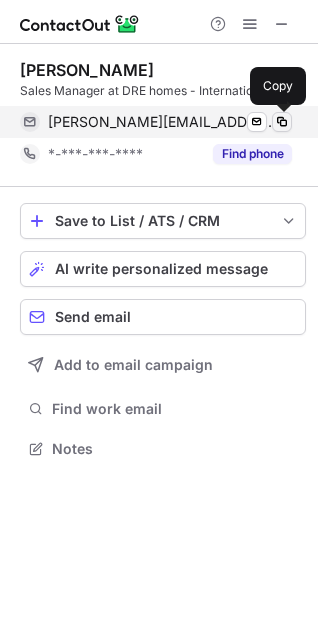 click at bounding box center [282, 122] 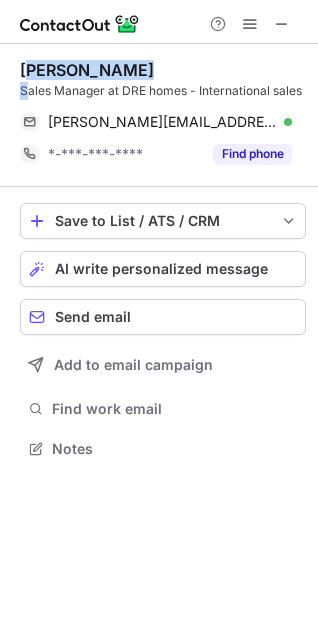 drag, startPoint x: 30, startPoint y: 80, endPoint x: 29, endPoint y: 67, distance: 13.038404 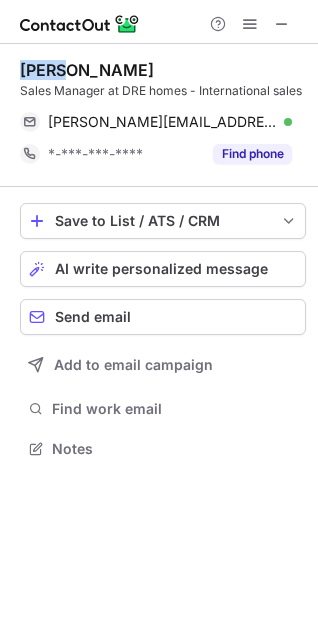 click on "[PERSON_NAME]" at bounding box center (87, 70) 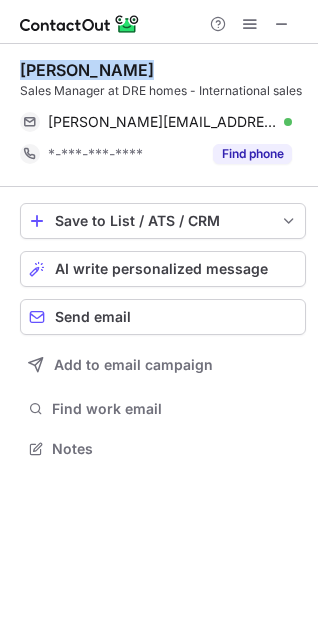 click on "[PERSON_NAME]" at bounding box center [87, 70] 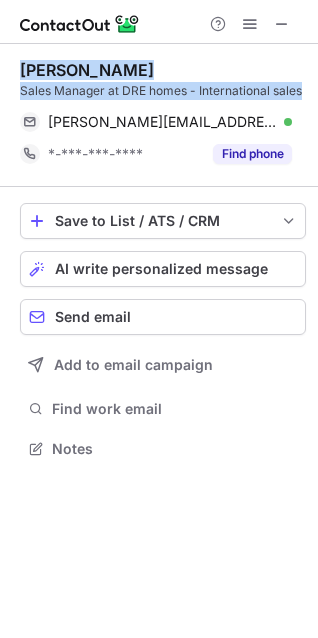 copy on "[PERSON_NAME] Sales Manager at DRE homes - International sales" 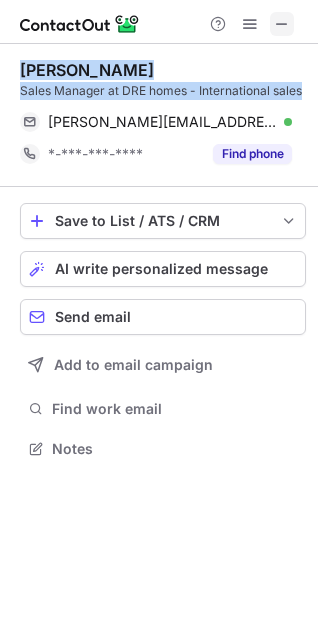 click at bounding box center [282, 24] 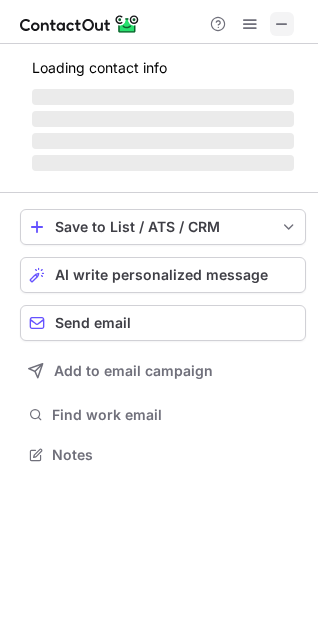scroll, scrollTop: 441, scrollLeft: 318, axis: both 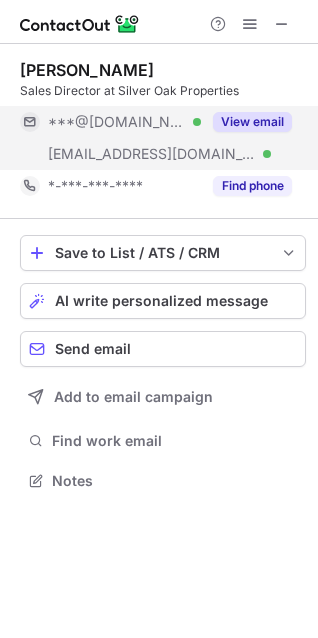 click on "View email" at bounding box center [252, 122] 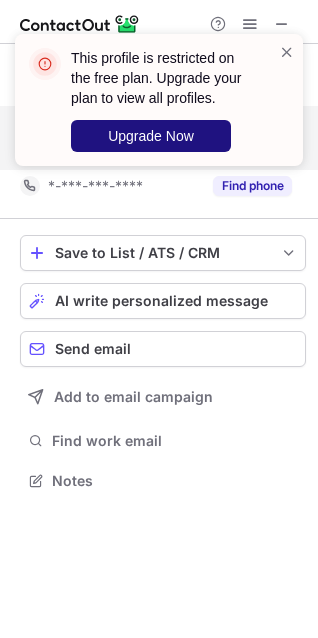 click on "Upgrade Now" at bounding box center [151, 136] 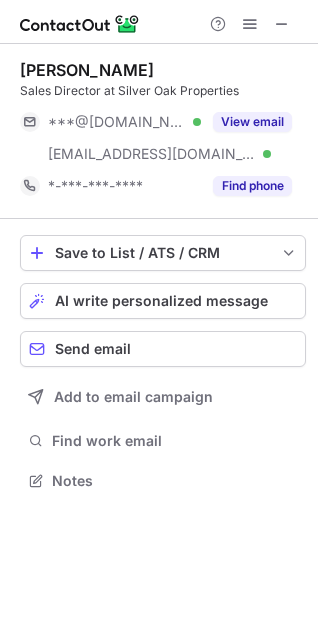 scroll, scrollTop: 10, scrollLeft: 10, axis: both 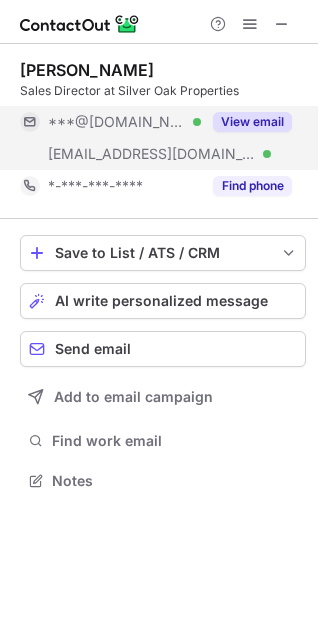 click on "View email" at bounding box center [252, 122] 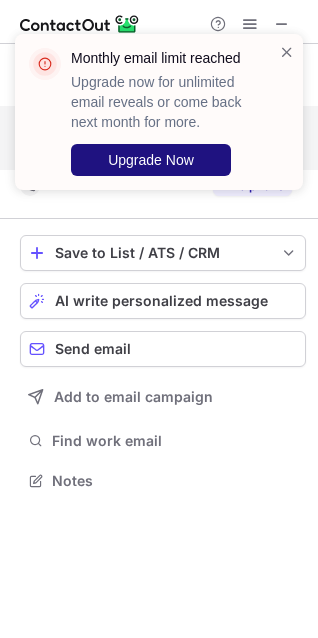 click on "Upgrade Now" at bounding box center [151, 160] 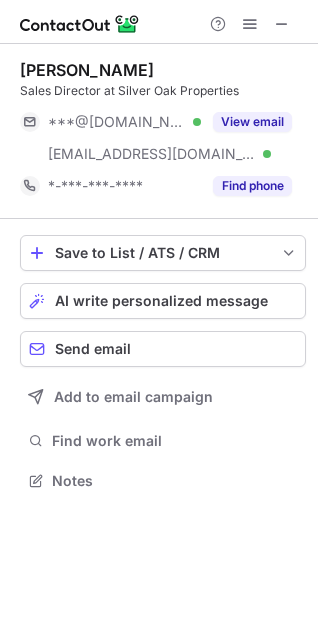 scroll, scrollTop: 10, scrollLeft: 10, axis: both 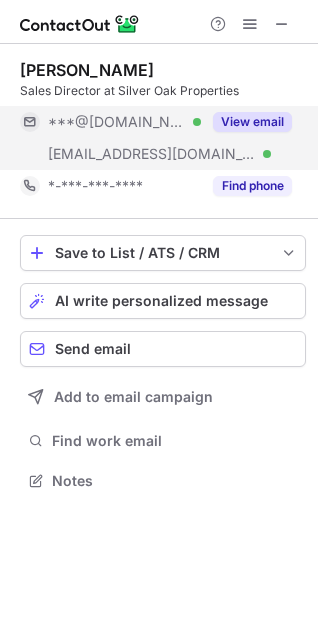 click on "View email" at bounding box center [252, 122] 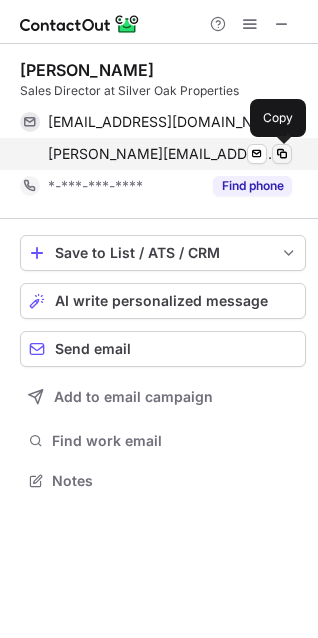 click at bounding box center [282, 154] 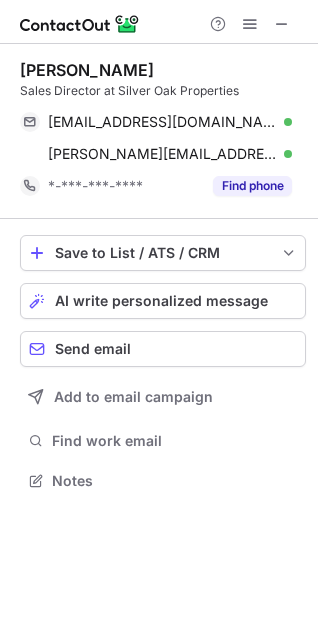 drag, startPoint x: 69, startPoint y: 46, endPoint x: 76, endPoint y: 67, distance: 22.135944 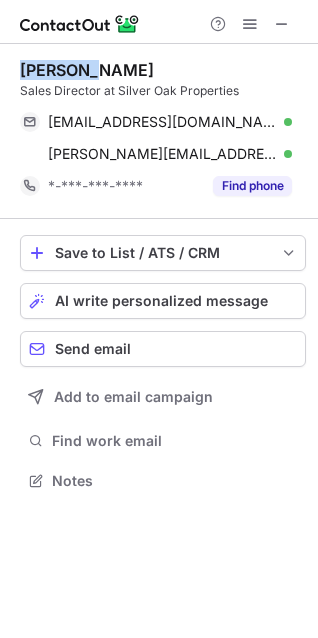 click on "Ravinder Chauhan" at bounding box center (87, 70) 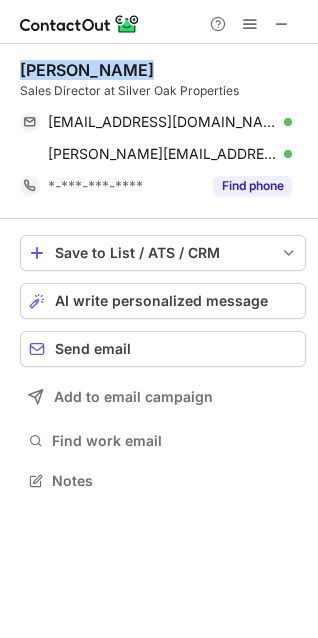 click on "Ravinder Chauhan" at bounding box center [87, 70] 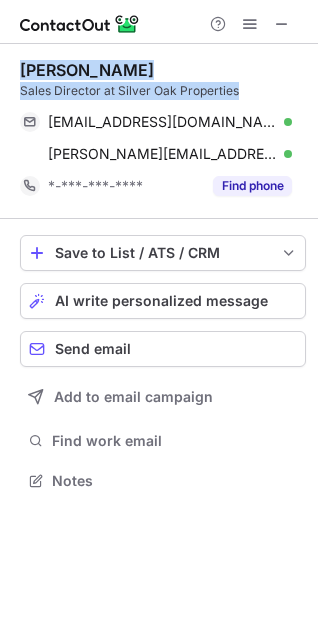 copy on "Ravinder Chauhan Sales Director at Silver Oak Properties" 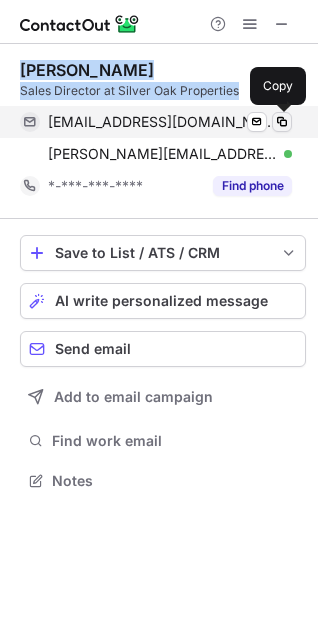 click at bounding box center (282, 122) 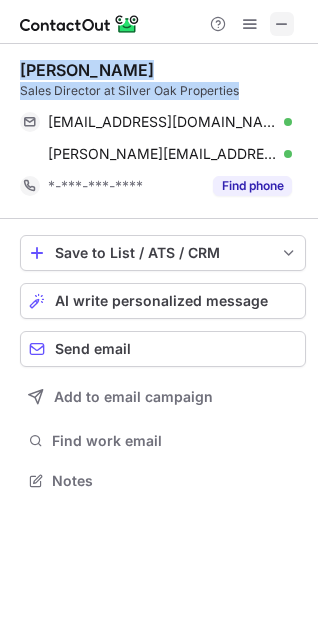 click at bounding box center [282, 24] 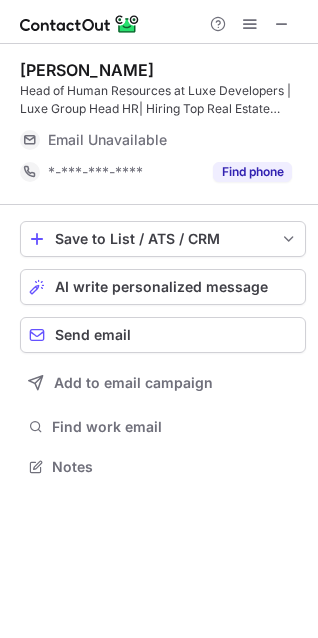 scroll, scrollTop: 453, scrollLeft: 318, axis: both 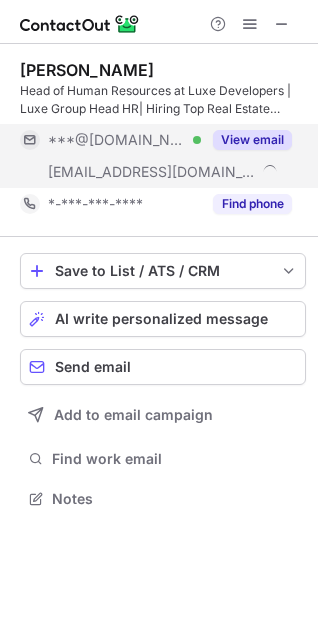 click on "View email" at bounding box center (246, 140) 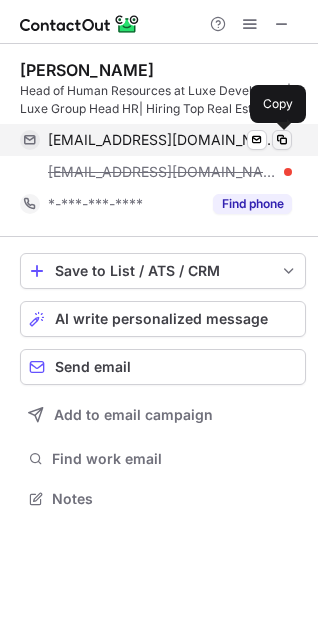 click at bounding box center (282, 140) 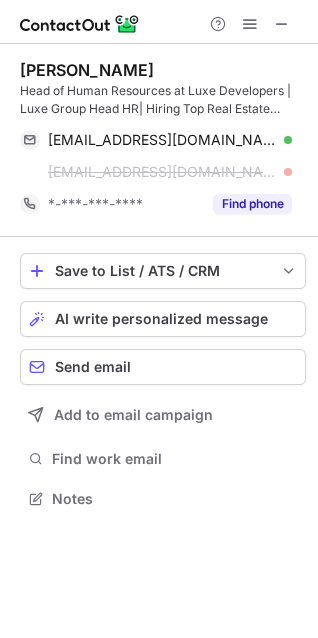 click on "RASHMI GAIKWAD" at bounding box center [87, 70] 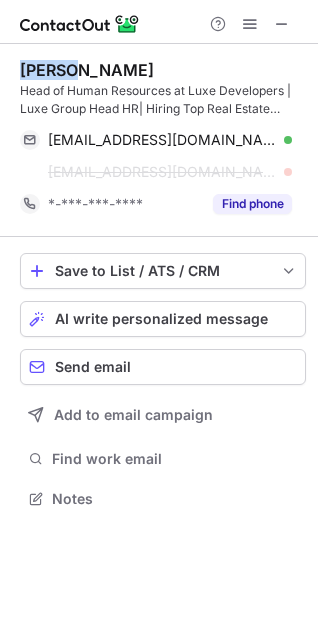click on "RASHMI GAIKWAD" at bounding box center [87, 70] 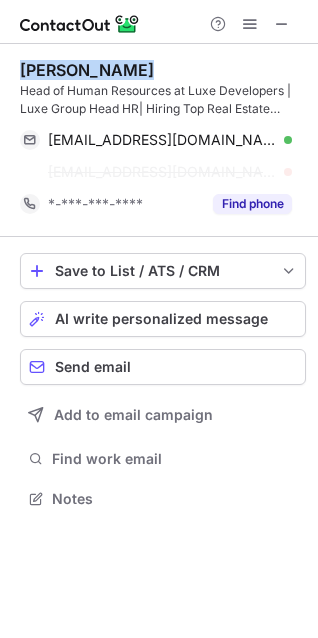 click on "RASHMI GAIKWAD" at bounding box center [87, 70] 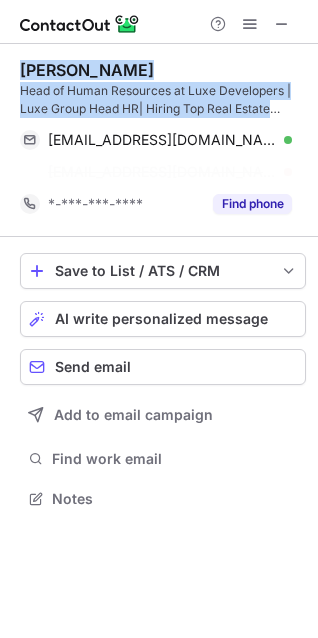 copy on "RASHMI GAIKWAD Head of Human Resources at Luxe Developers | Luxe Group Head HR| Hiring Top Real Estate Talent in UAE |CPD-Certified| HRBP | UAE Labour laws| Head of People & Culture | Candidates, Let's Explore Opportunities." 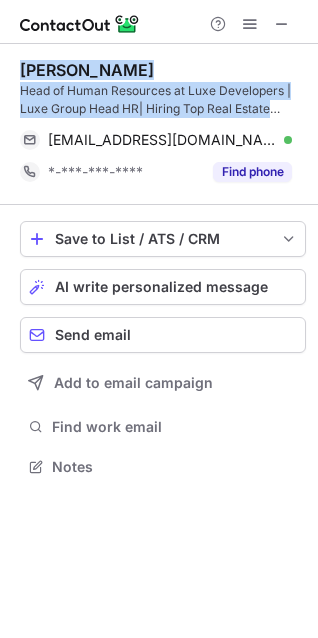scroll, scrollTop: 453, scrollLeft: 318, axis: both 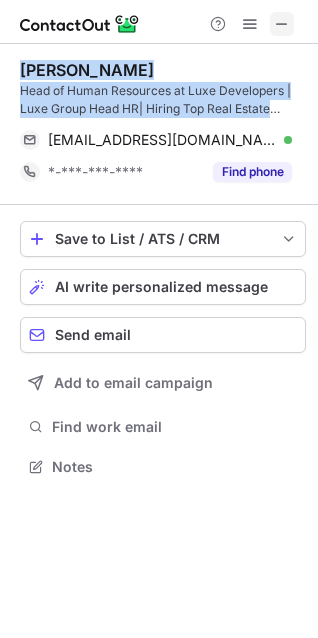 click at bounding box center (282, 24) 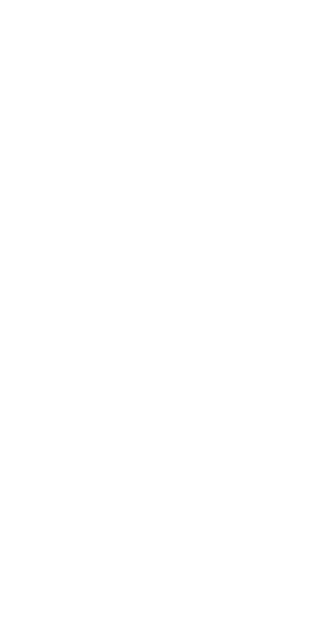 scroll, scrollTop: 0, scrollLeft: 0, axis: both 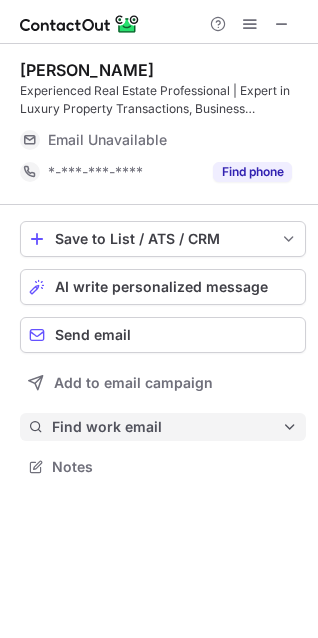 click on "Find work email" at bounding box center (167, 427) 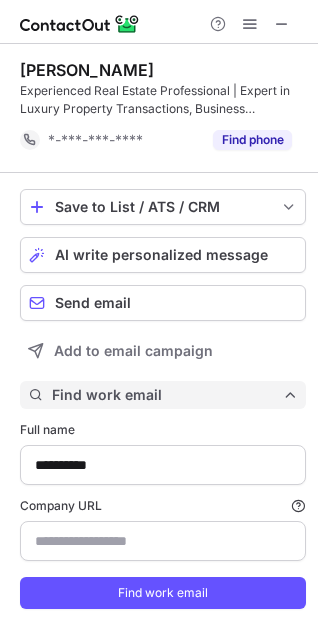 scroll, scrollTop: 633, scrollLeft: 304, axis: both 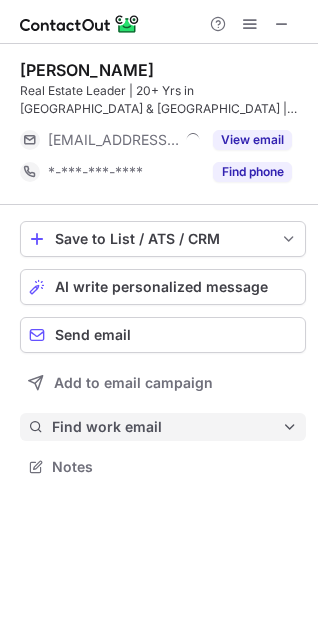 click on "Find work email" at bounding box center (167, 427) 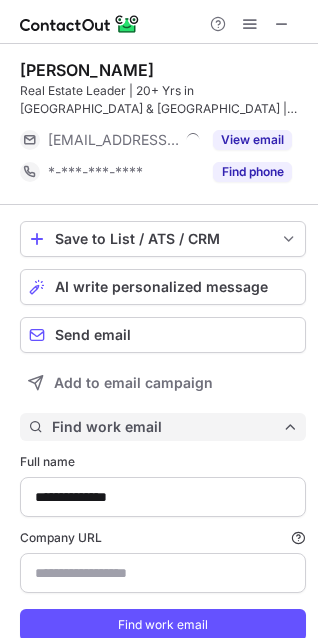type on "**********" 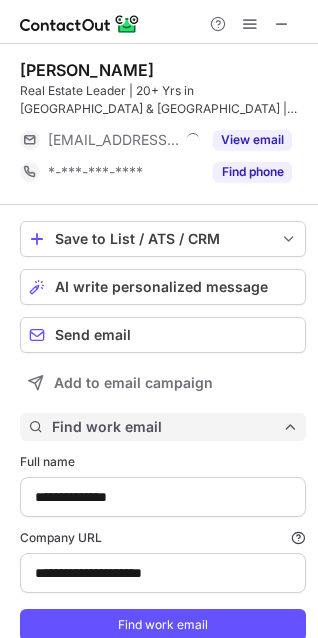 scroll, scrollTop: 71, scrollLeft: 0, axis: vertical 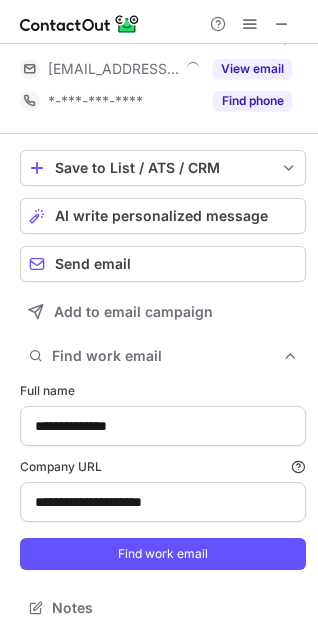 click on "**********" at bounding box center (163, 476) 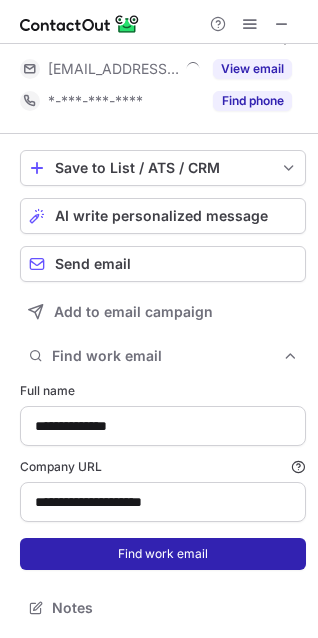 click on "Find work email" at bounding box center (163, 554) 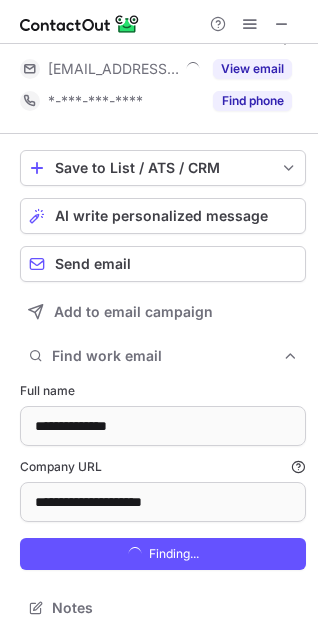 scroll, scrollTop: 0, scrollLeft: 0, axis: both 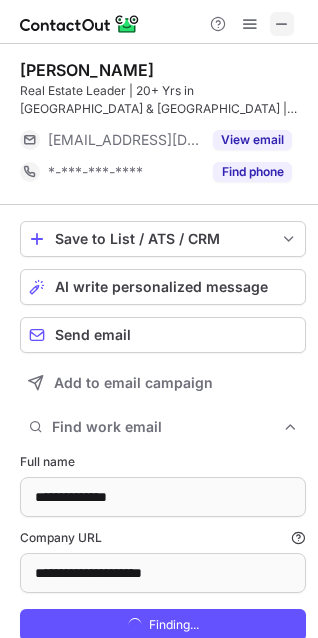 click at bounding box center (282, 24) 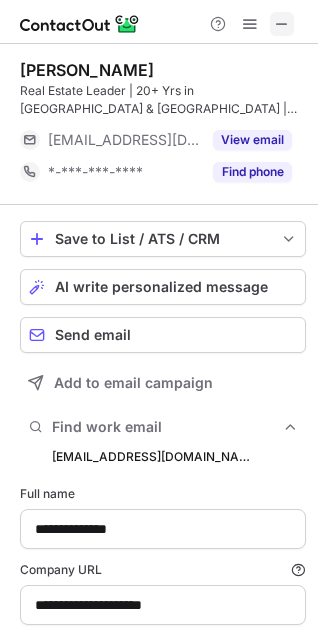 scroll, scrollTop: 10, scrollLeft: 10, axis: both 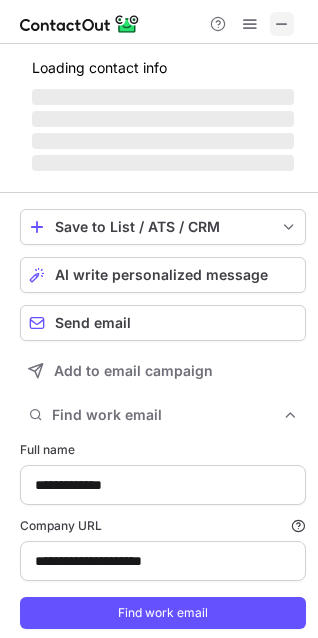 type on "**********" 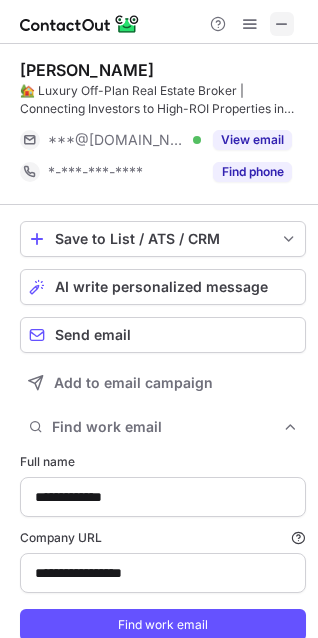 scroll, scrollTop: 10, scrollLeft: 10, axis: both 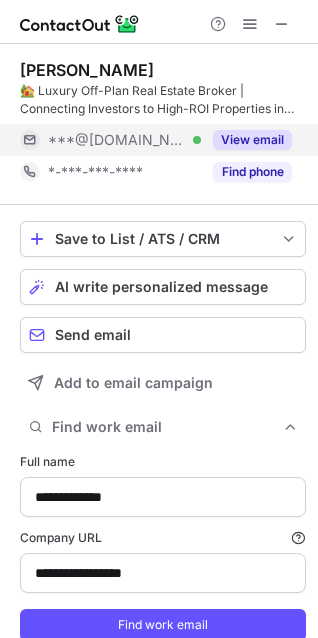 click on "View email" at bounding box center (252, 140) 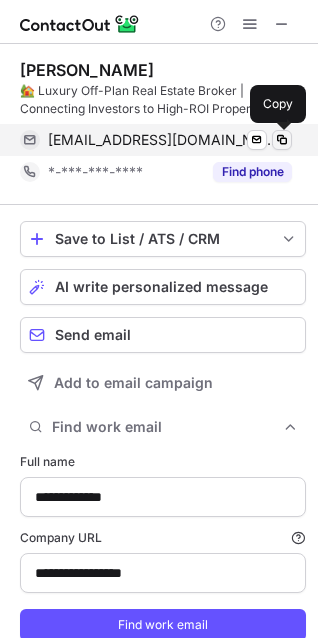 click at bounding box center [282, 140] 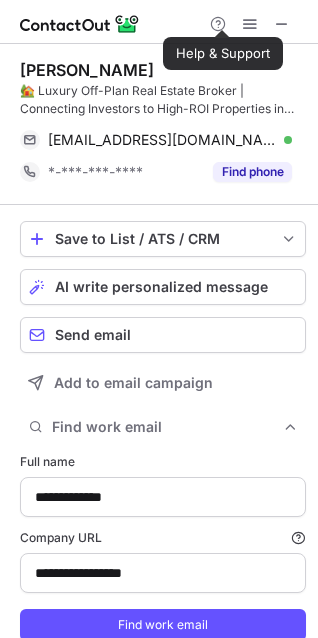 click on "🏡 Luxury Off-Plan Real Estate Broker | Connecting Investors to High-ROI Properties in Dubai" at bounding box center (163, 100) 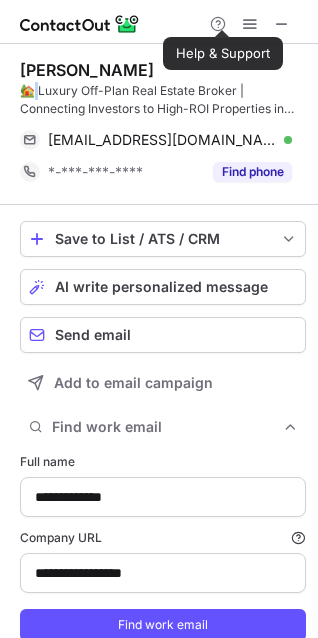 click on "🏡 Luxury Off-Plan Real Estate Broker | Connecting Investors to High-ROI Properties in Dubai" at bounding box center (163, 100) 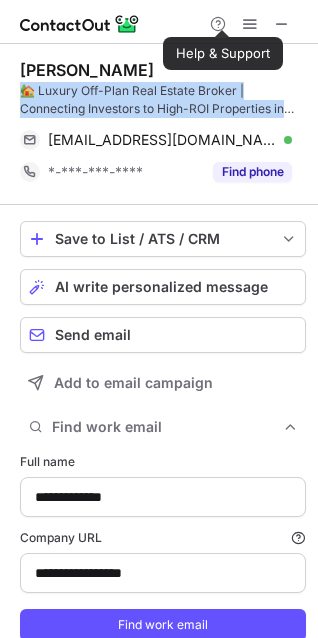 click on "🏡 Luxury Off-Plan Real Estate Broker | Connecting Investors to High-ROI Properties in Dubai" at bounding box center [163, 100] 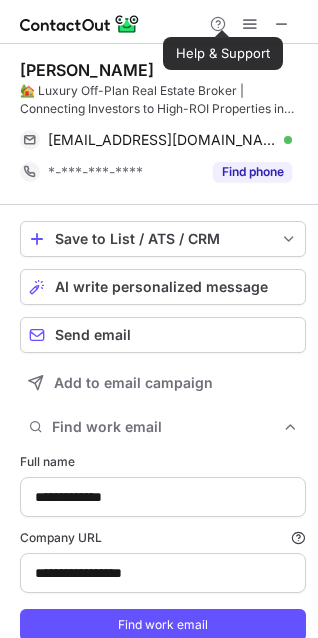 click on "Masood Akhtar" at bounding box center (87, 70) 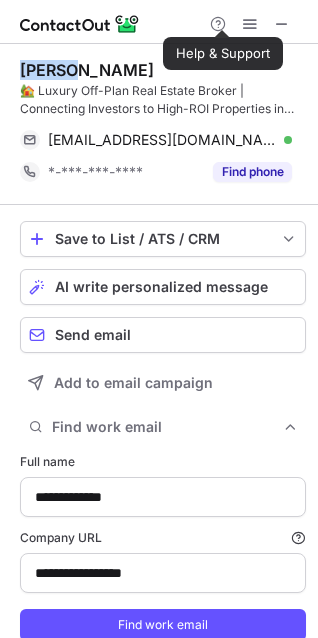 click on "Masood Akhtar" at bounding box center (87, 70) 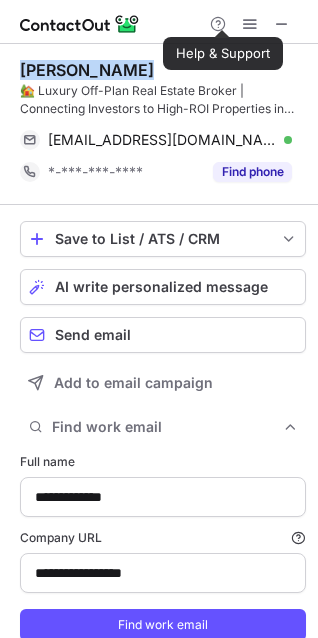 click on "Masood Akhtar" at bounding box center (87, 70) 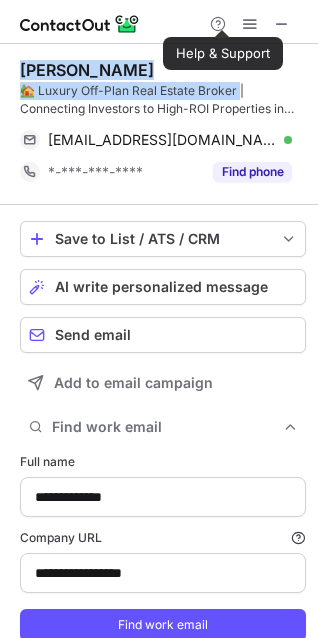 copy on "Masood Akhtar 🏡 Luxury Off-Plan Real Estate Broker |" 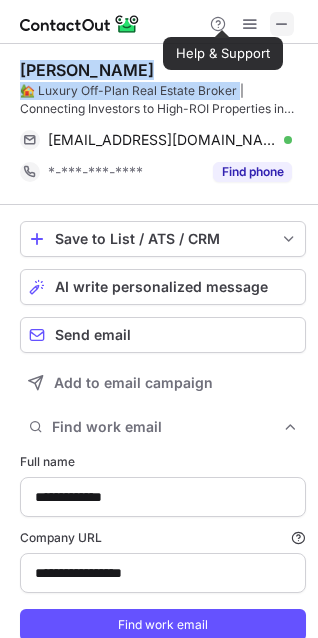 click at bounding box center (282, 24) 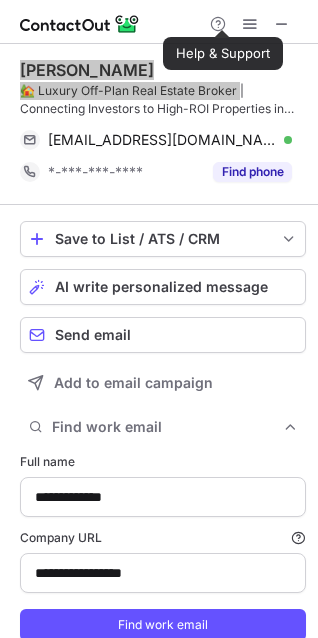 type on "**********" 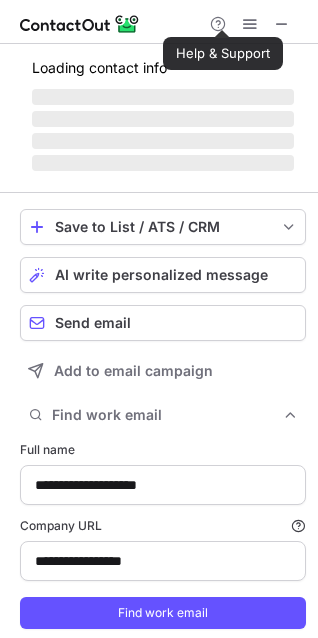 scroll, scrollTop: 653, scrollLeft: 304, axis: both 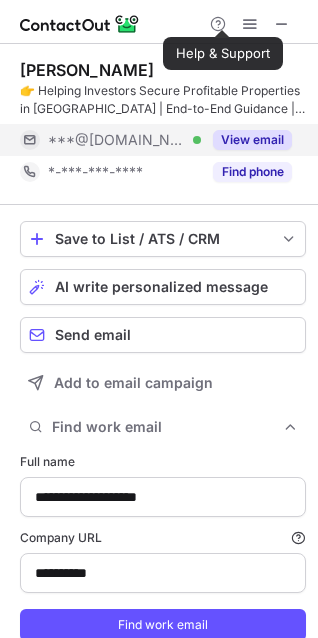 click on "View email" at bounding box center (252, 140) 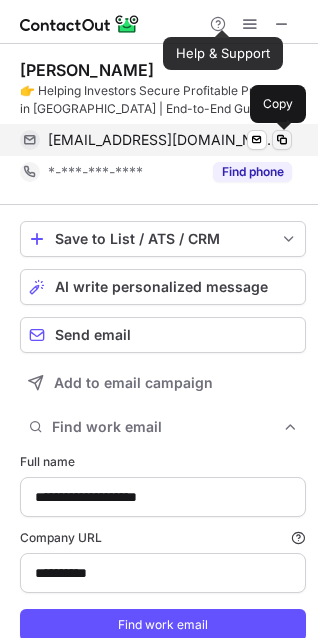 click at bounding box center [282, 140] 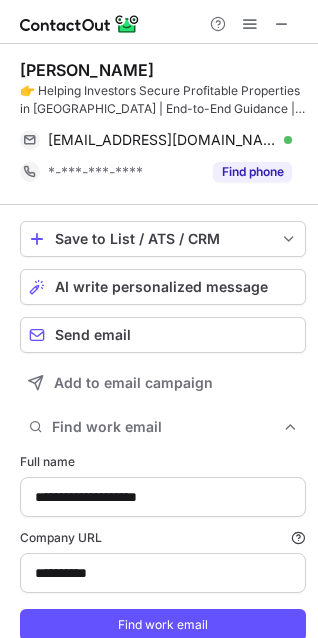 click on "Mukhammadjon Tilavov 👉 Helping Investors Secure Profitable Properties in Dubai | End-to-End Guidance | Off-plan Specialist tilavoff27@gmail.com Verified Send email Copy *-***-***-**** Find phone" at bounding box center [163, 124] 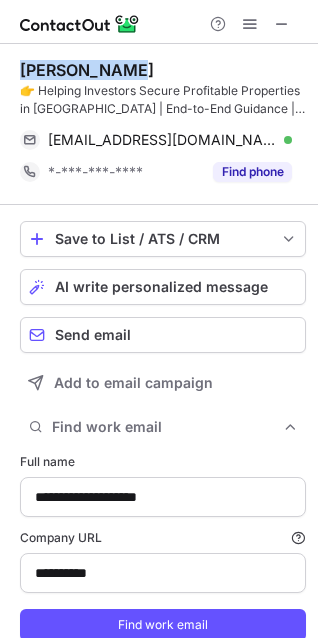 click on "Mukhammadjon Tilavov 👉 Helping Investors Secure Profitable Properties in Dubai | End-to-End Guidance | Off-plan Specialist tilavoff27@gmail.com Verified Send email Copy *-***-***-**** Find phone" at bounding box center [163, 124] 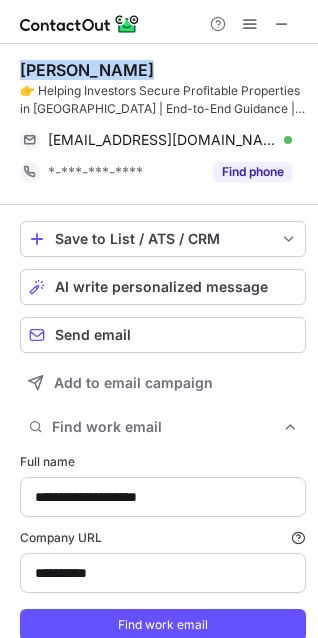 click on "Mukhammadjon Tilavov 👉 Helping Investors Secure Profitable Properties in Dubai | End-to-End Guidance | Off-plan Specialist tilavoff27@gmail.com Verified Send email Copy *-***-***-**** Find phone" at bounding box center (163, 124) 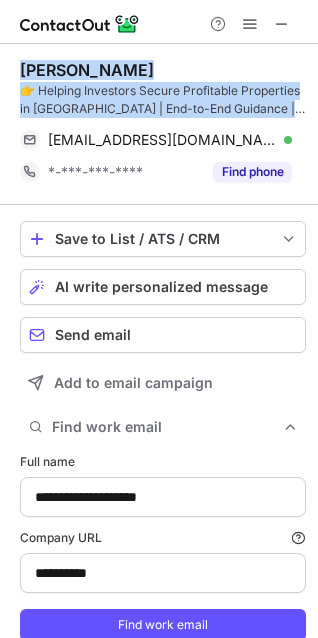 copy on "Mukhammadjon Tilavov 👉 Helping Investors Secure Profitable Properties in Dubai | End-to-End Guidance | Off-plan Specialist" 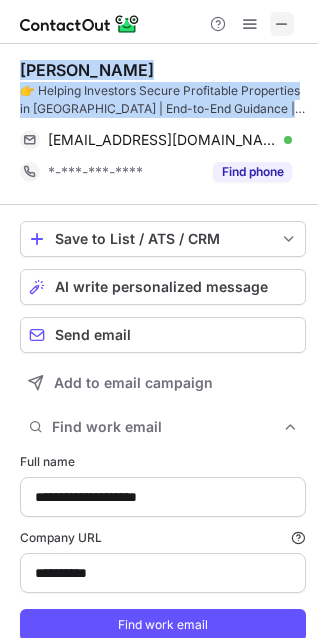 click at bounding box center [282, 24] 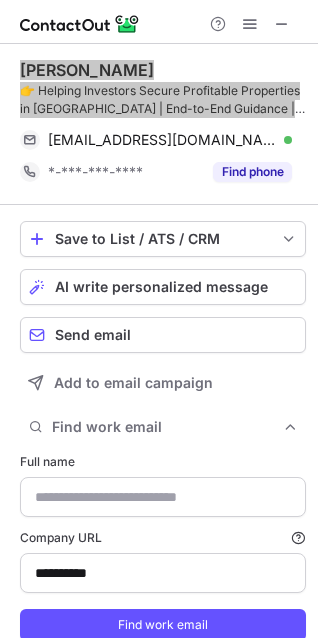 type on "**********" 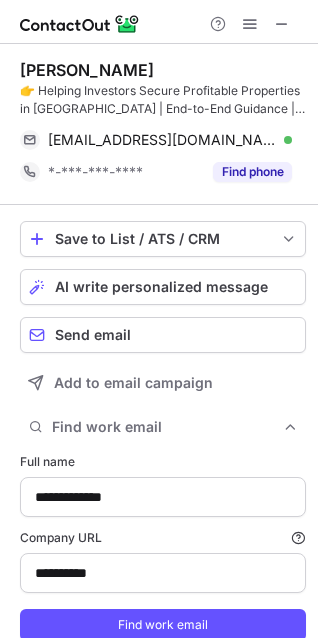 scroll, scrollTop: 665, scrollLeft: 304, axis: both 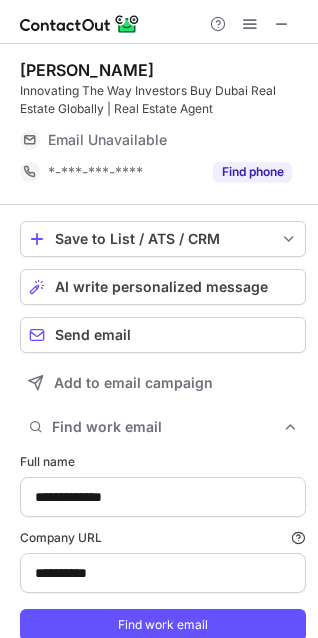 type on "**********" 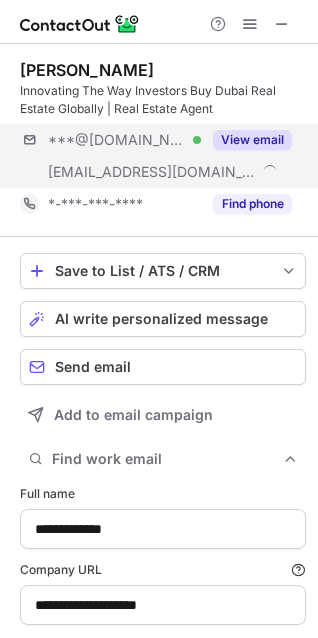 scroll, scrollTop: 10, scrollLeft: 10, axis: both 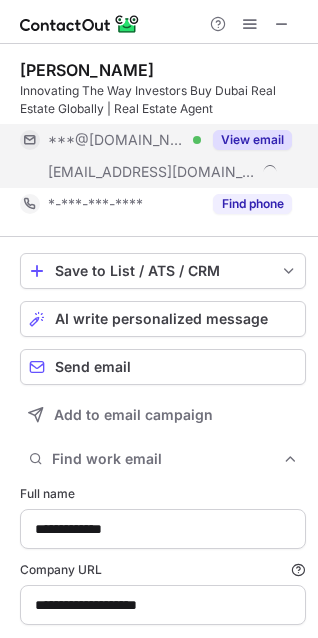 click on "View email" at bounding box center [252, 140] 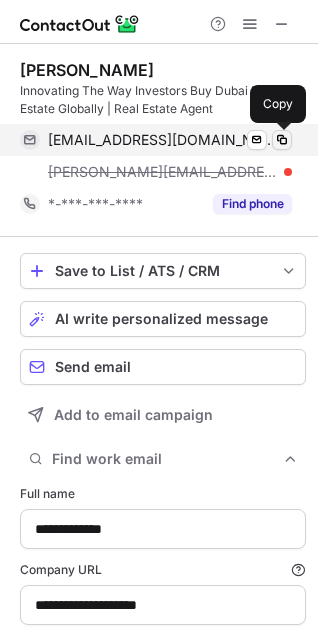click at bounding box center (282, 140) 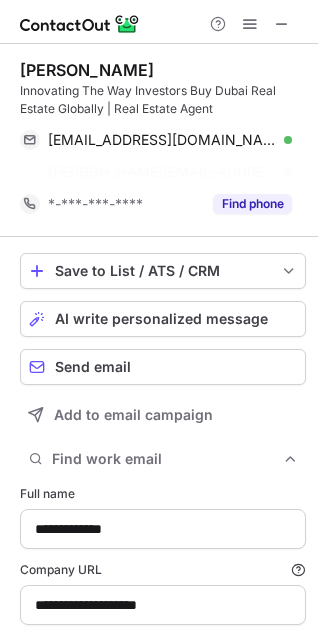 click on "Ambrose Miley" at bounding box center [87, 70] 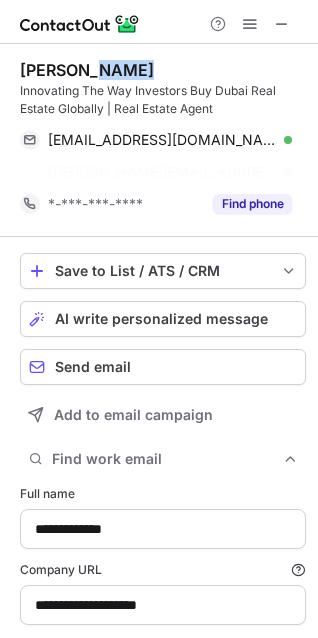 click on "Ambrose Miley" at bounding box center [87, 70] 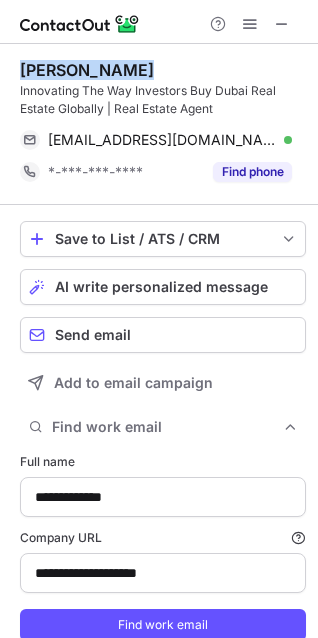 scroll, scrollTop: 665, scrollLeft: 304, axis: both 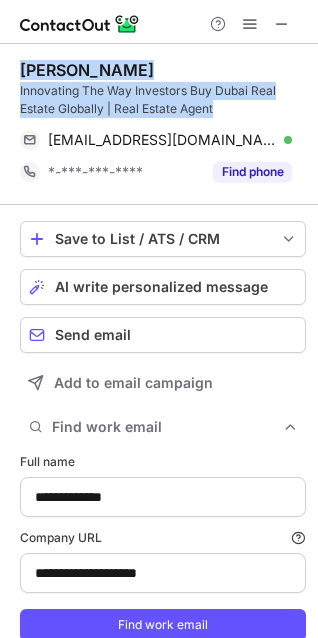 copy on "Ambrose Miley Innovating The Way Investors Buy Dubai Real Estate Globally | Real Estate Agent" 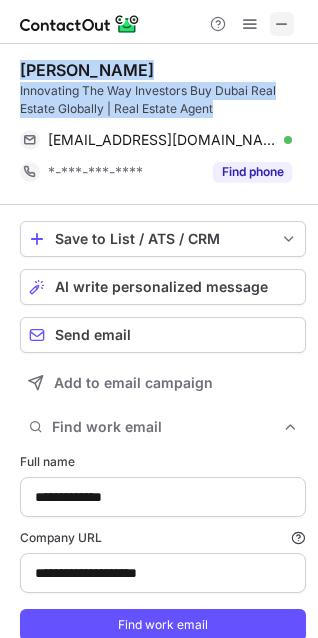 click at bounding box center [282, 24] 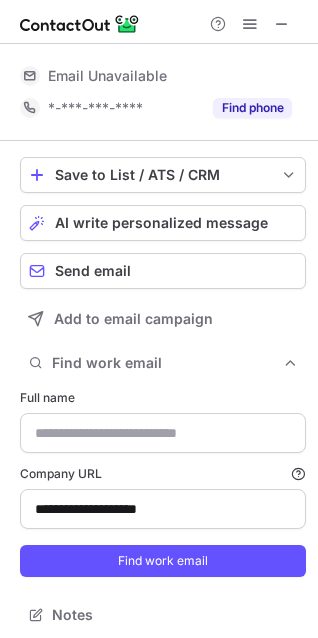 type on "**********" 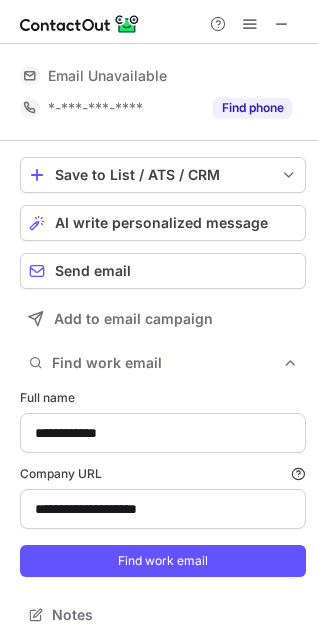 scroll, scrollTop: 653, scrollLeft: 304, axis: both 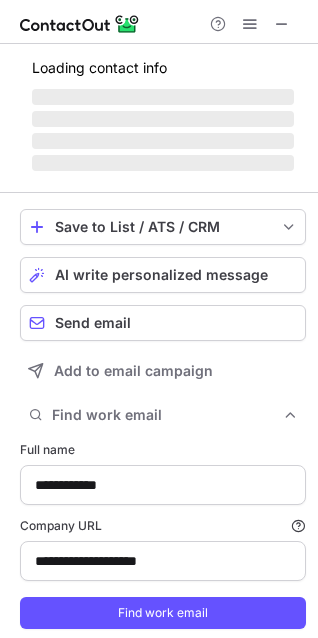 type on "******" 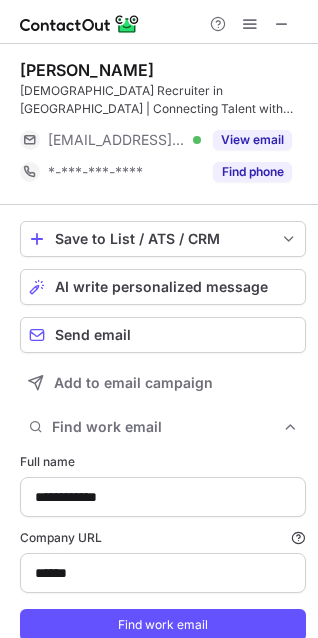 scroll, scrollTop: 10, scrollLeft: 10, axis: both 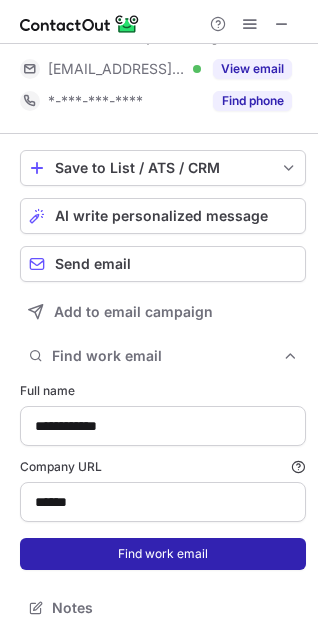 click on "Find work email" at bounding box center (163, 554) 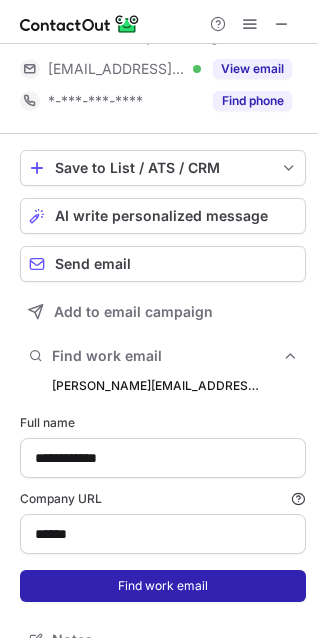 scroll, scrollTop: 10, scrollLeft: 10, axis: both 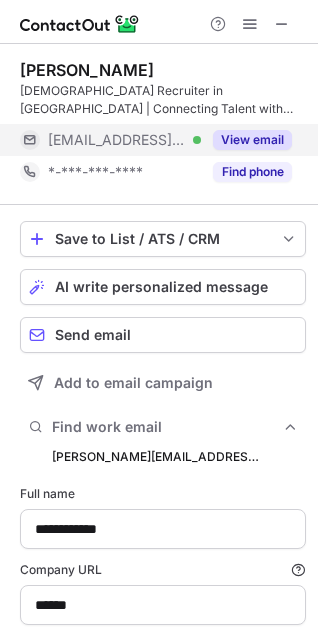 click on "View email" at bounding box center [252, 140] 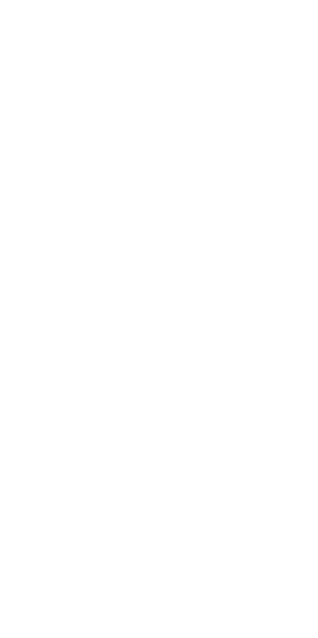 scroll, scrollTop: 0, scrollLeft: 0, axis: both 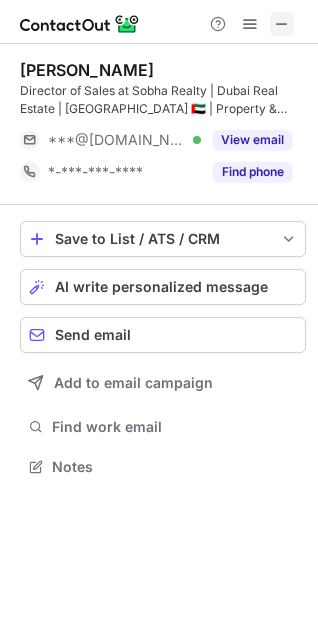 click at bounding box center [282, 24] 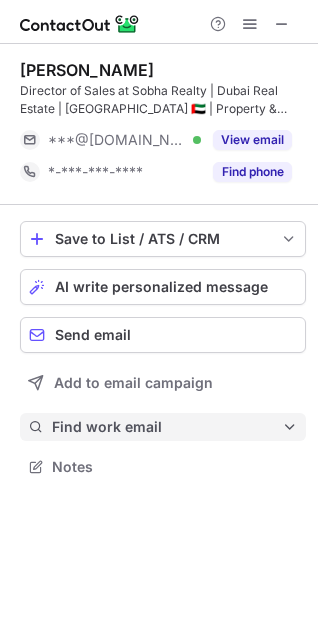 click on "Find work email" at bounding box center [167, 427] 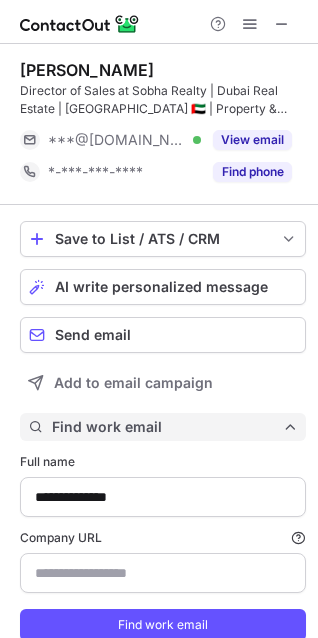 type on "**********" 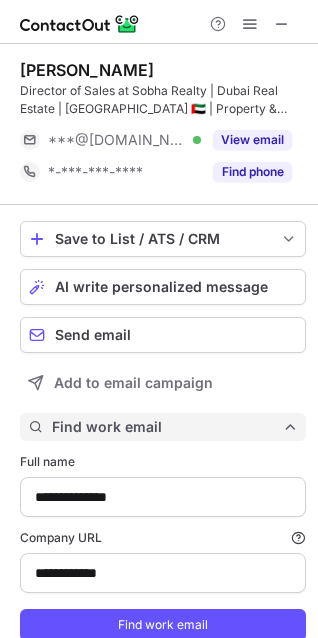scroll, scrollTop: 71, scrollLeft: 0, axis: vertical 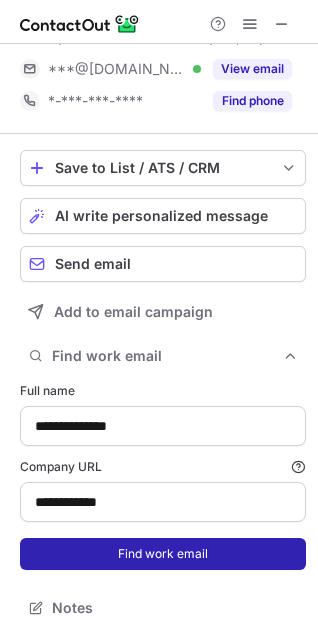 click on "Find work email" at bounding box center (163, 554) 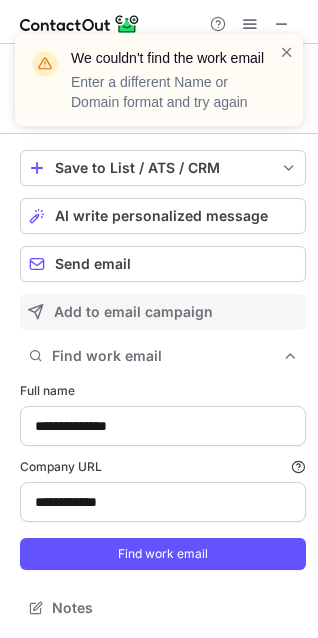 scroll, scrollTop: 0, scrollLeft: 0, axis: both 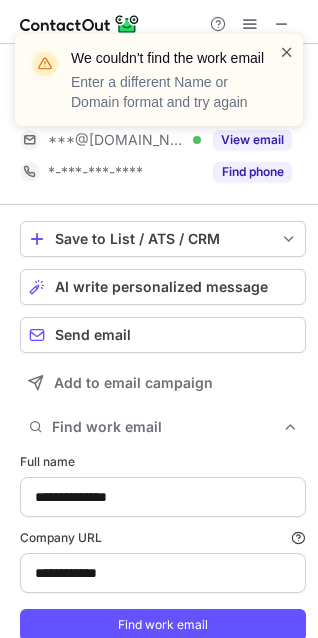 click at bounding box center [287, 52] 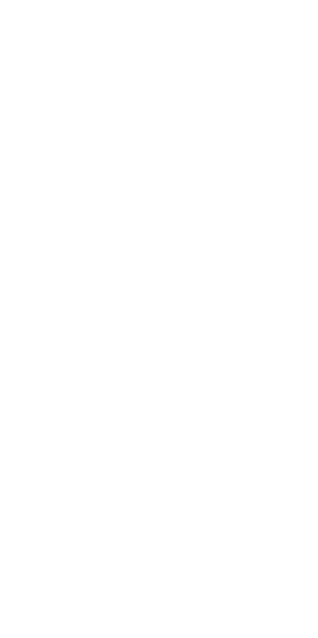 scroll, scrollTop: 0, scrollLeft: 0, axis: both 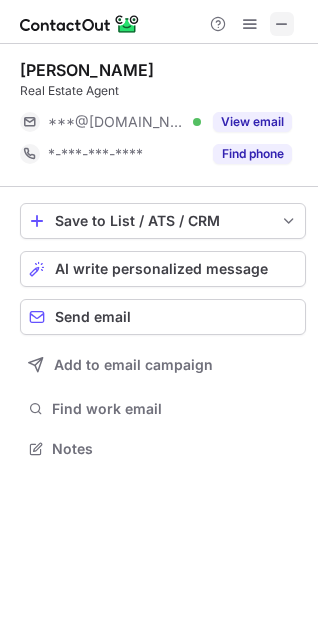 click at bounding box center (282, 24) 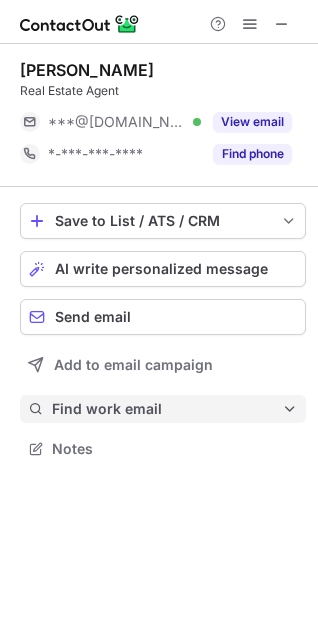 click on "Find work email" at bounding box center [167, 409] 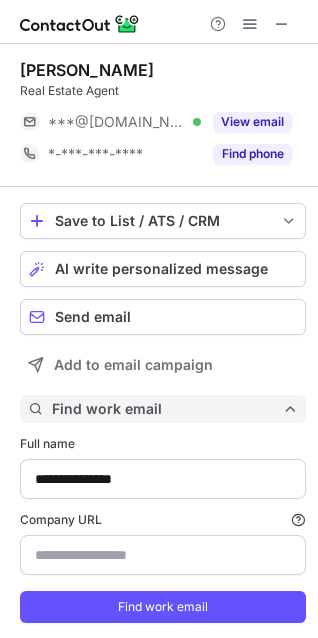 scroll, scrollTop: 10, scrollLeft: 10, axis: both 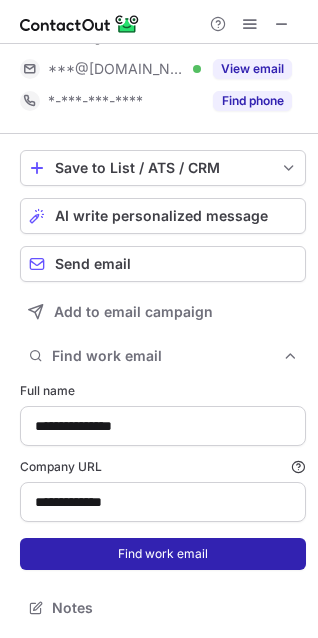 click on "Find work email" at bounding box center [163, 554] 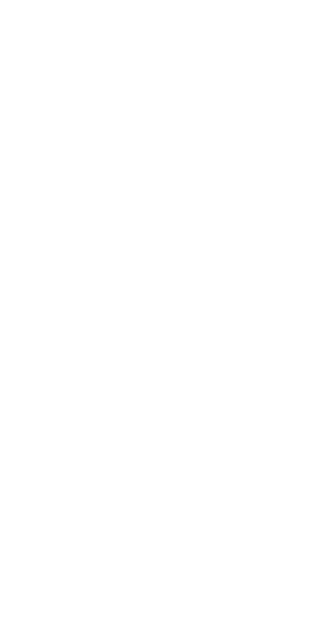 scroll, scrollTop: 0, scrollLeft: 0, axis: both 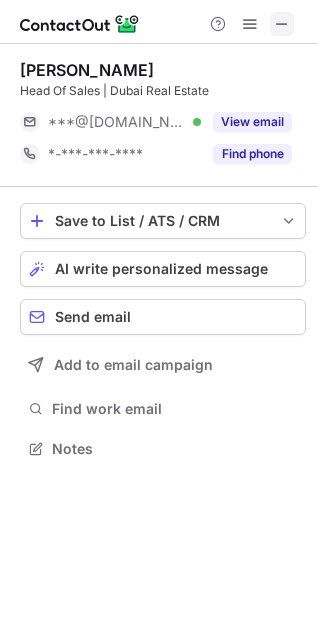 click at bounding box center [282, 24] 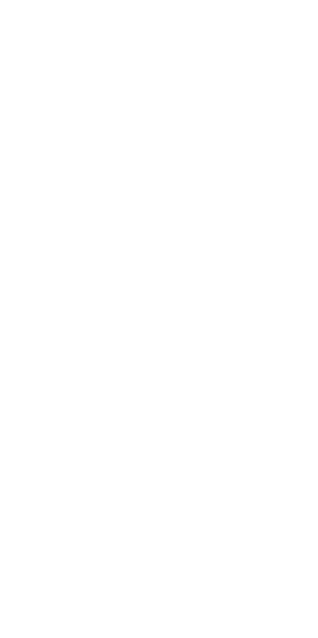 scroll, scrollTop: 0, scrollLeft: 0, axis: both 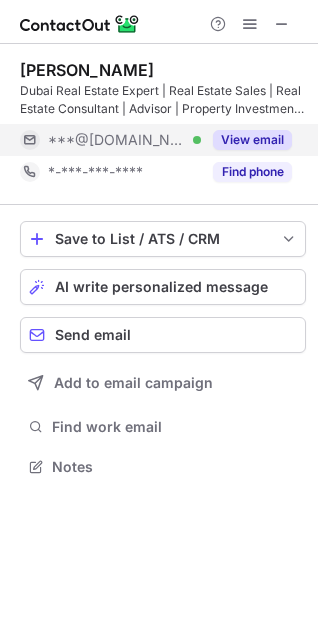 click on "View email" at bounding box center [252, 140] 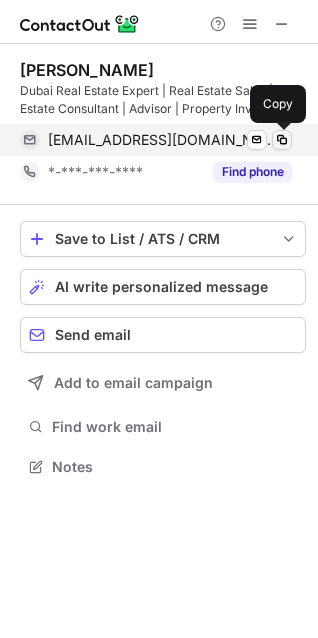 click at bounding box center (282, 140) 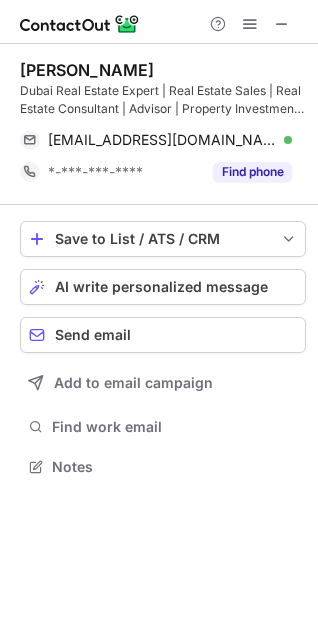 click on "[PERSON_NAME]" at bounding box center [87, 70] 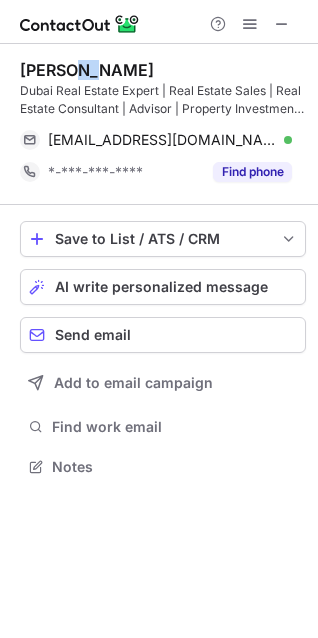 click on "[PERSON_NAME]" at bounding box center [87, 70] 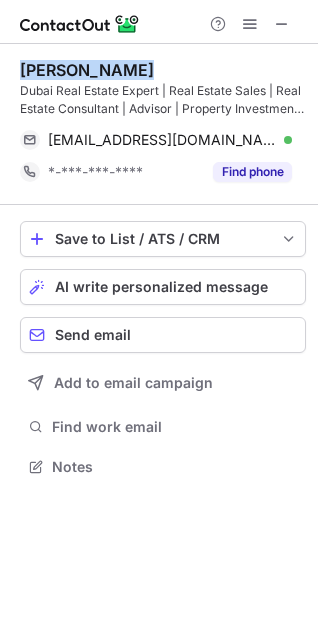 click on "[PERSON_NAME]" at bounding box center [87, 70] 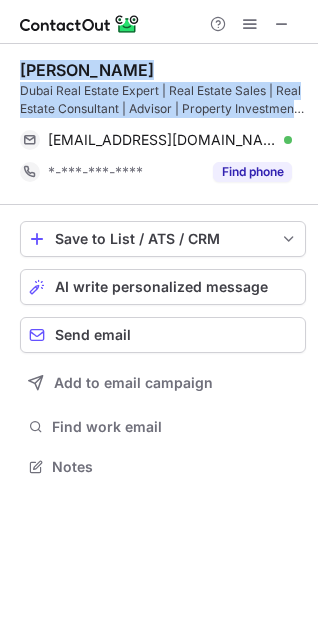 copy on "[PERSON_NAME] Dubai Real Estate Expert | Real Estate Sales | Real Estate Consultant | Advisor | Property Investment | Off Plan Specialized" 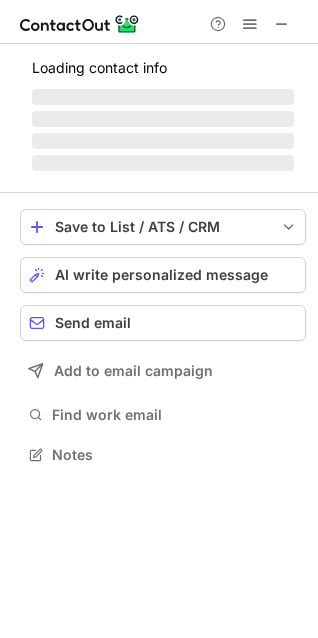 scroll, scrollTop: 441, scrollLeft: 318, axis: both 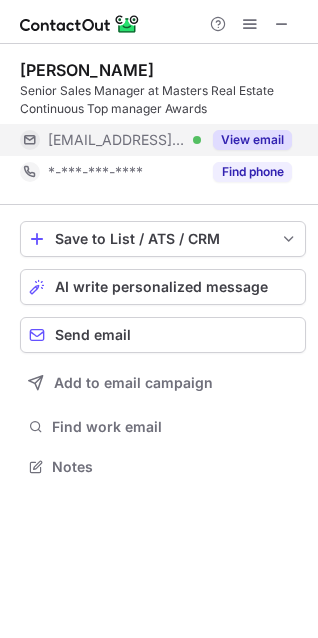 click on "View email" at bounding box center (252, 140) 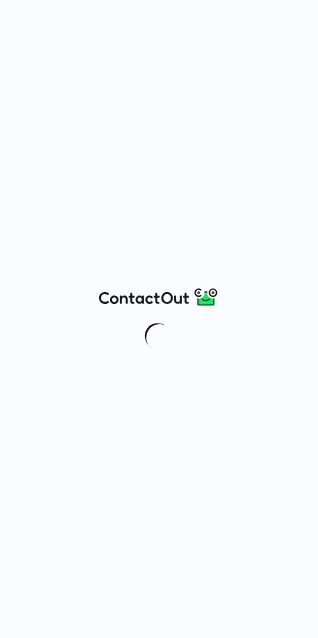 scroll, scrollTop: 0, scrollLeft: 0, axis: both 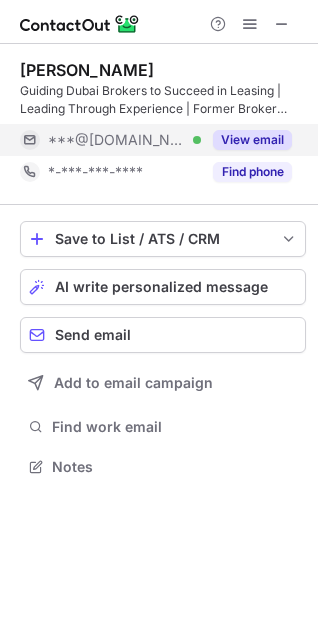 click on "View email" at bounding box center (252, 140) 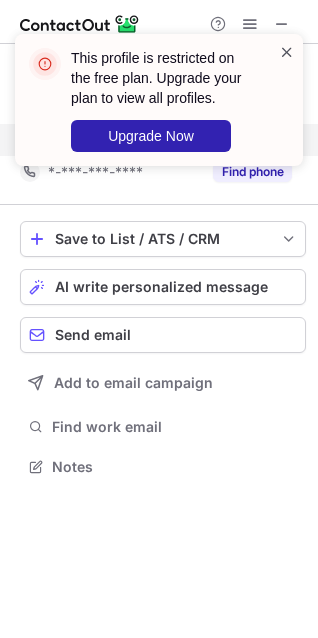 click at bounding box center [287, 52] 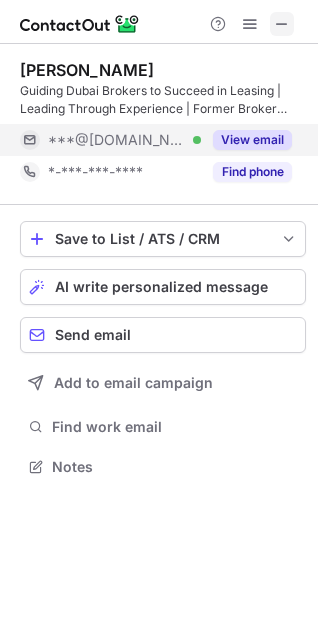 click at bounding box center [282, 24] 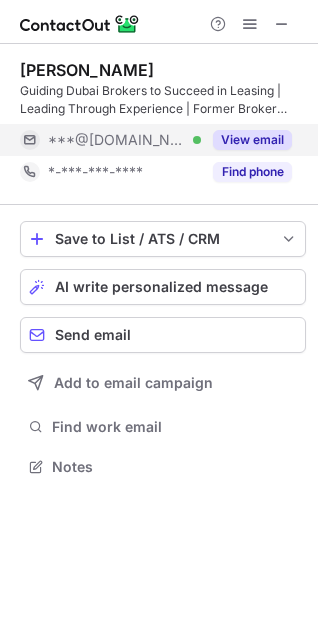 scroll, scrollTop: 441, scrollLeft: 318, axis: both 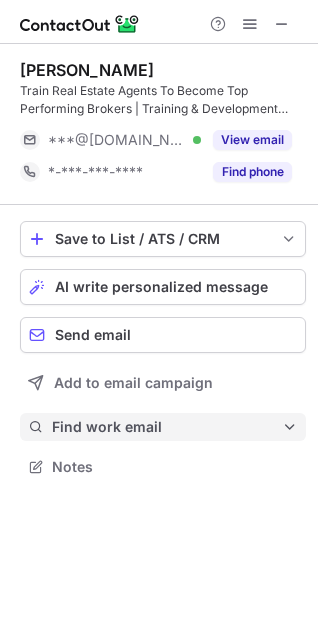 click on "Find work email" at bounding box center [167, 427] 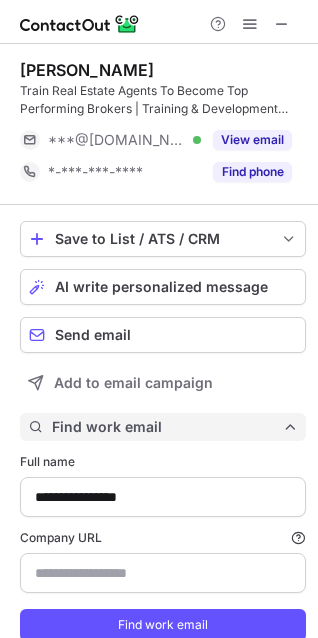 scroll, scrollTop: 10, scrollLeft: 10, axis: both 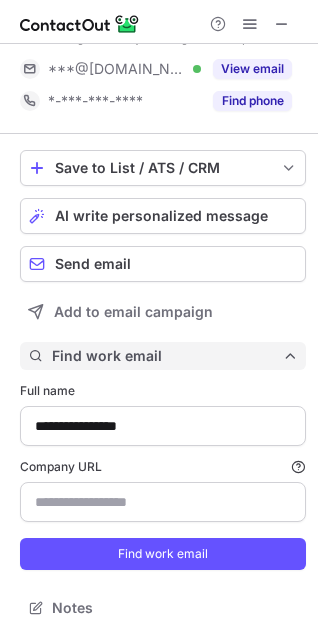 type on "**********" 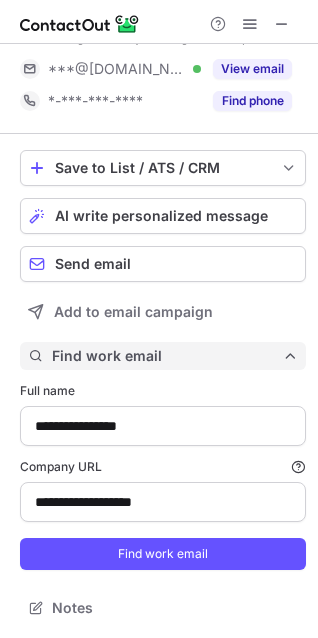 scroll, scrollTop: 0, scrollLeft: 0, axis: both 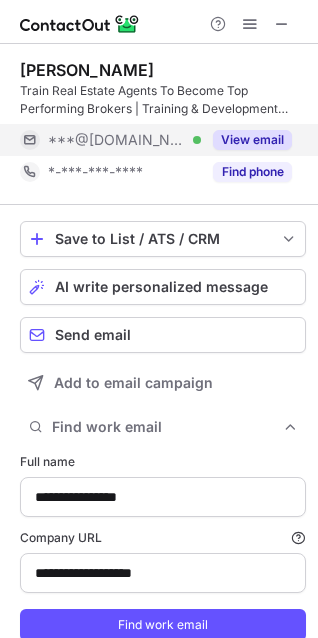 click on "View email" at bounding box center (252, 140) 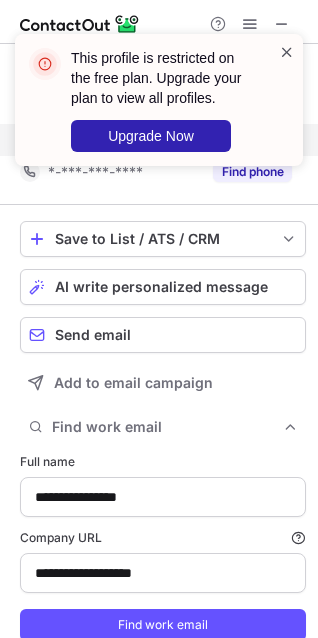 click at bounding box center [287, 52] 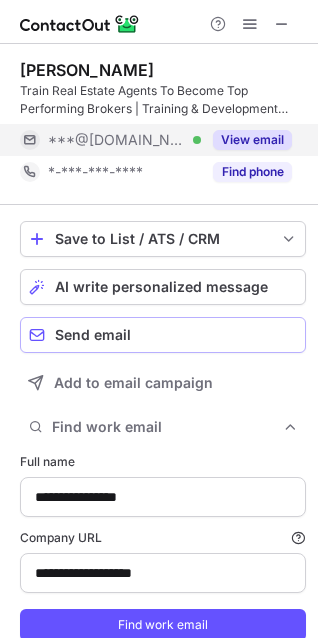 scroll, scrollTop: 71, scrollLeft: 0, axis: vertical 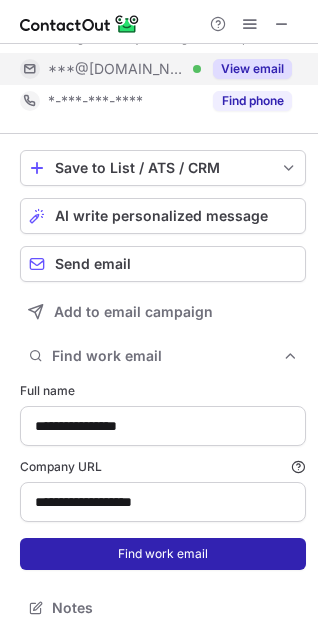 click on "Find work email" at bounding box center [163, 554] 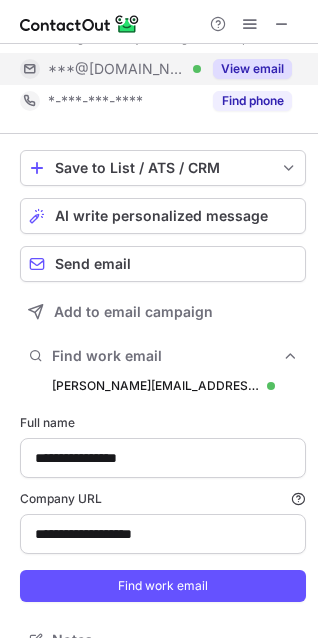 scroll, scrollTop: 10, scrollLeft: 10, axis: both 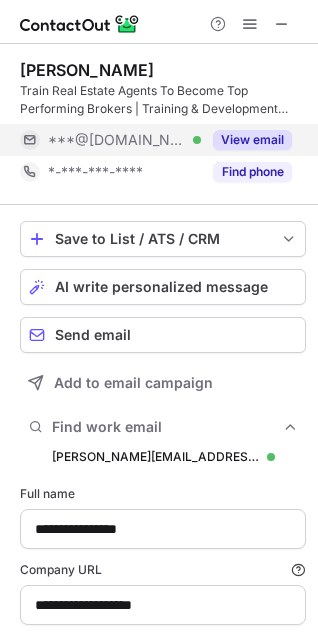 click on "Laura Wyn Davies" at bounding box center (87, 70) 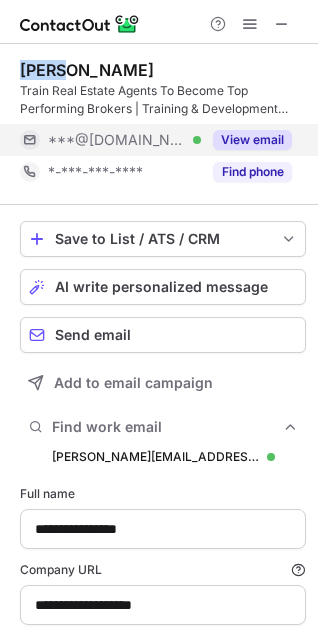 click on "Laura Wyn Davies" at bounding box center (87, 70) 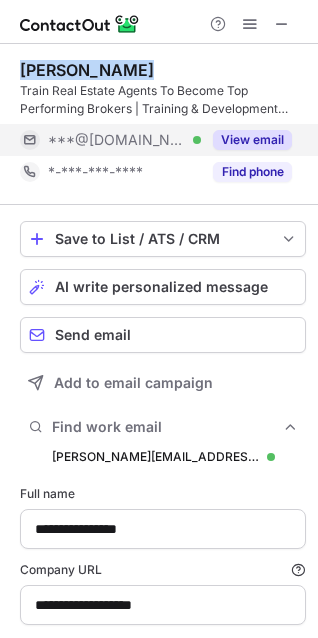 click on "Laura Wyn Davies" at bounding box center (87, 70) 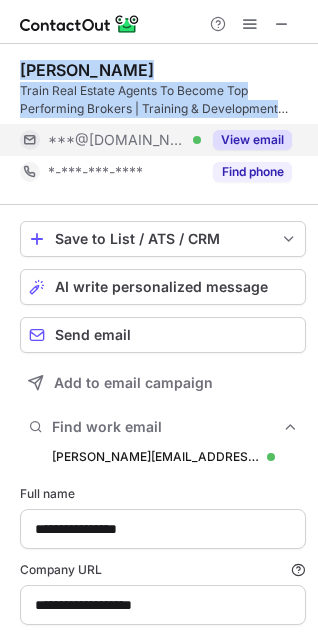 copy on "Laura Wyn Davies Train Real Estate Agents To Become Top Performing Brokers  | Training & Development Manager | White & Co. Real Estate" 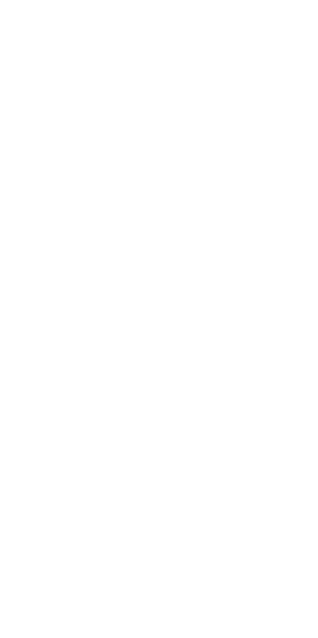 scroll, scrollTop: 0, scrollLeft: 0, axis: both 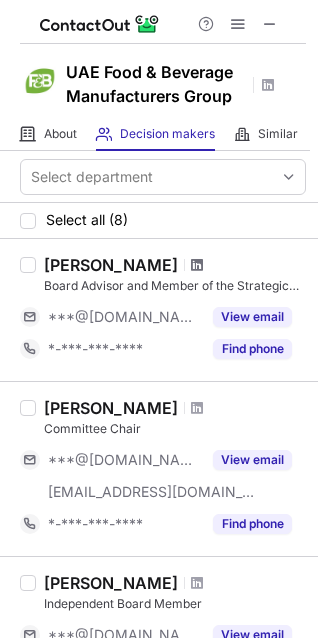 click at bounding box center (197, 265) 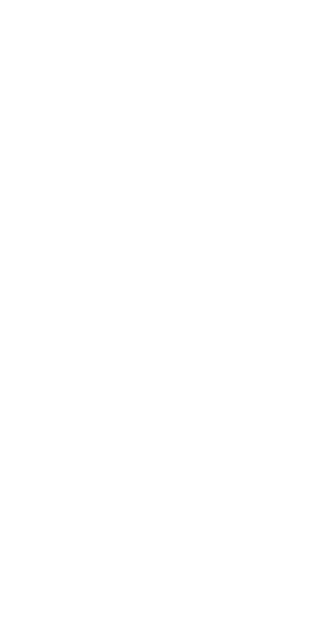scroll, scrollTop: 0, scrollLeft: 0, axis: both 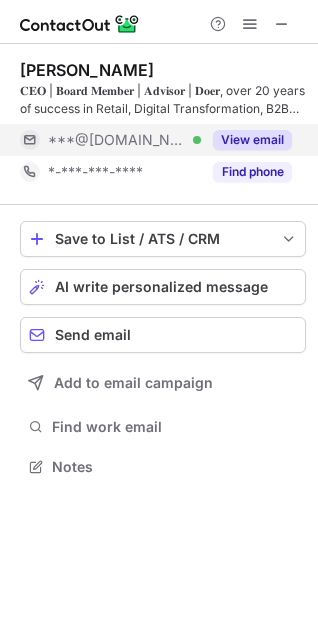 click on "View email" at bounding box center [252, 140] 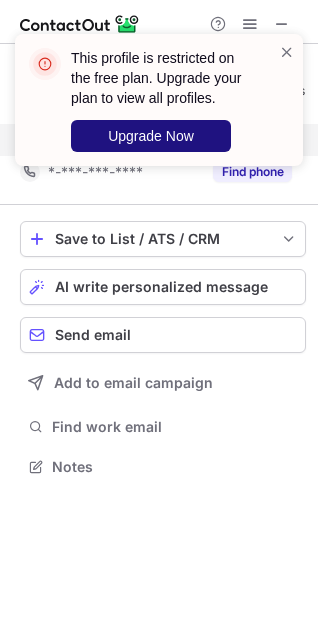 click on "Upgrade Now" at bounding box center (151, 136) 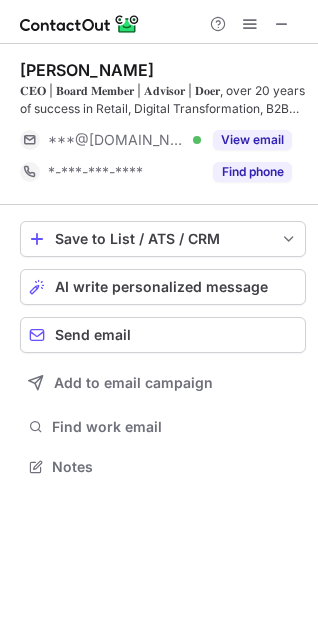 scroll, scrollTop: 10, scrollLeft: 10, axis: both 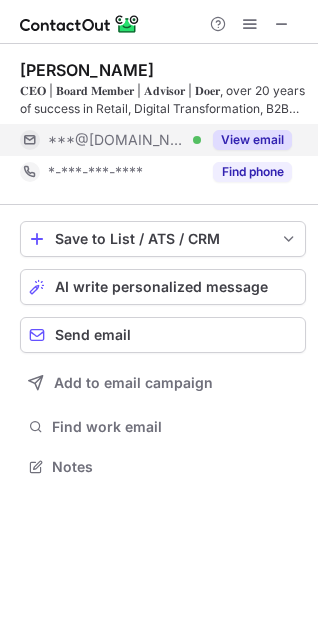 click on "View email" at bounding box center (252, 140) 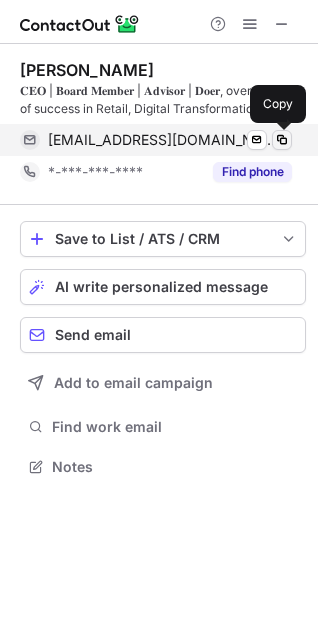 click at bounding box center (282, 140) 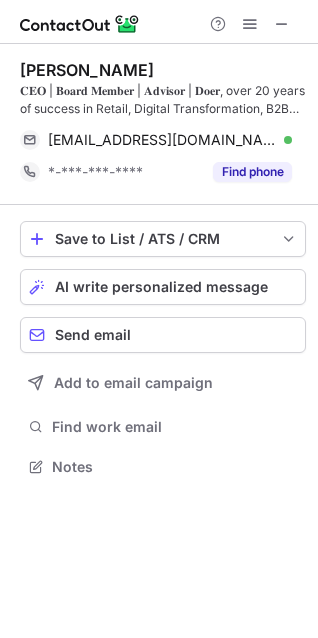click on "Angelo Djaffardjee انجيلو جافارجي" at bounding box center [87, 70] 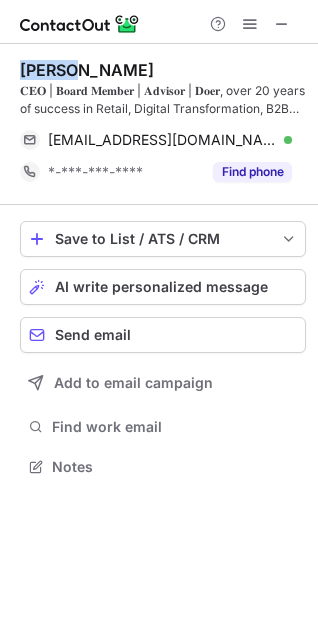 click on "Angelo Djaffardjee انجيلو جافارجي" at bounding box center (87, 70) 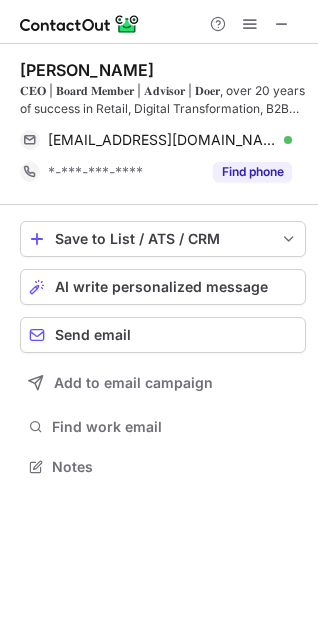 click on "𝐂𝐄𝐎 | 𝐁𝐨𝐚𝐫𝐝 𝐌𝐞𝐦𝐛𝐞𝐫 | 𝐀𝐝𝐯𝐢𝐬𝐨𝐫 | 𝐃𝐨𝐞𝐫, over 20 years of success in Retail, Digital Transformation, B2B Marketplace, Startups, FMCG distribution and leading team in Exponentially Changing World." at bounding box center [163, 100] 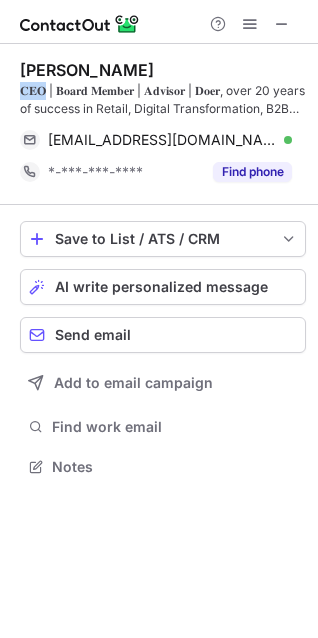 click on "𝐂𝐄𝐎 | 𝐁𝐨𝐚𝐫𝐝 𝐌𝐞𝐦𝐛𝐞𝐫 | 𝐀𝐝𝐯𝐢𝐬𝐨𝐫 | 𝐃𝐨𝐞𝐫, over 20 years of success in Retail, Digital Transformation, B2B Marketplace, Startups, FMCG distribution and leading team in Exponentially Changing World." at bounding box center [163, 100] 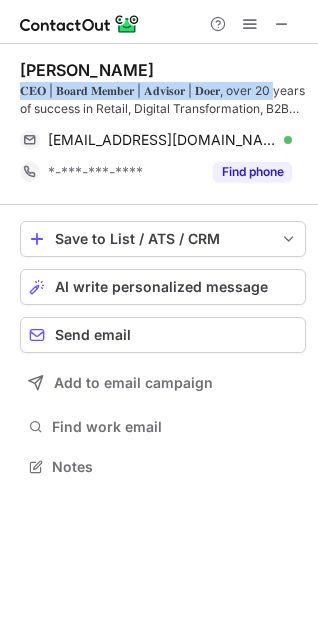 copy on "𝐂𝐄𝐎 | 𝐁𝐨𝐚𝐫𝐝 𝐌𝐞𝐦𝐛𝐞𝐫 | 𝐀𝐝𝐯𝐢𝐬𝐨𝐫 | 𝐃𝐨𝐞𝐫, over 20 years of success in Retai" 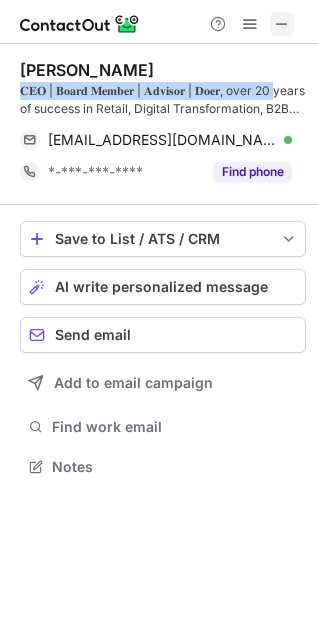 click at bounding box center (282, 24) 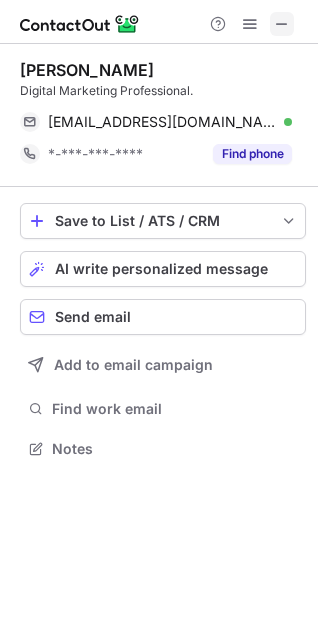 scroll, scrollTop: 435, scrollLeft: 318, axis: both 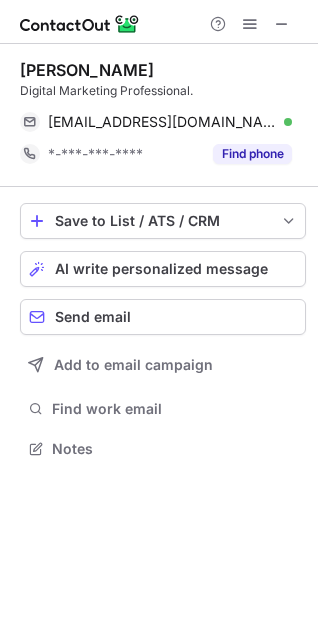 type 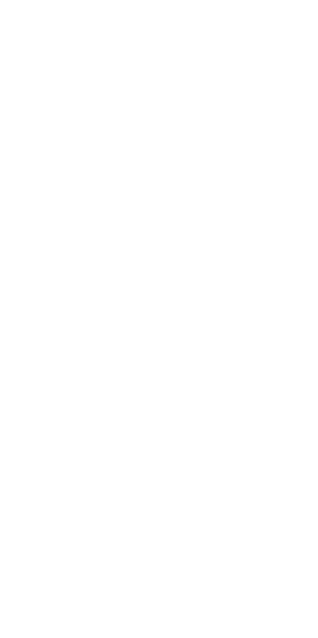 scroll, scrollTop: 0, scrollLeft: 0, axis: both 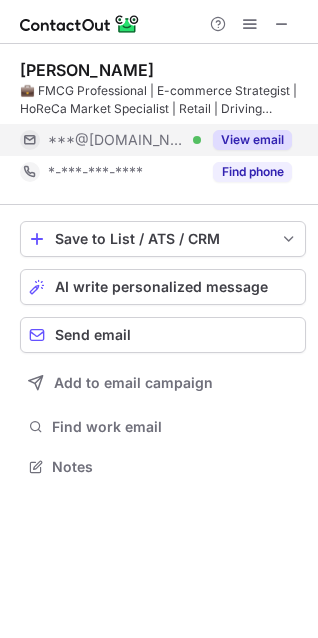 click on "View email" at bounding box center (252, 140) 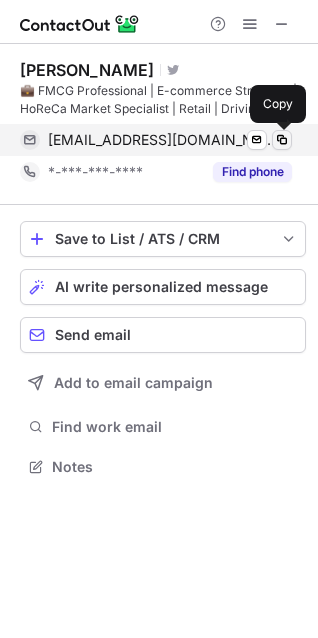click at bounding box center (282, 140) 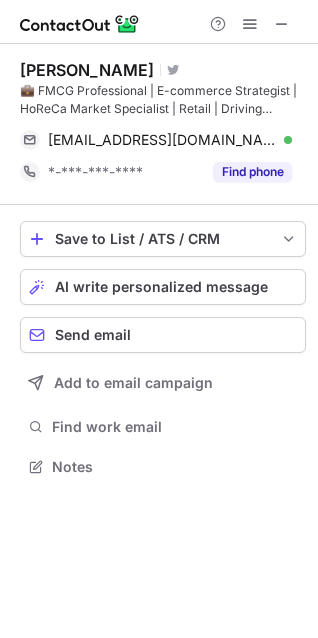 click on "[PERSON_NAME]" at bounding box center [87, 70] 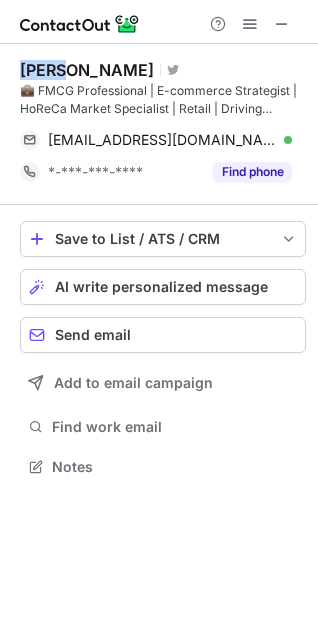 click on "[PERSON_NAME]" at bounding box center [87, 70] 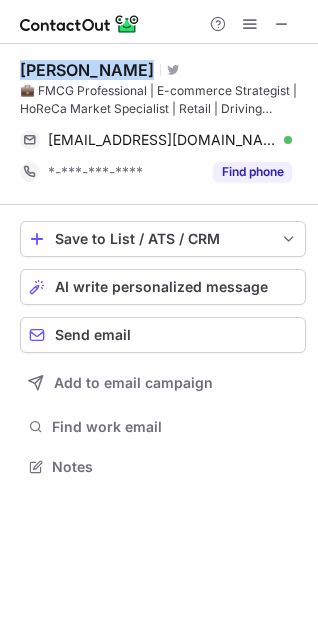 click on "[PERSON_NAME]" at bounding box center [87, 70] 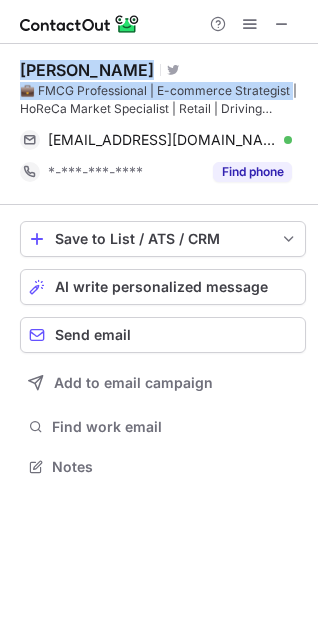 copy on "[PERSON_NAME] Visit Twitter profile 💼 FMCG Professional | E-commerce Strategist |" 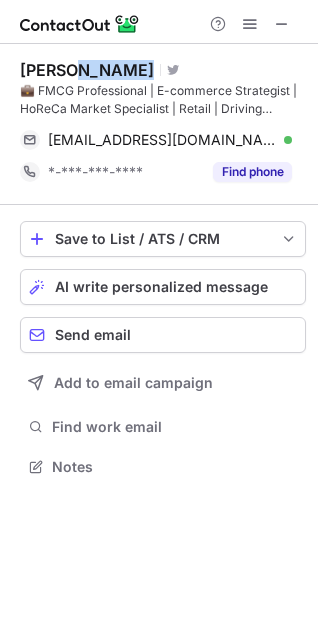click on "[PERSON_NAME]" at bounding box center (87, 70) 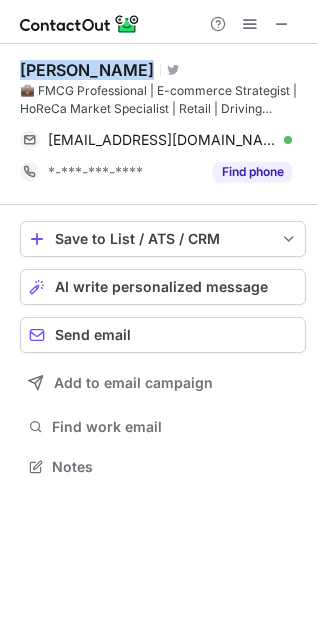click on "[PERSON_NAME]" at bounding box center [87, 70] 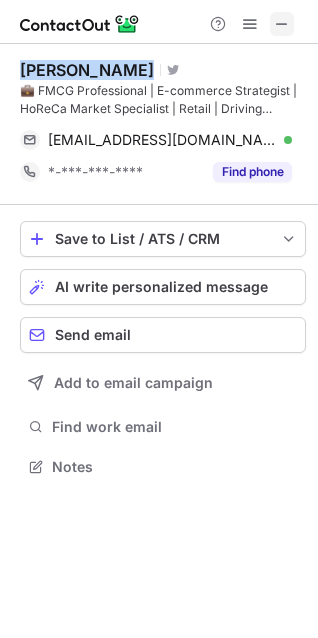click at bounding box center (282, 24) 